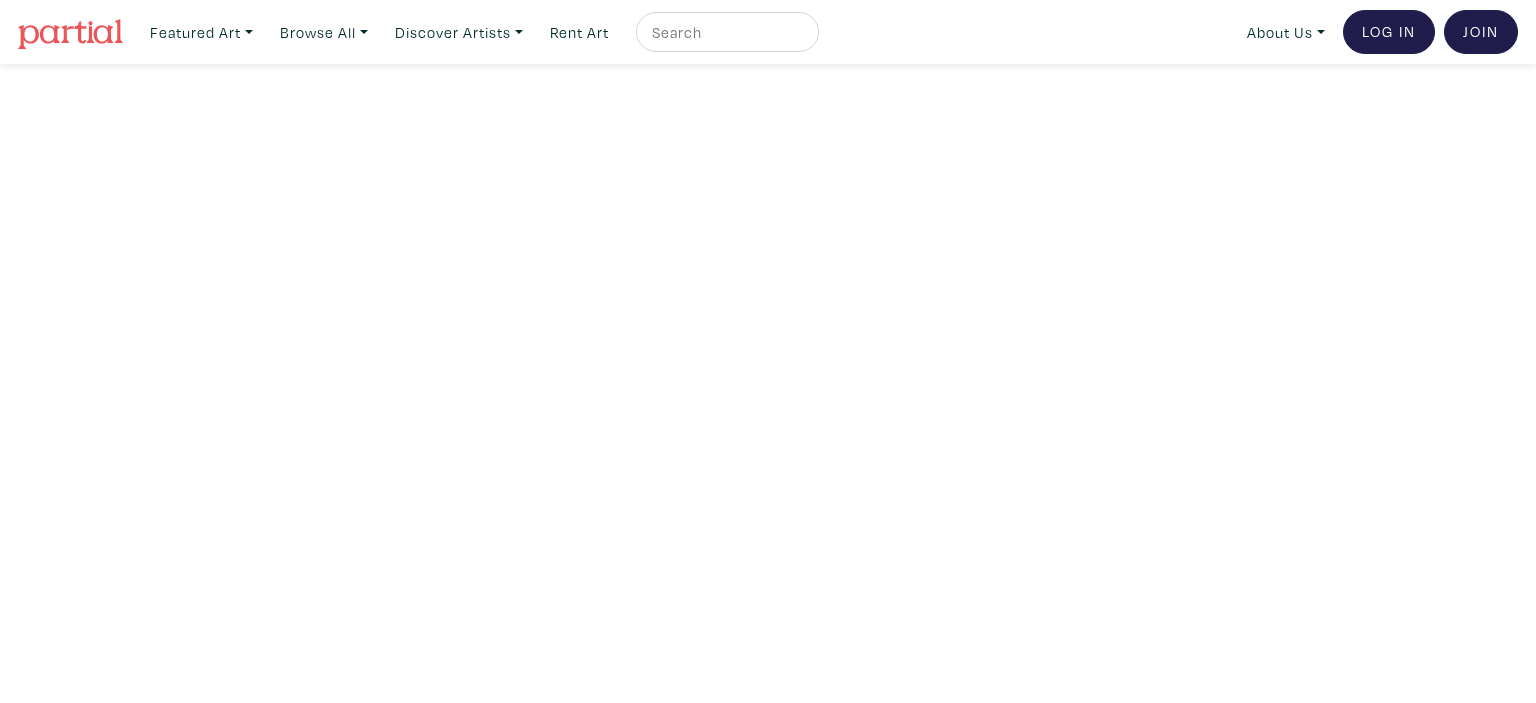 scroll, scrollTop: 0, scrollLeft: 0, axis: both 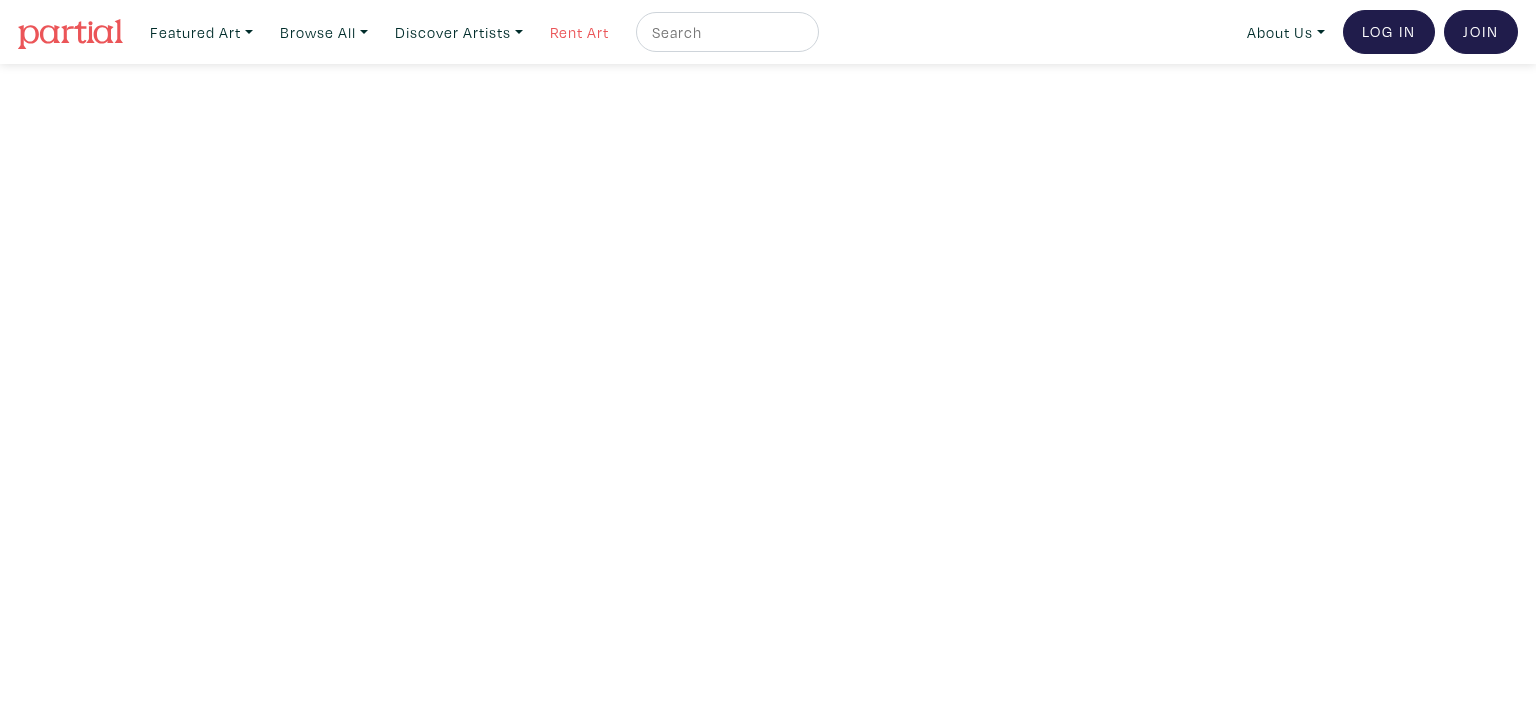 click on "Rent Art" at bounding box center (579, 32) 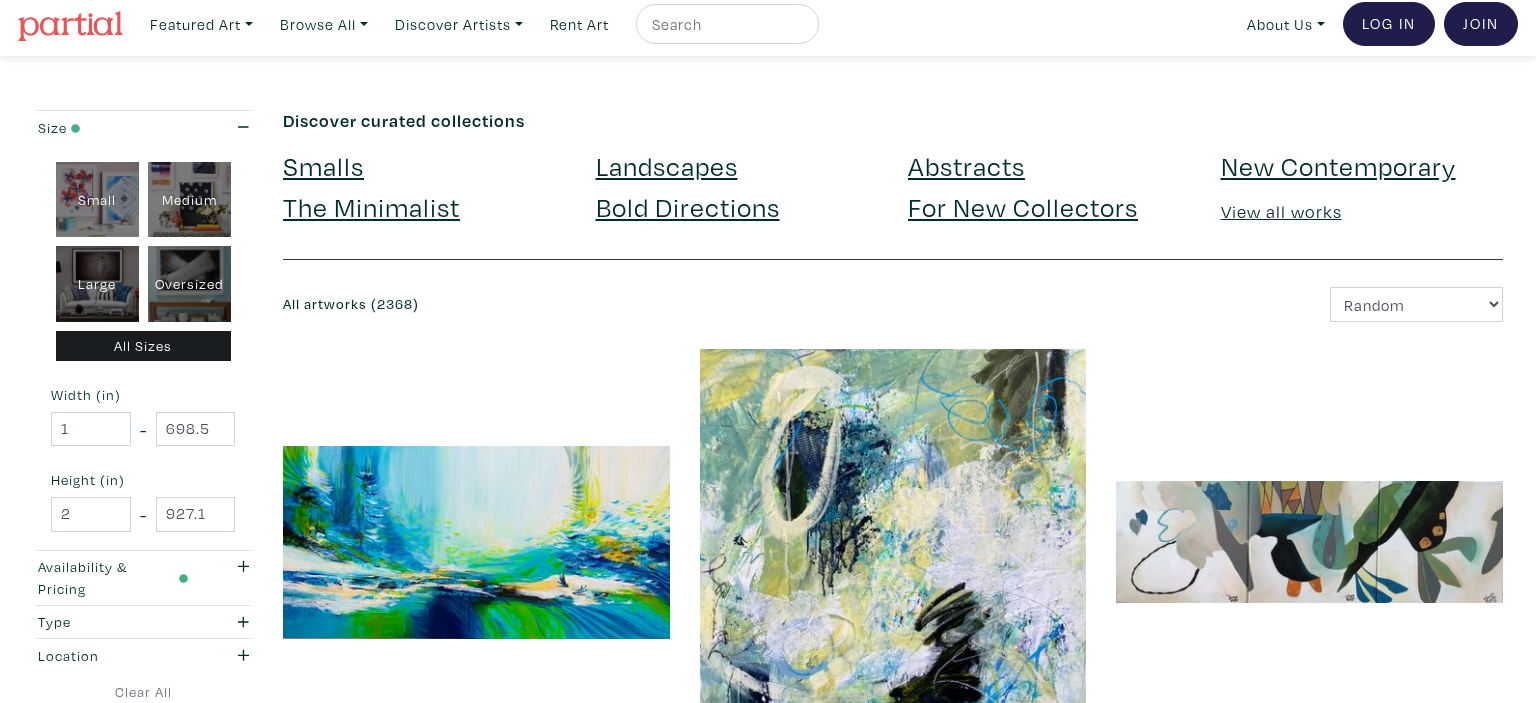 scroll, scrollTop: 0, scrollLeft: 0, axis: both 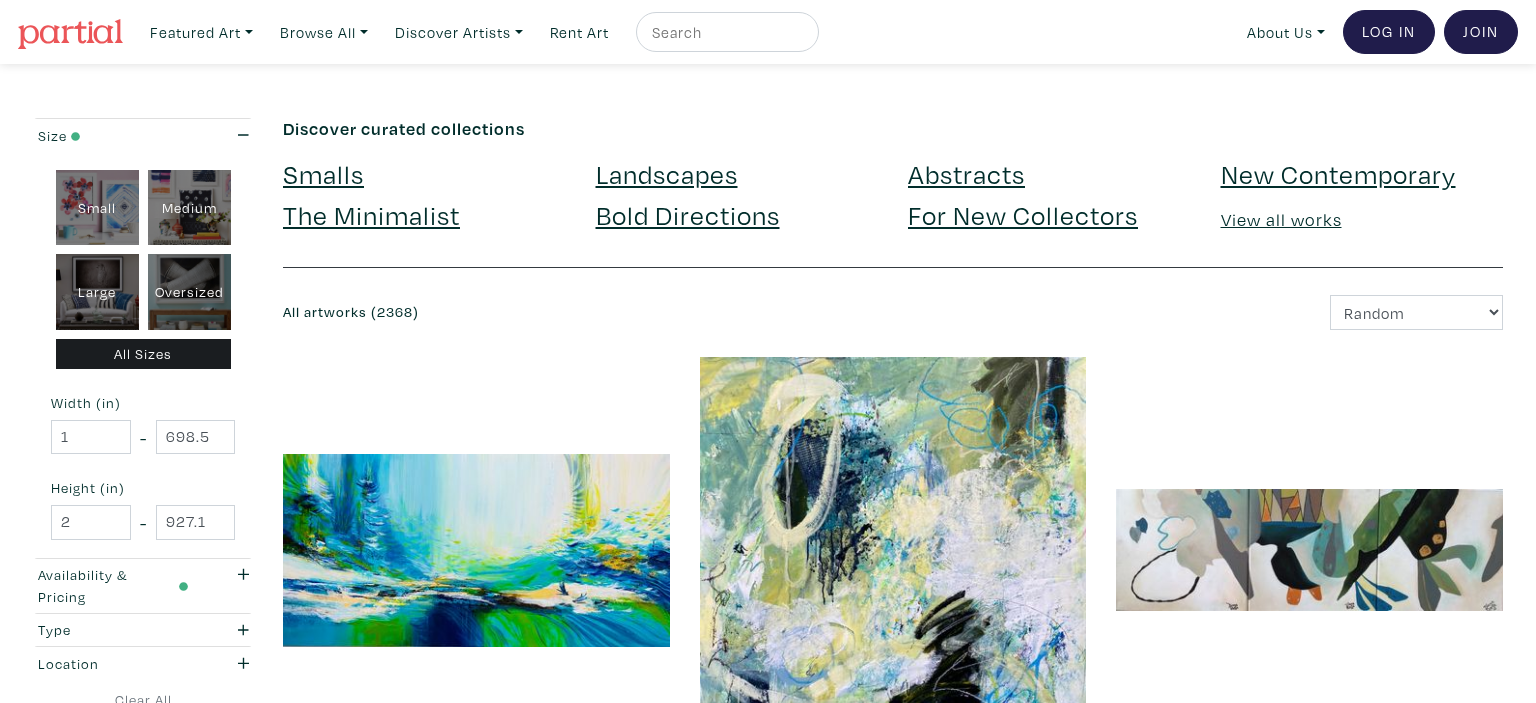 click at bounding box center (725, 32) 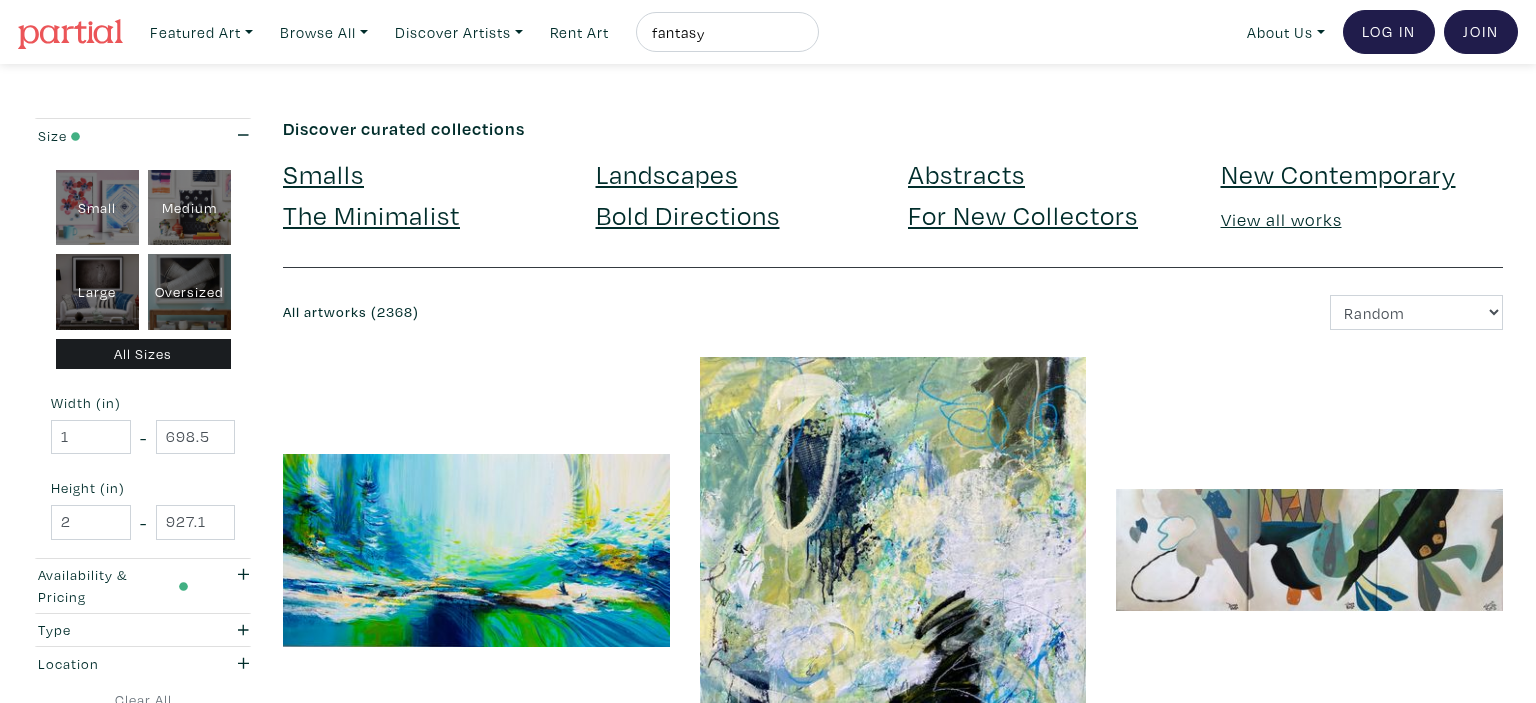 type on "fantasy" 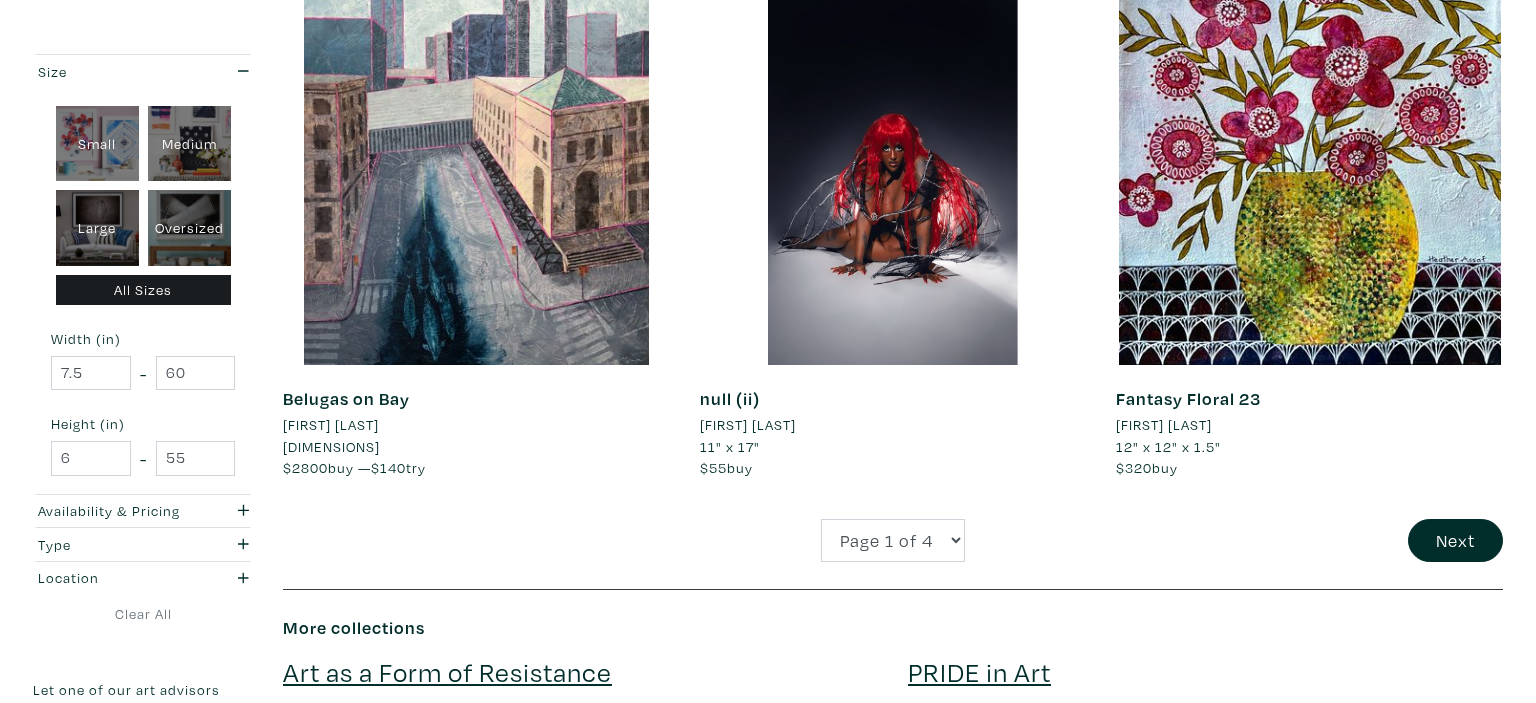 scroll, scrollTop: 4329, scrollLeft: 0, axis: vertical 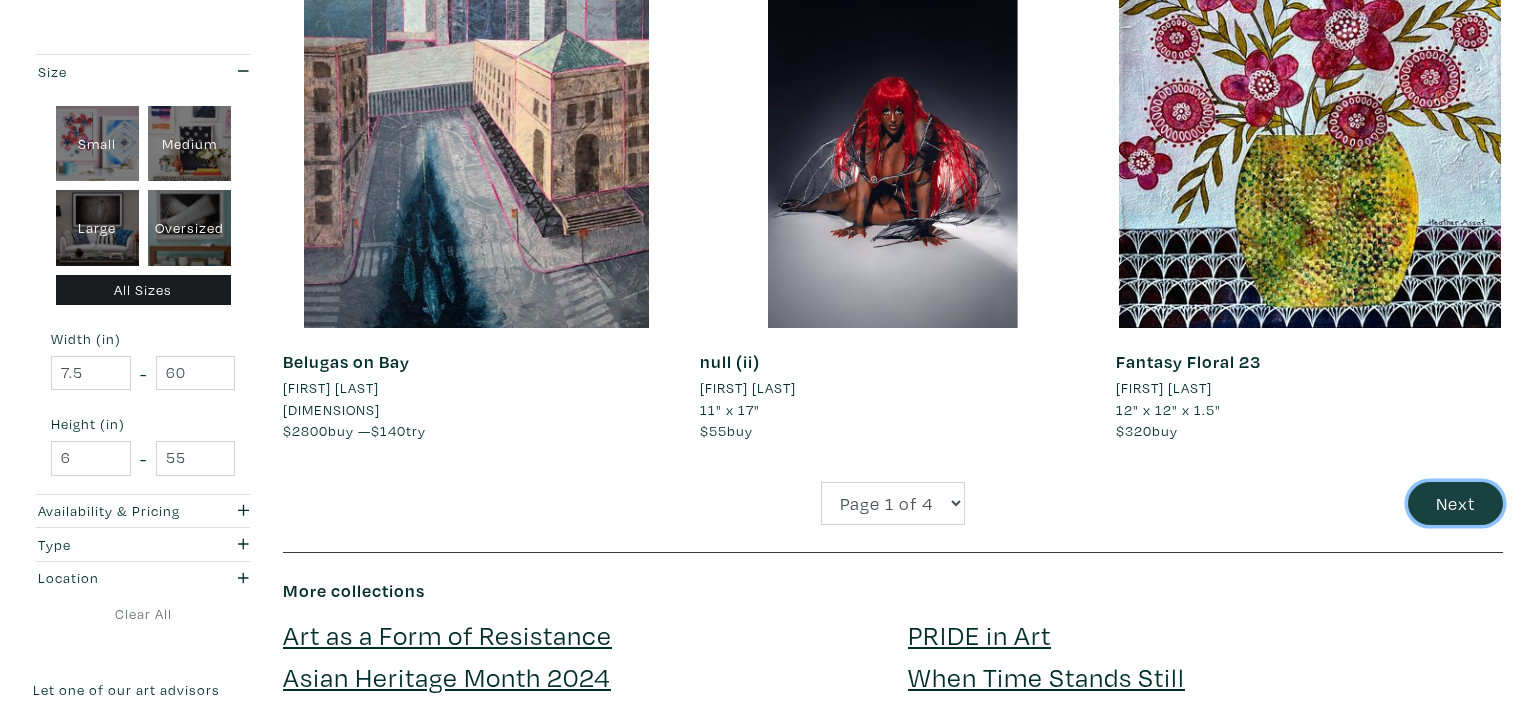 click on "Next" at bounding box center (1455, 503) 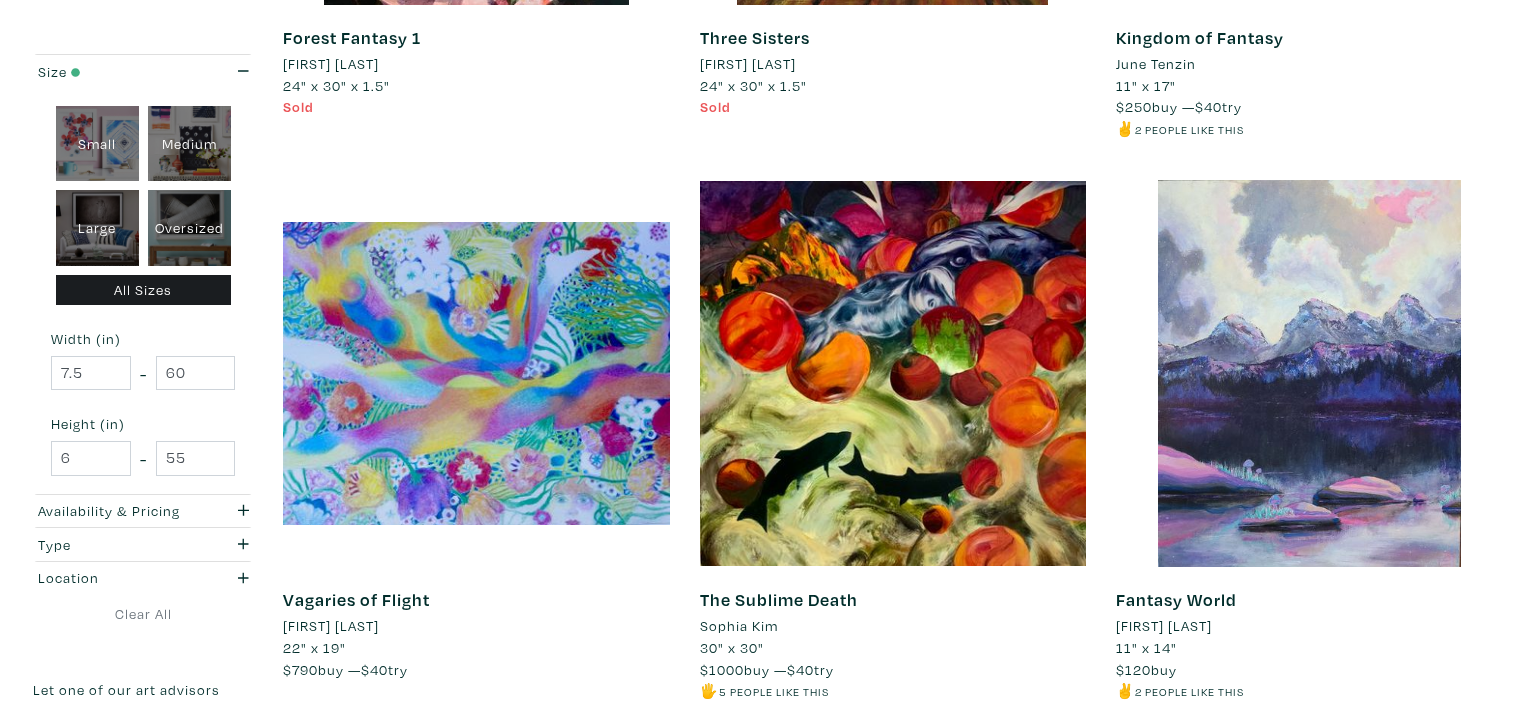 scroll, scrollTop: 0, scrollLeft: 0, axis: both 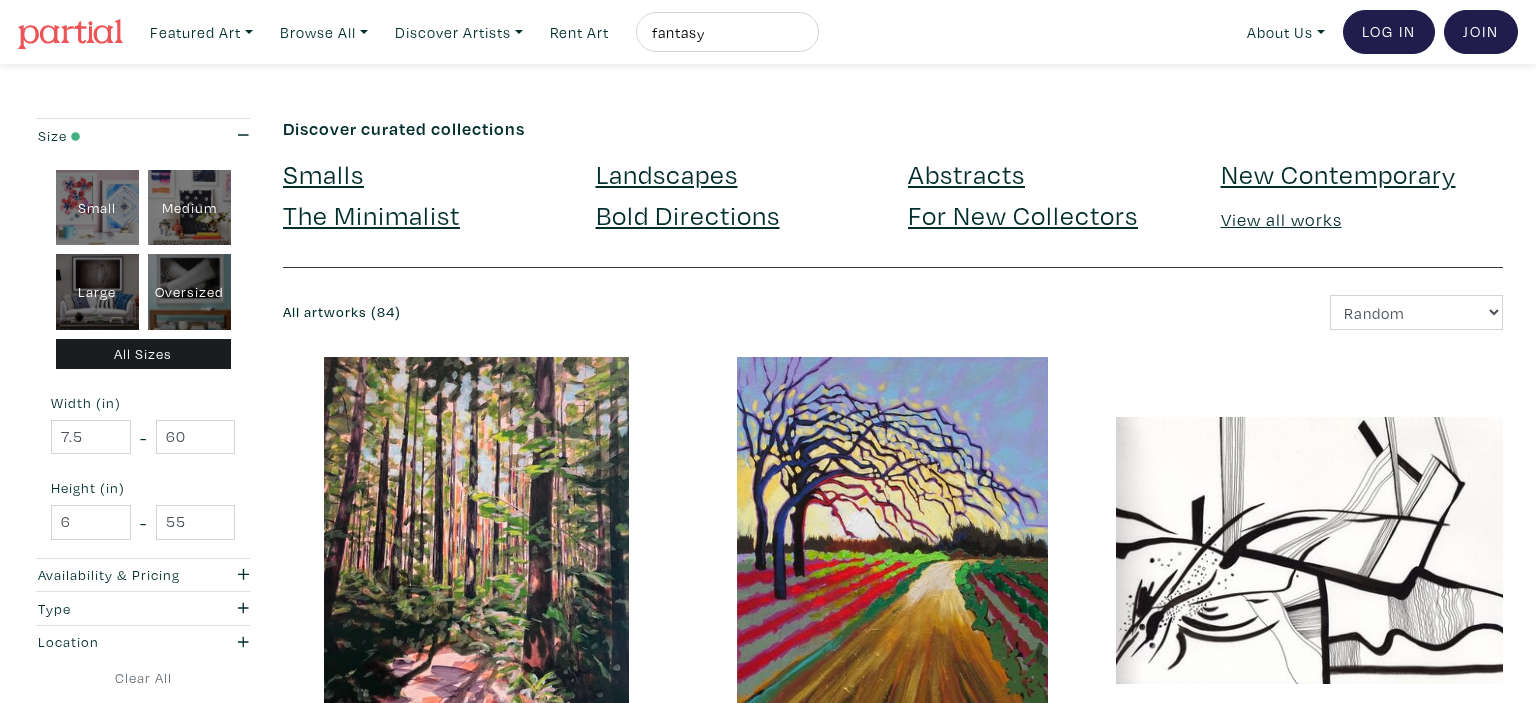 click on "fantasy" at bounding box center [725, 32] 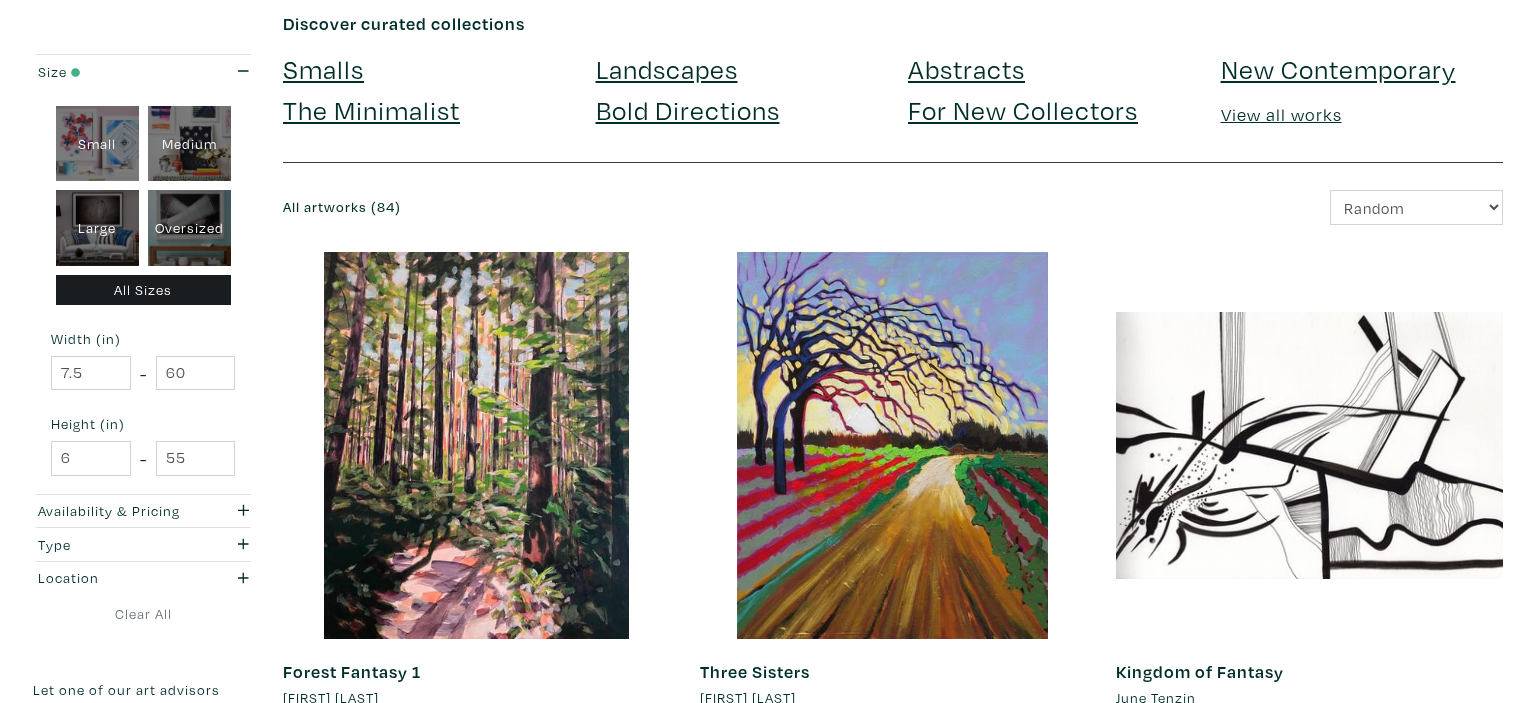 scroll, scrollTop: 0, scrollLeft: 0, axis: both 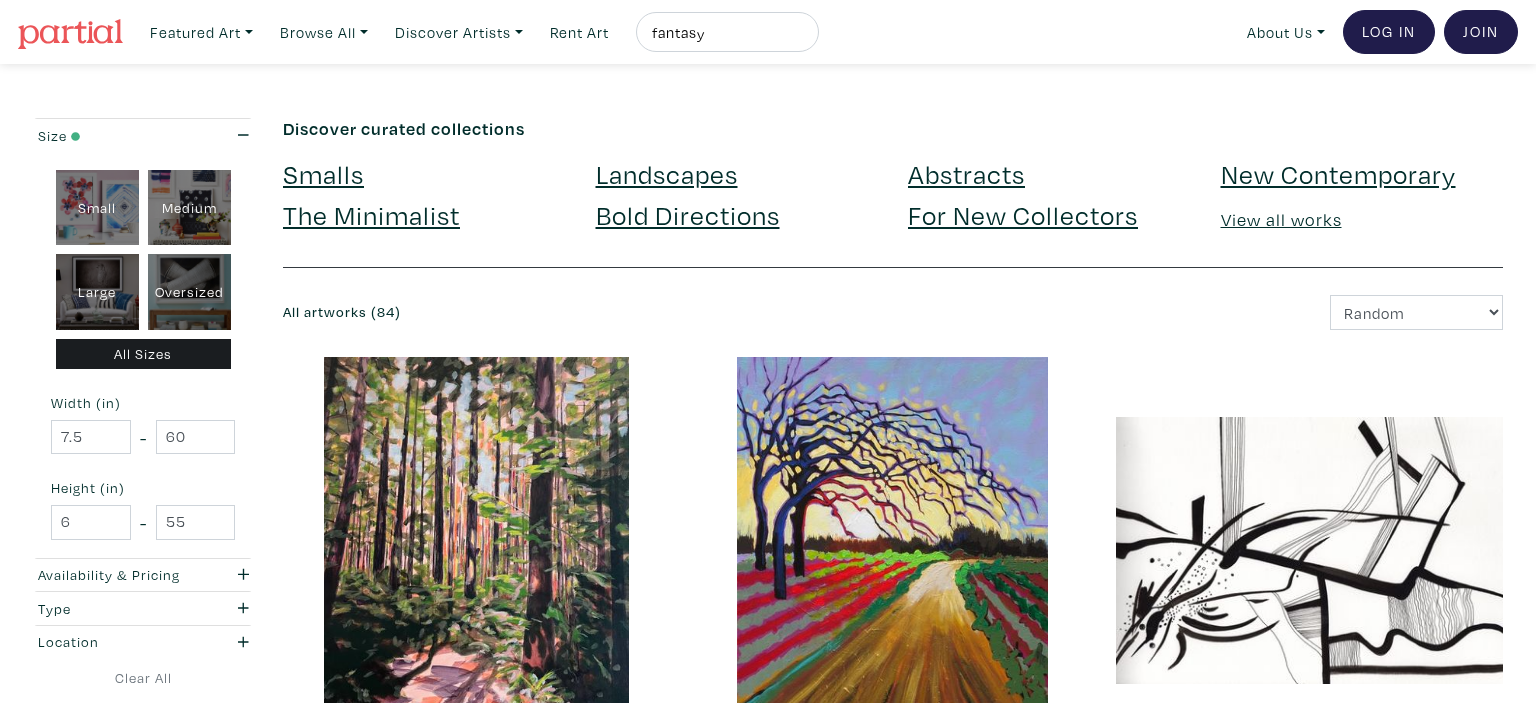 click on "fantasy" at bounding box center (725, 32) 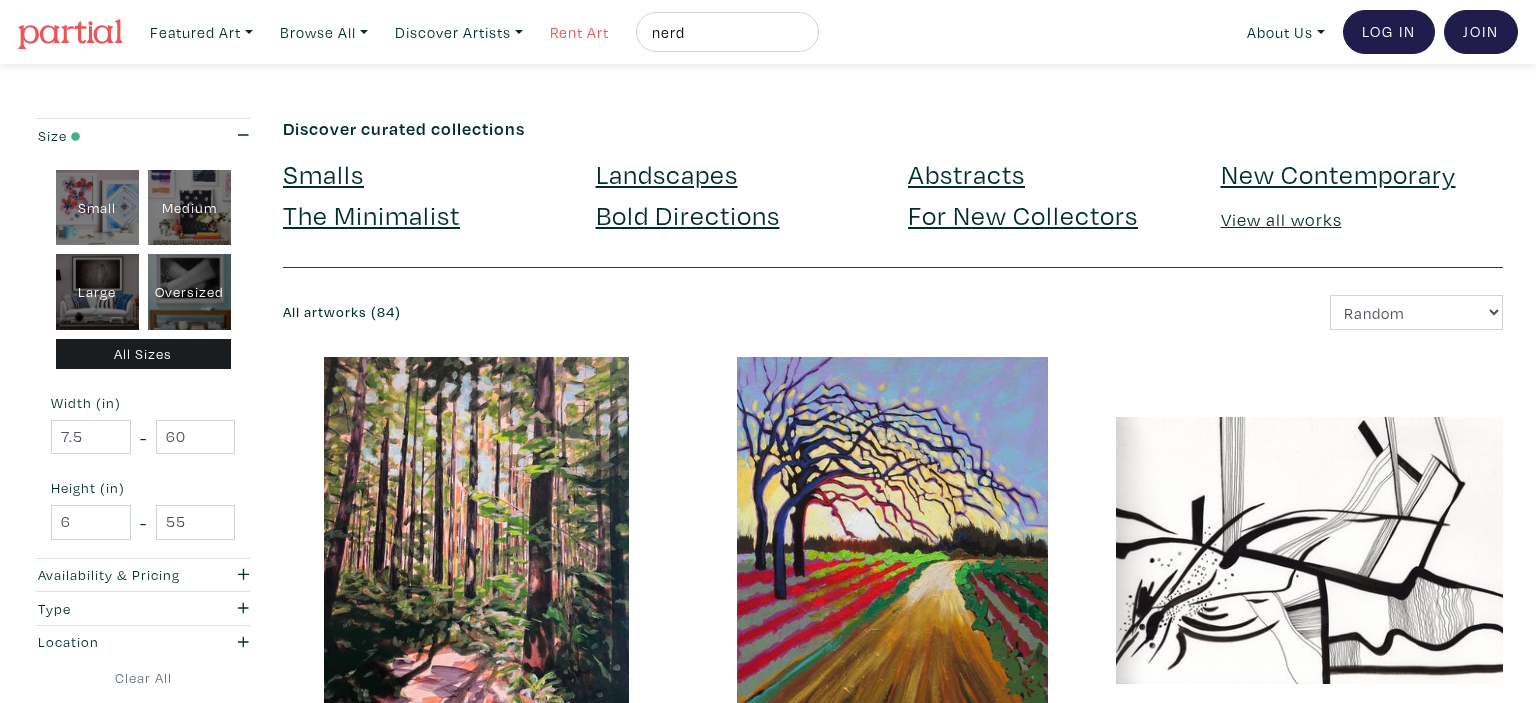 type on "nerd" 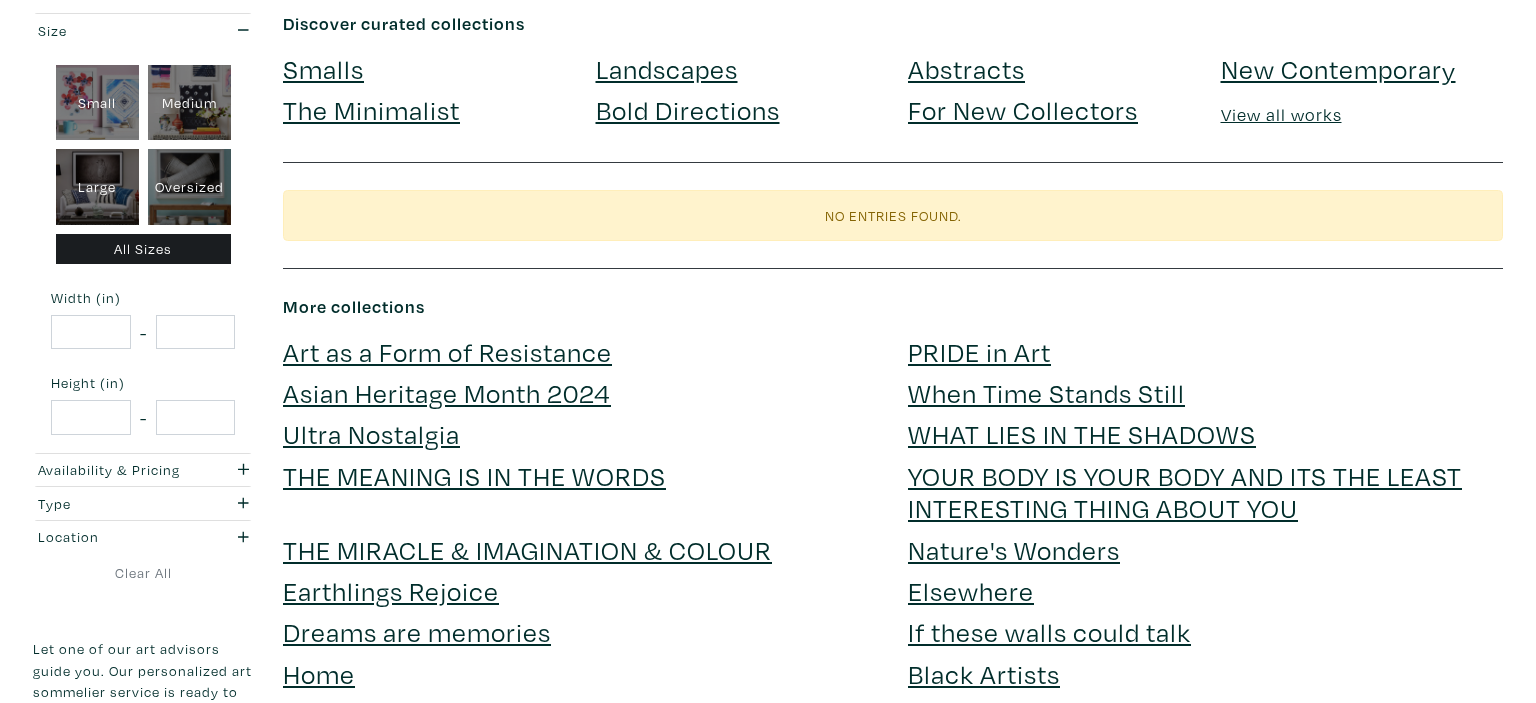 scroll, scrollTop: 0, scrollLeft: 0, axis: both 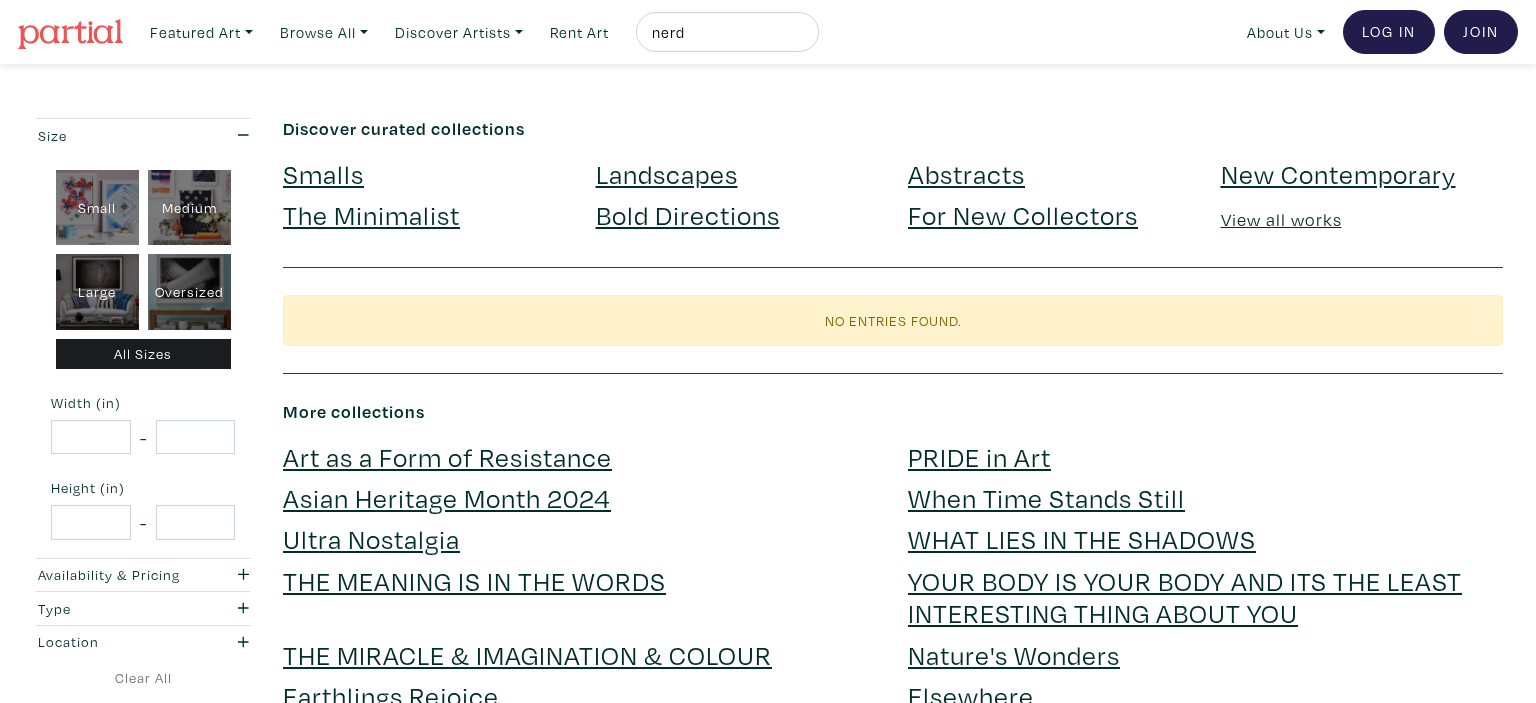click on "nerd" at bounding box center (725, 32) 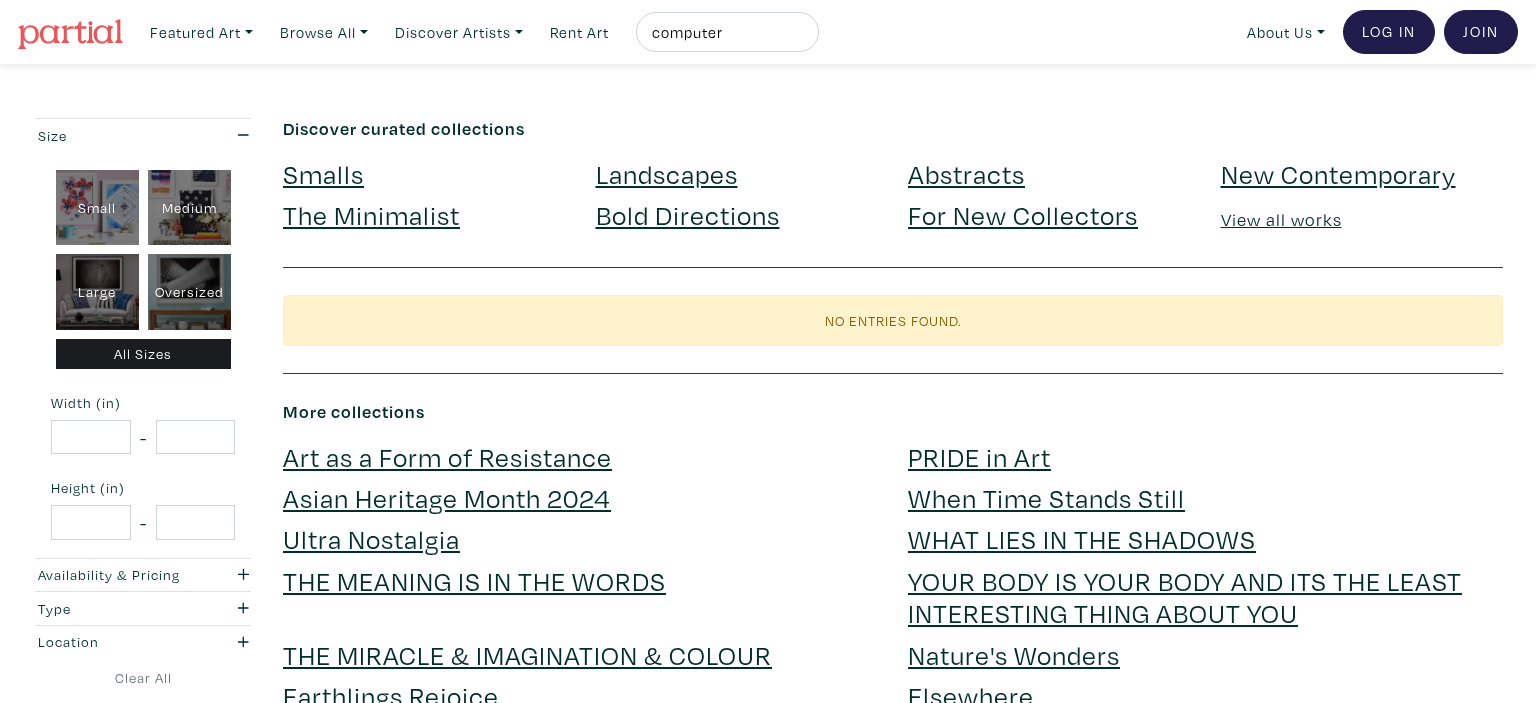 type on "computer" 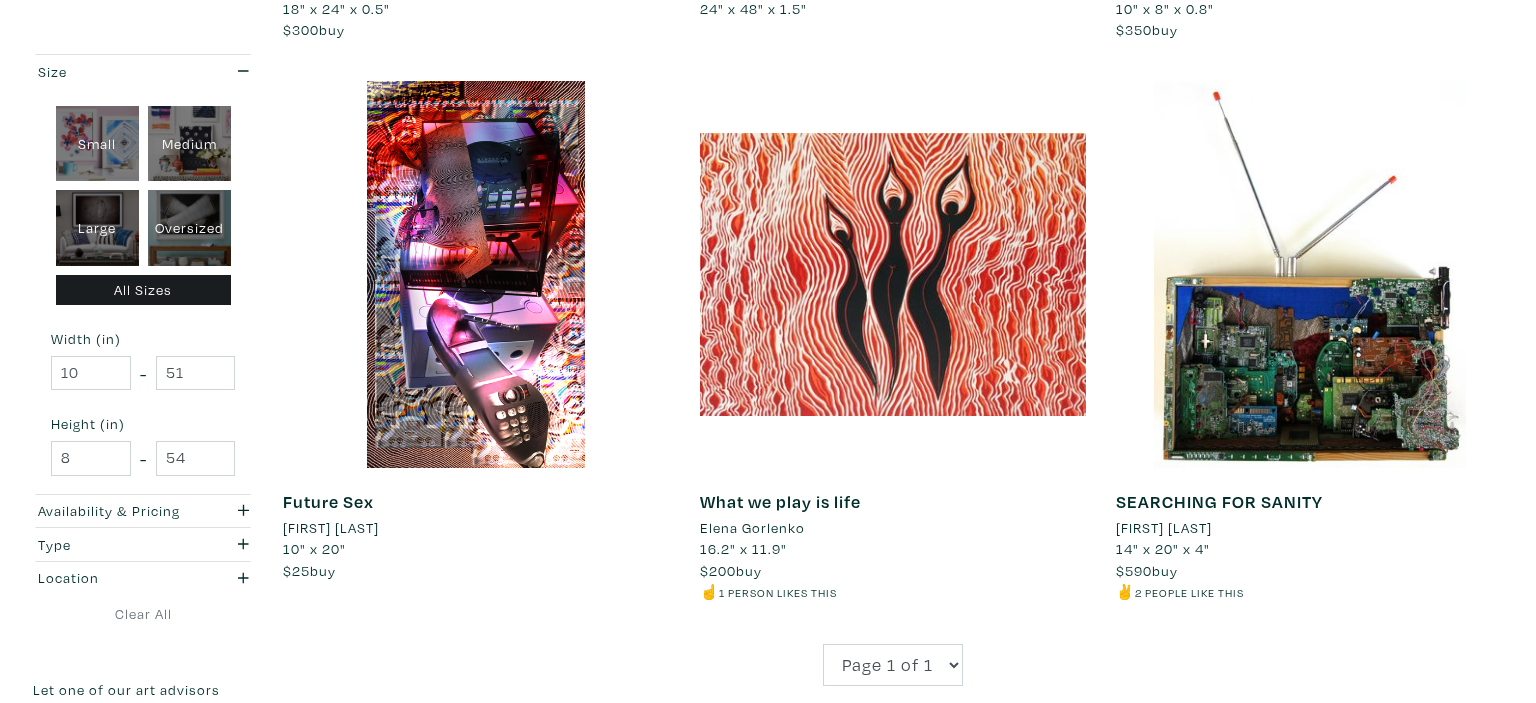 scroll, scrollTop: 1372, scrollLeft: 0, axis: vertical 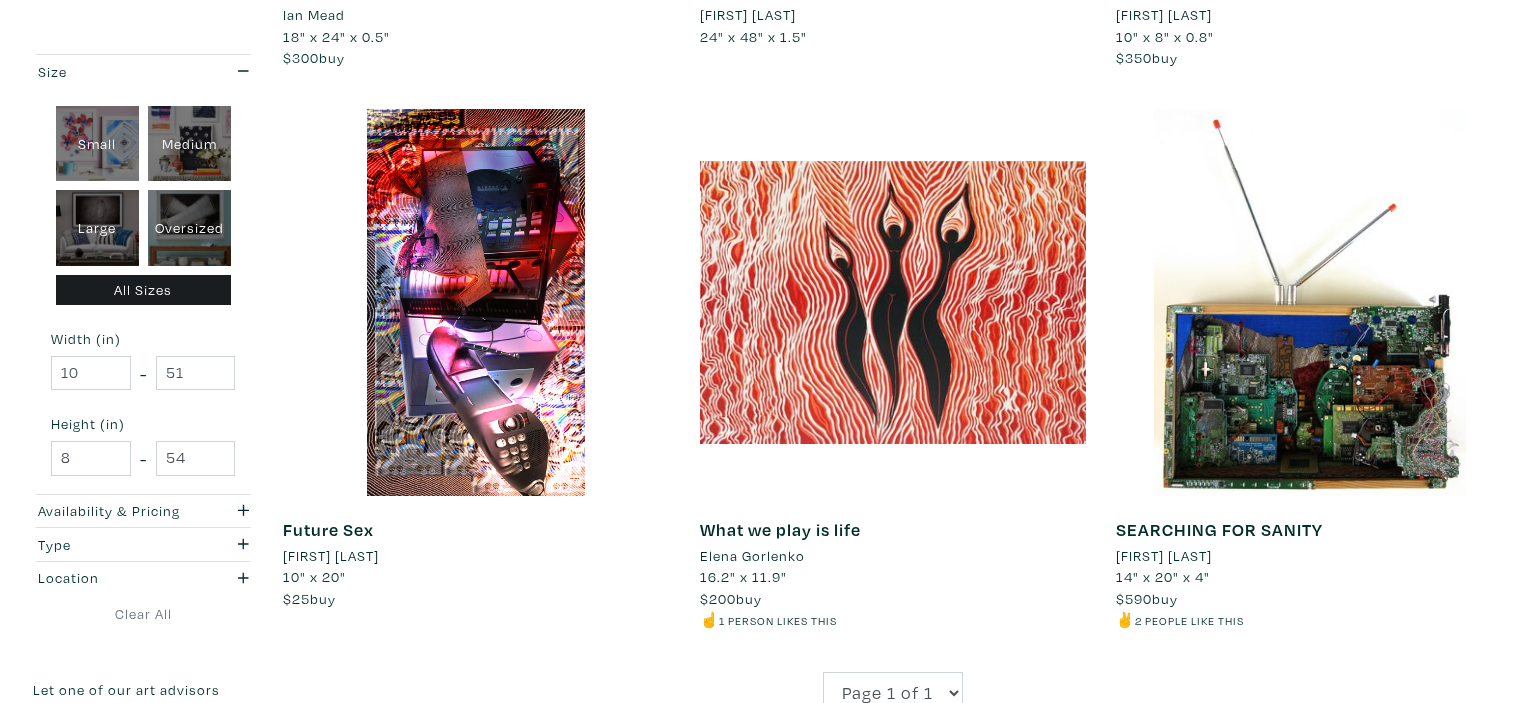 click at bounding box center (476, 302) 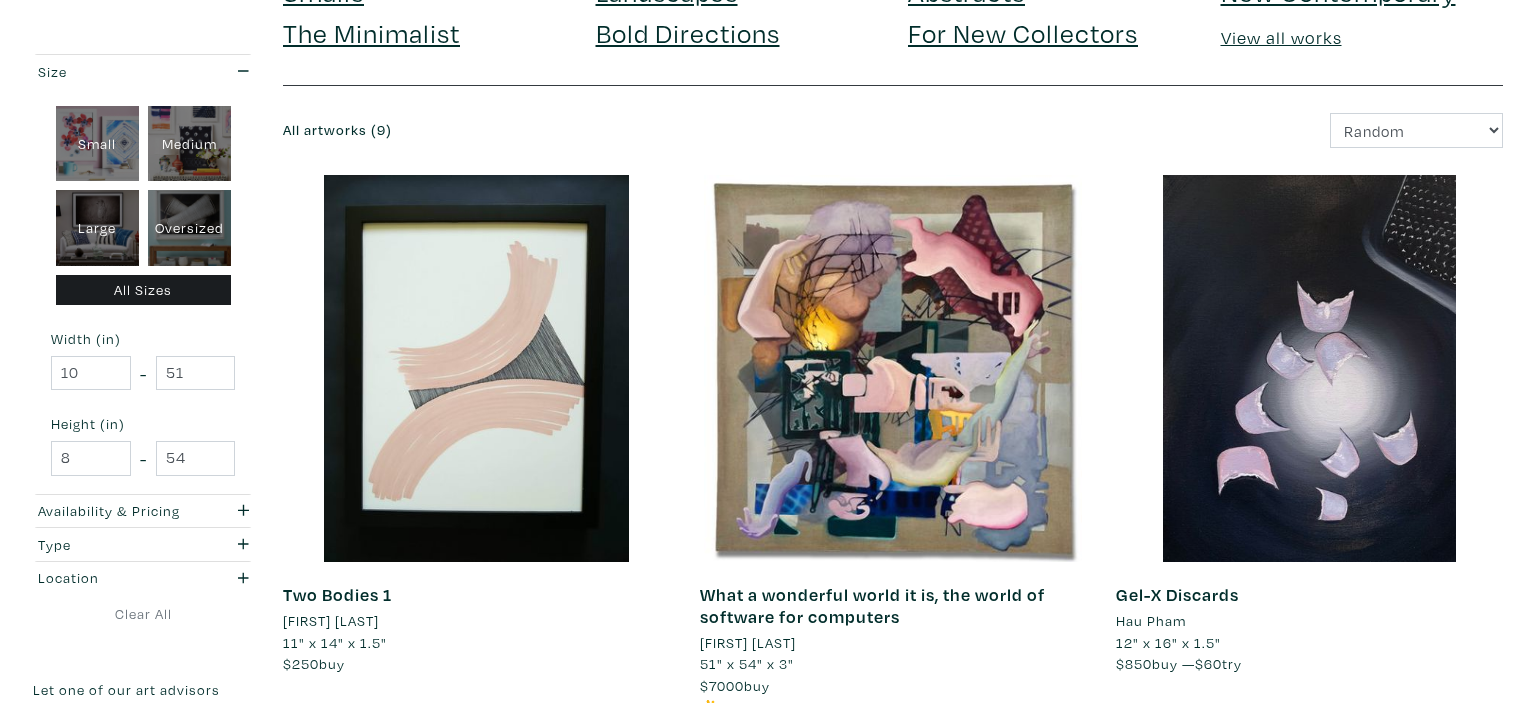 scroll, scrollTop: 0, scrollLeft: 0, axis: both 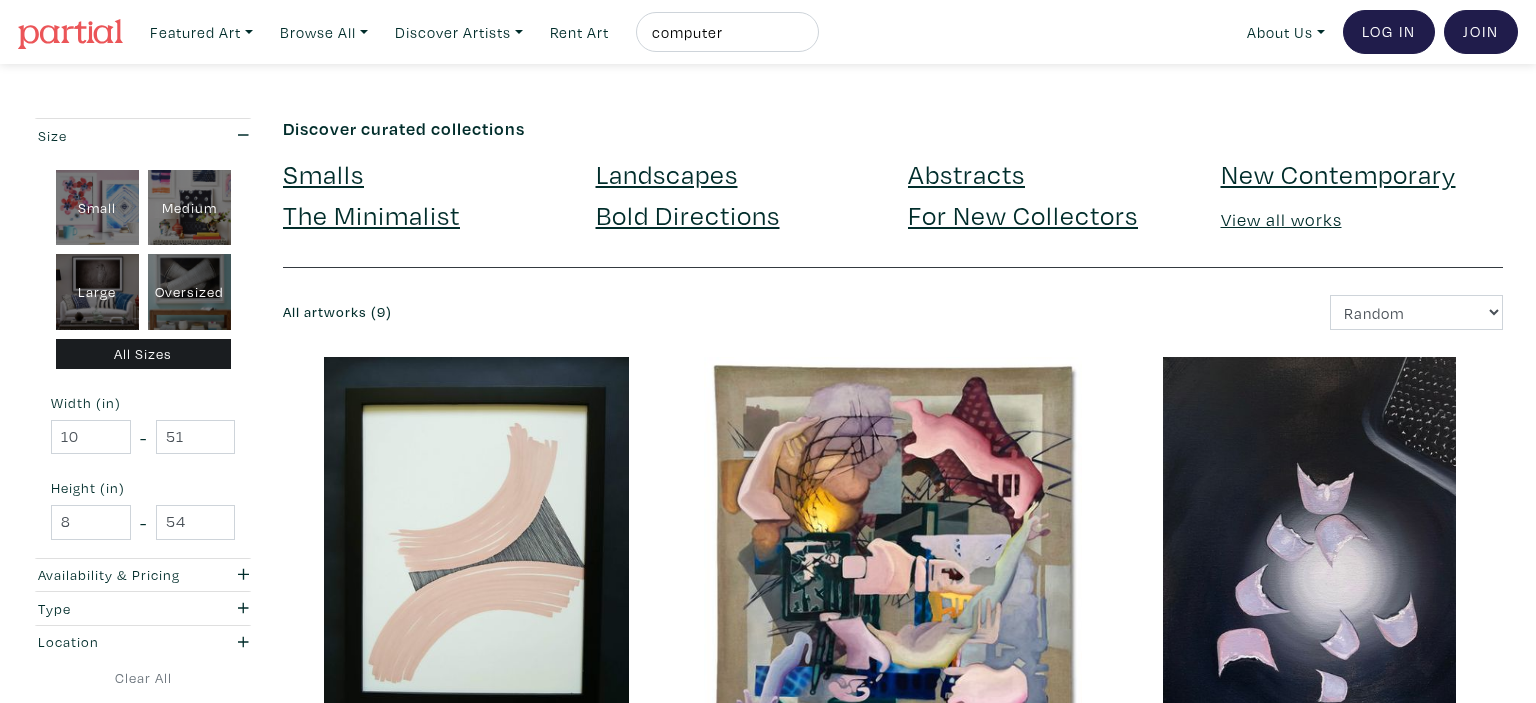 click on "Gift cards for the art-lovers on your list – order by Dec. 22.
Featured Art
Smalls
Landscapes
Abstracts
New Contemporary
The Minimalist
Bold Directions
For New Collectors
Guest Curators
Browse All
Painting" at bounding box center [768, 1627] 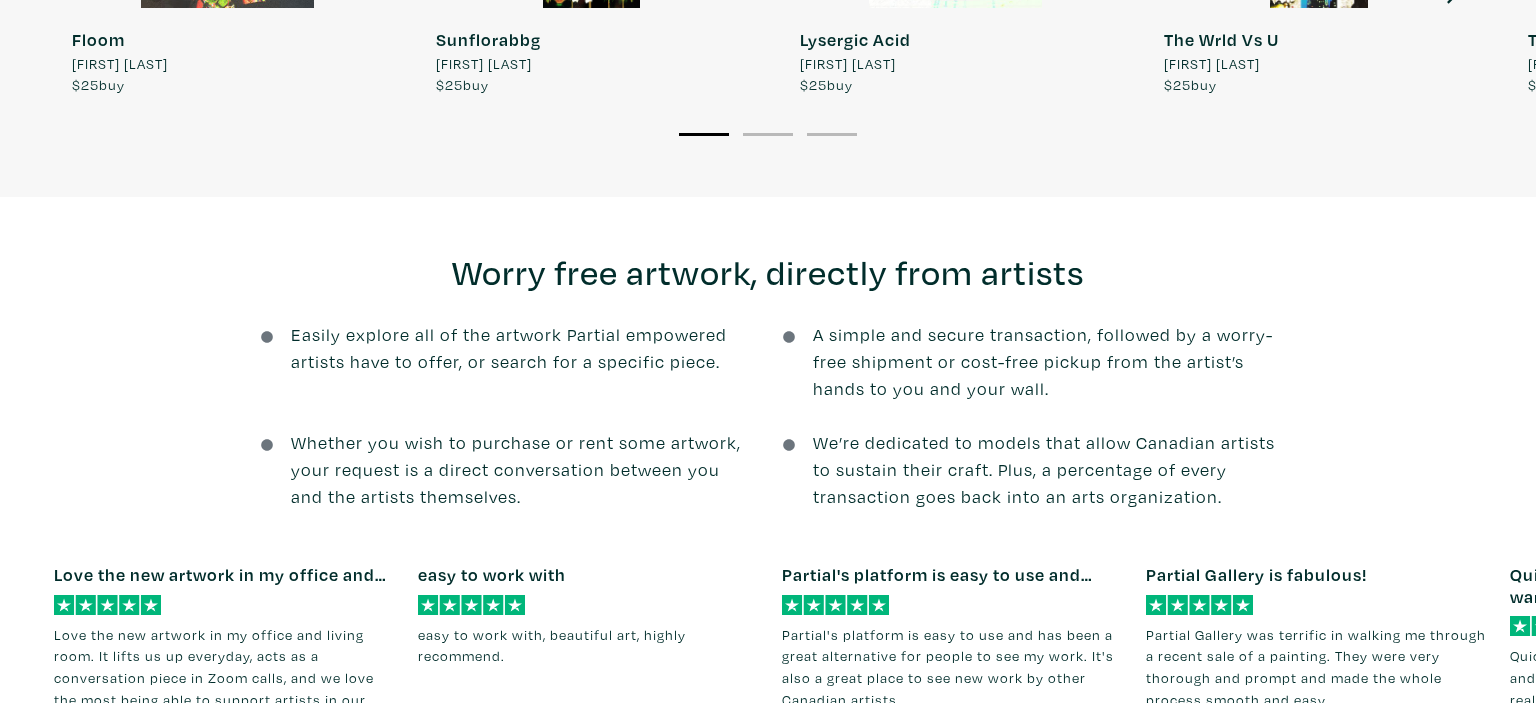 scroll, scrollTop: 1584, scrollLeft: 0, axis: vertical 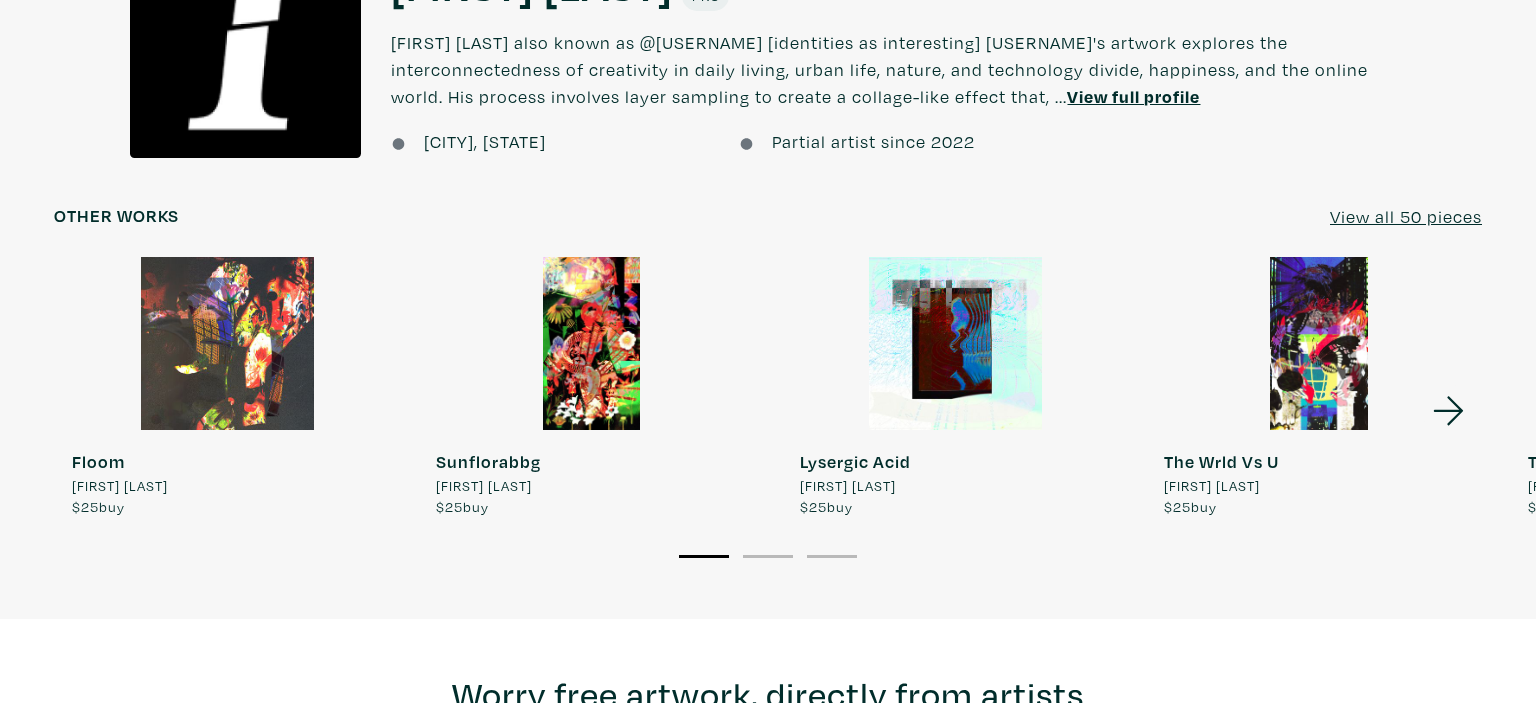 click 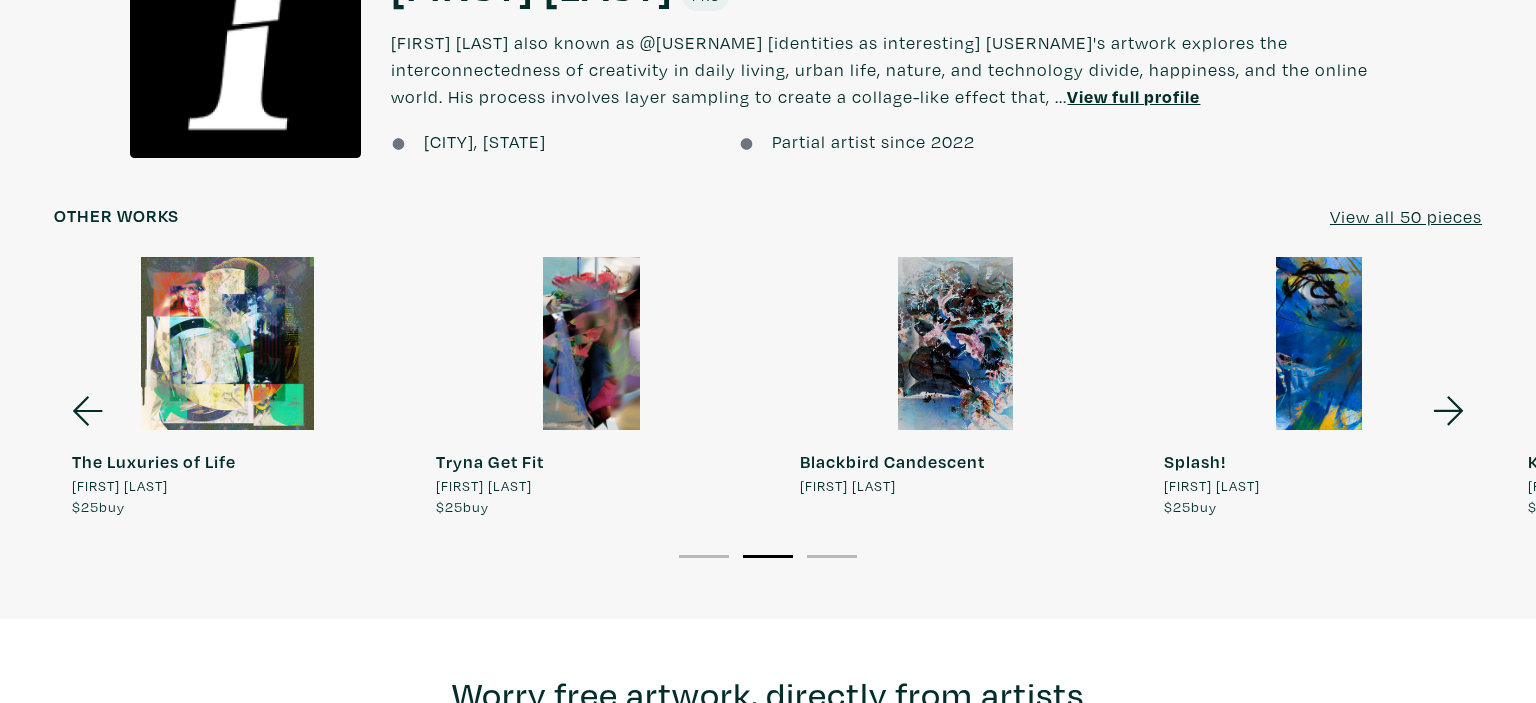click 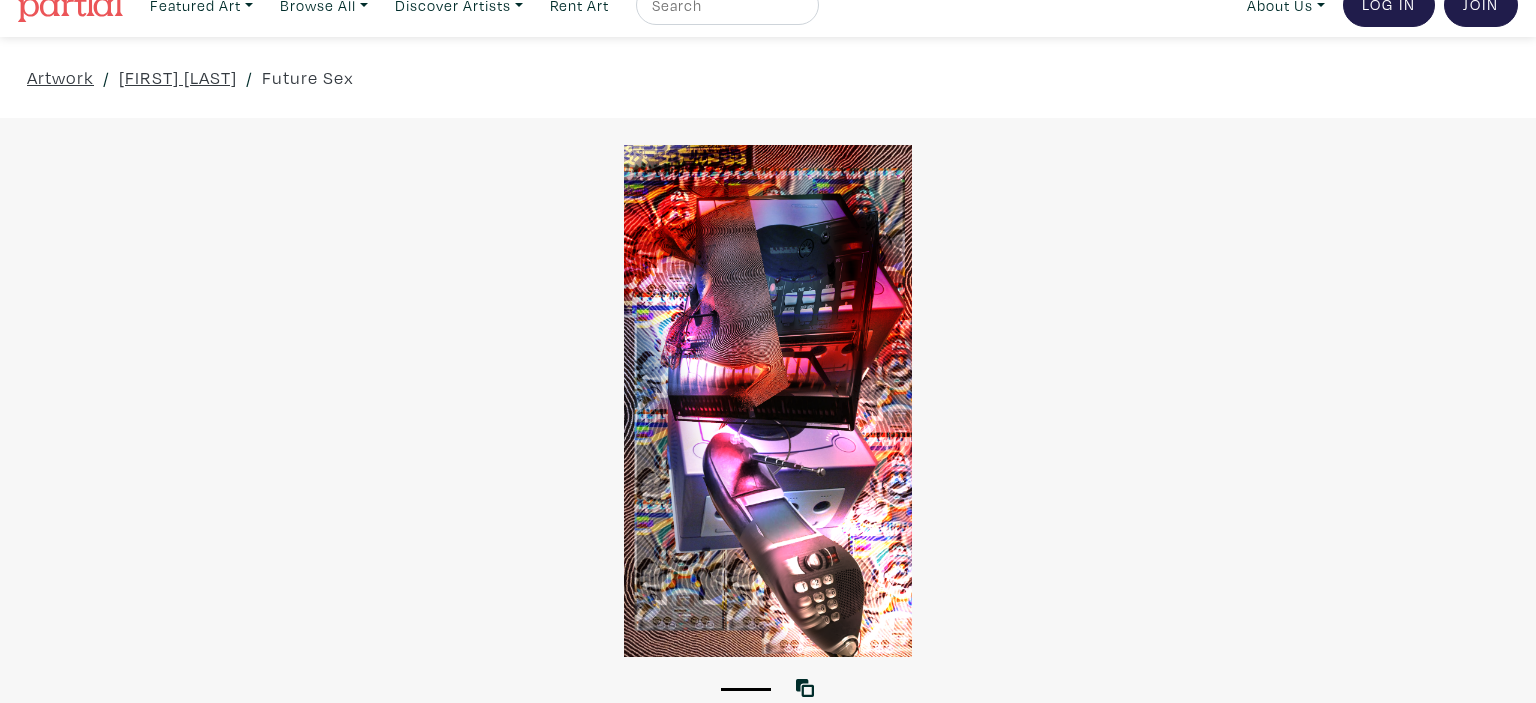 scroll, scrollTop: 0, scrollLeft: 0, axis: both 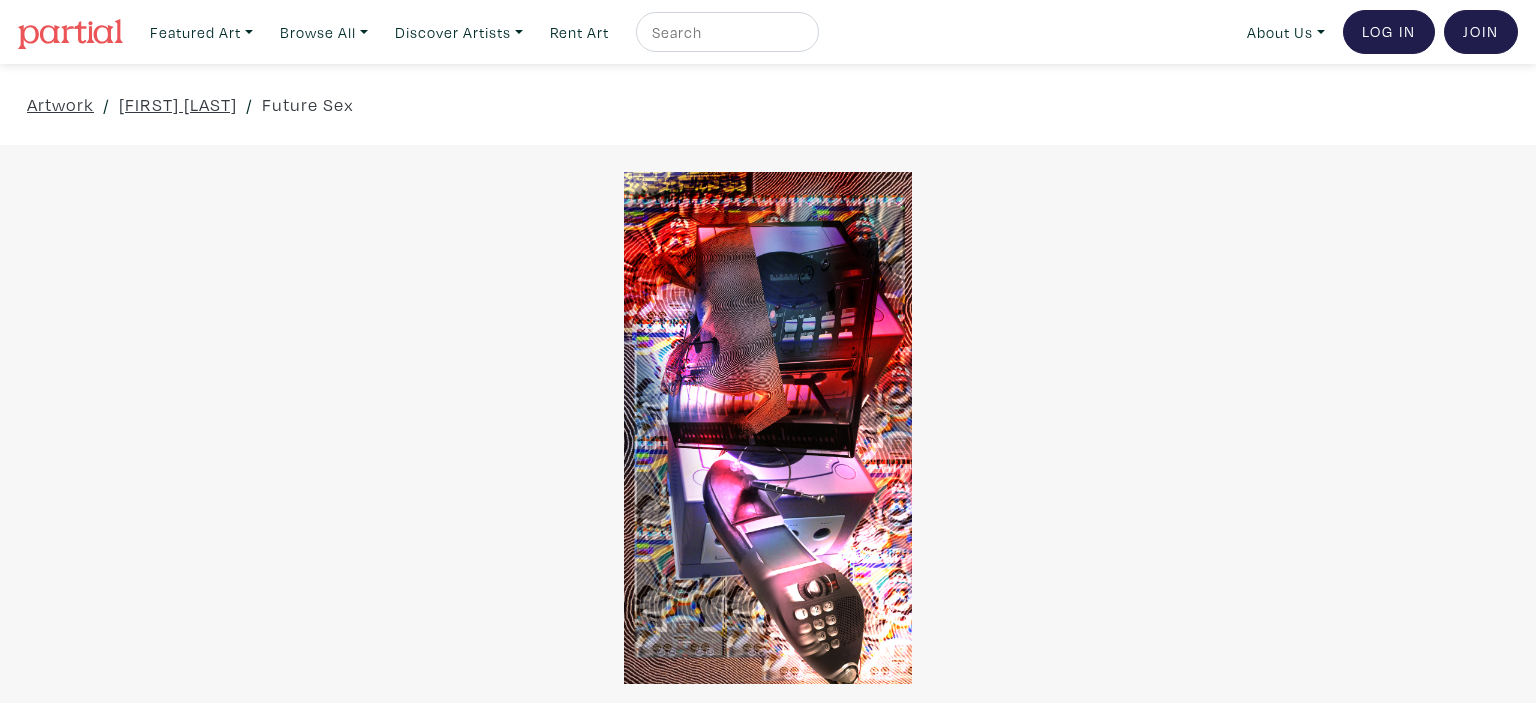 click at bounding box center [70, 34] 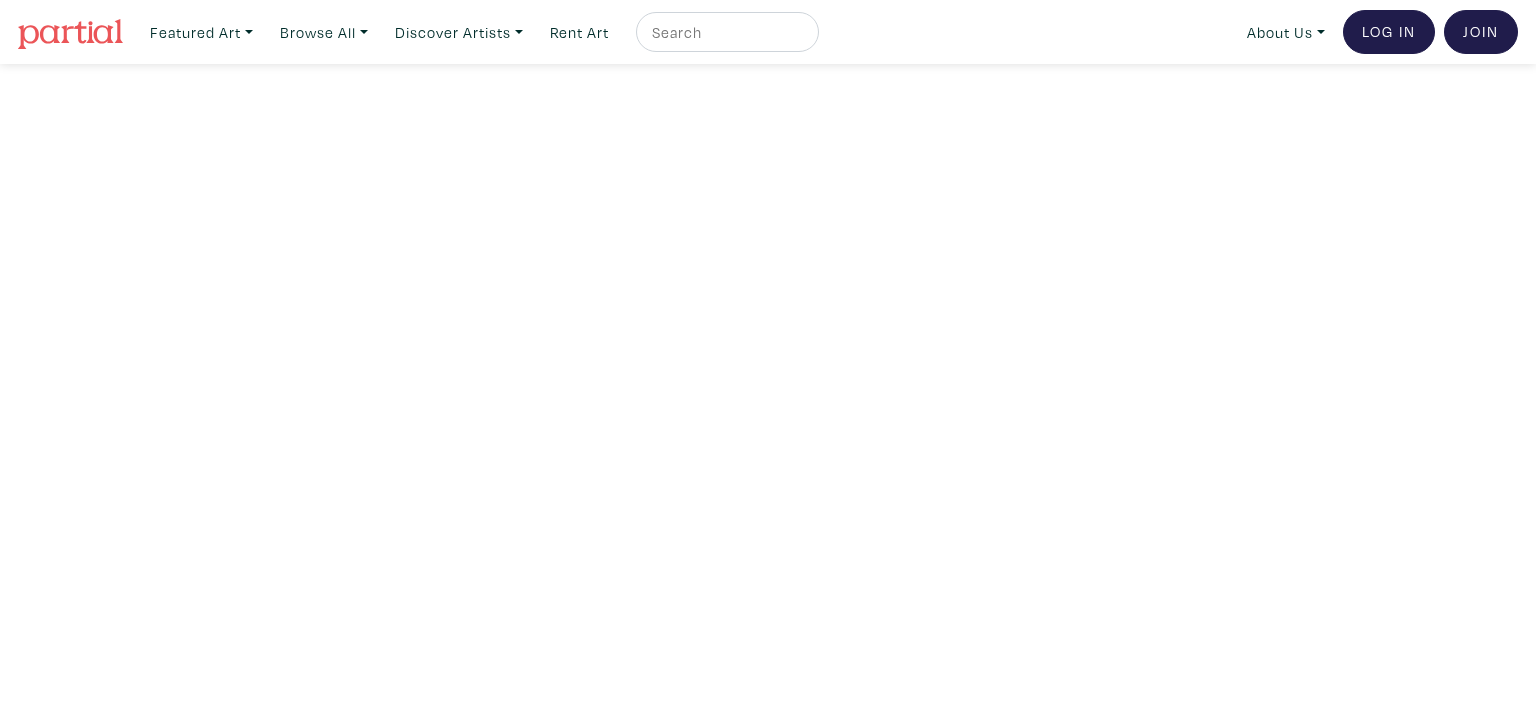 scroll, scrollTop: 0, scrollLeft: 0, axis: both 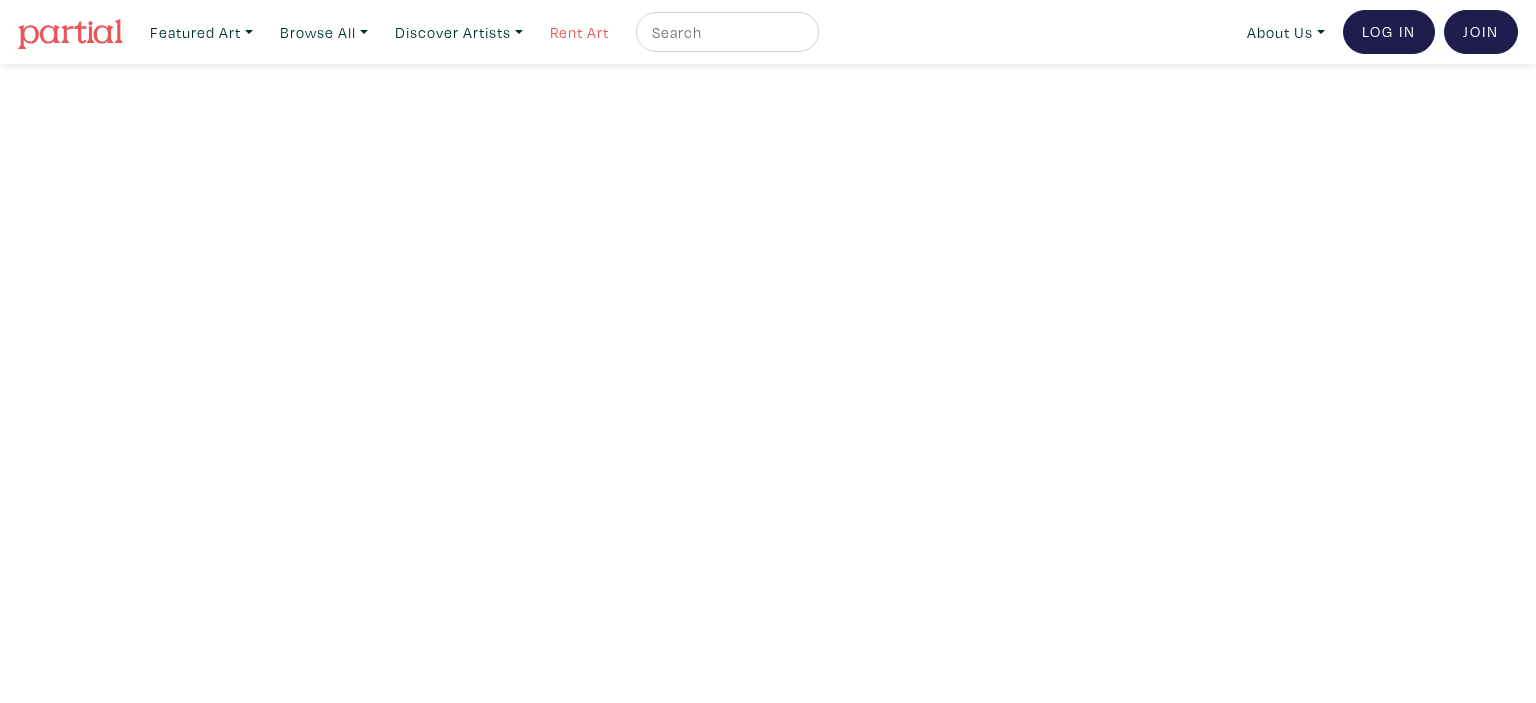 click on "Rent Art" at bounding box center [579, 32] 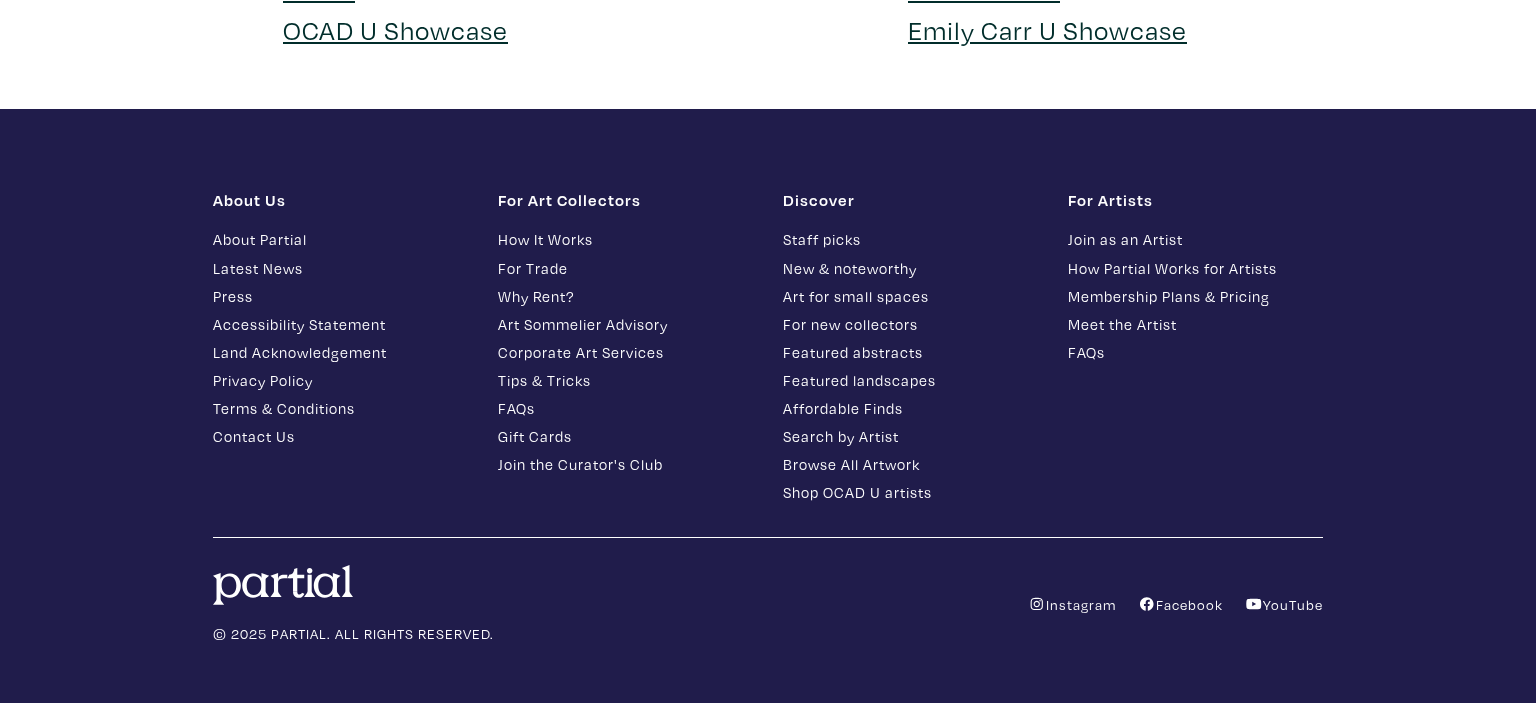 scroll, scrollTop: 5319, scrollLeft: 0, axis: vertical 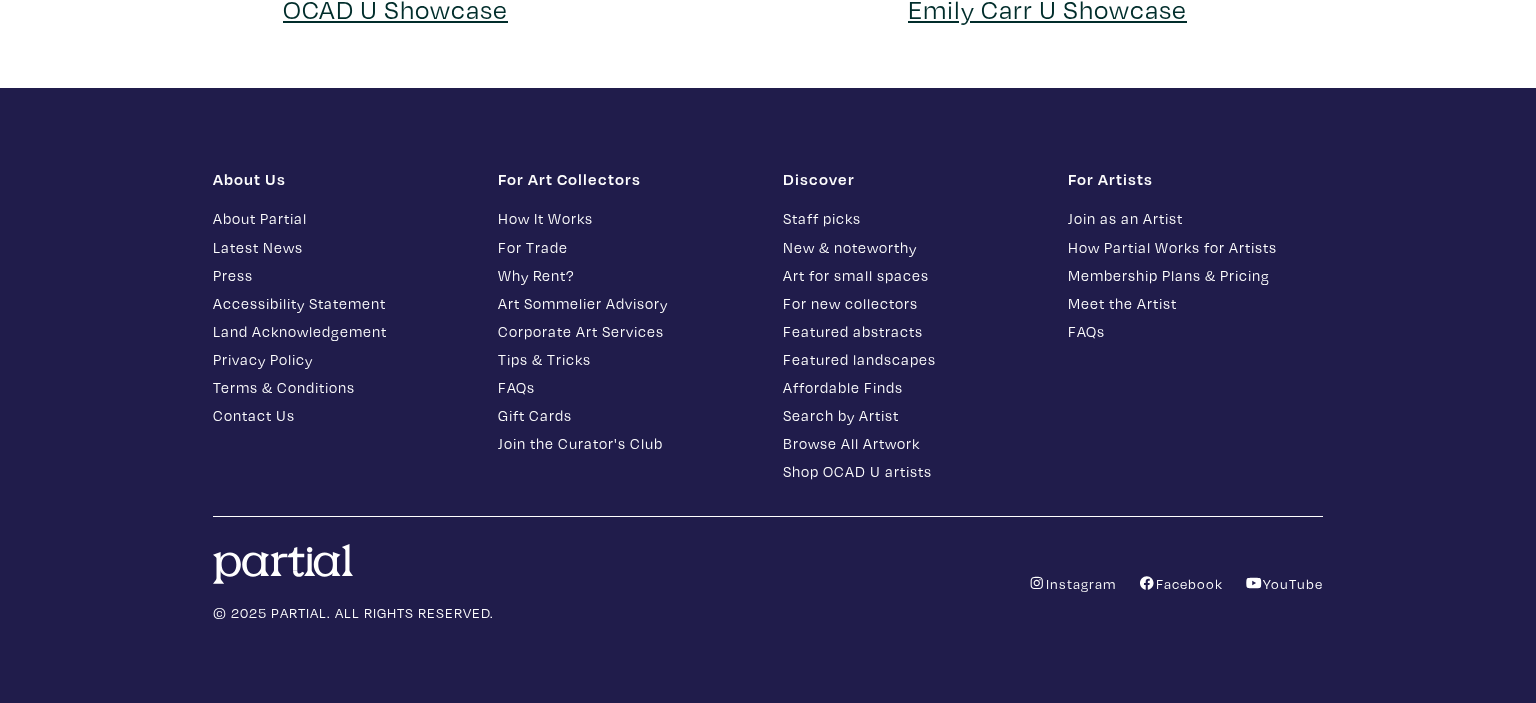 click on "How It Works" at bounding box center [625, 218] 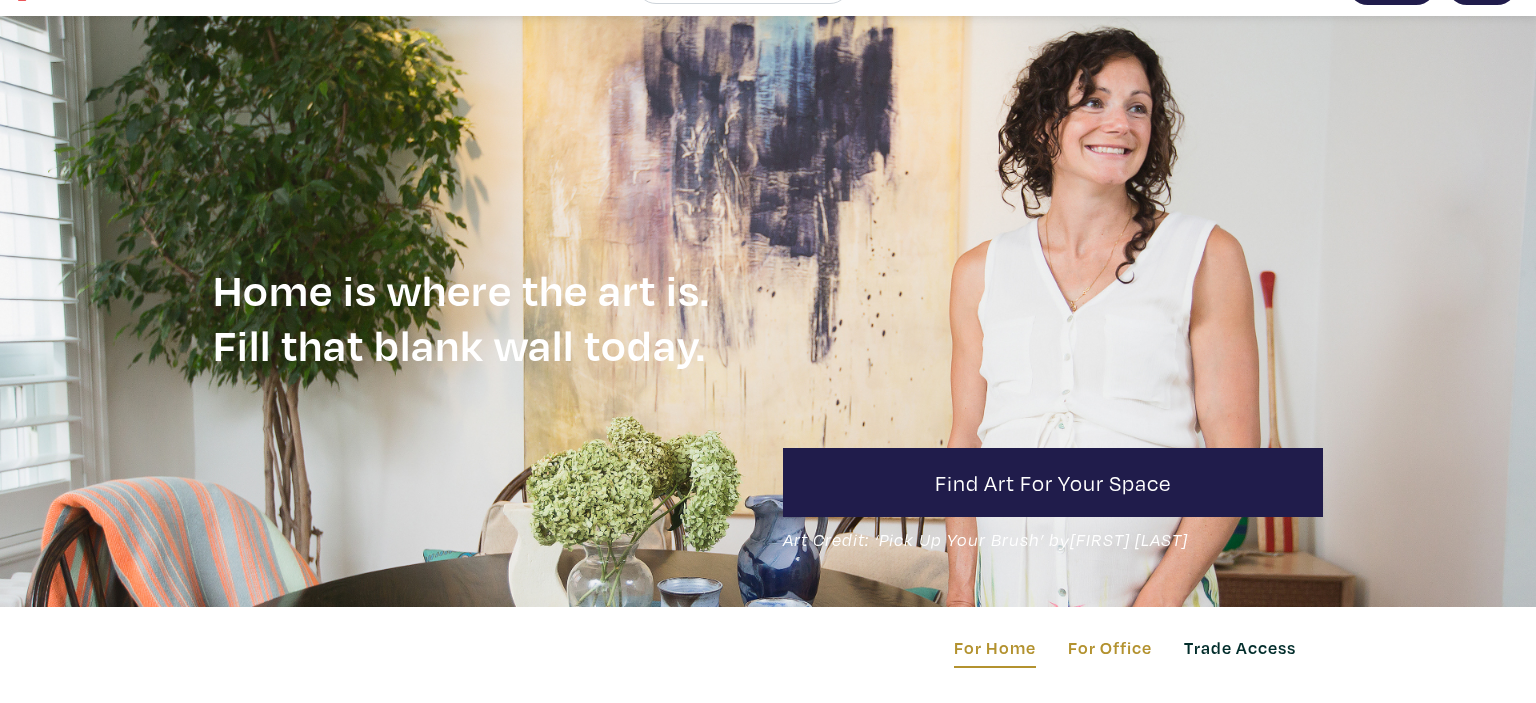 scroll, scrollTop: 0, scrollLeft: 0, axis: both 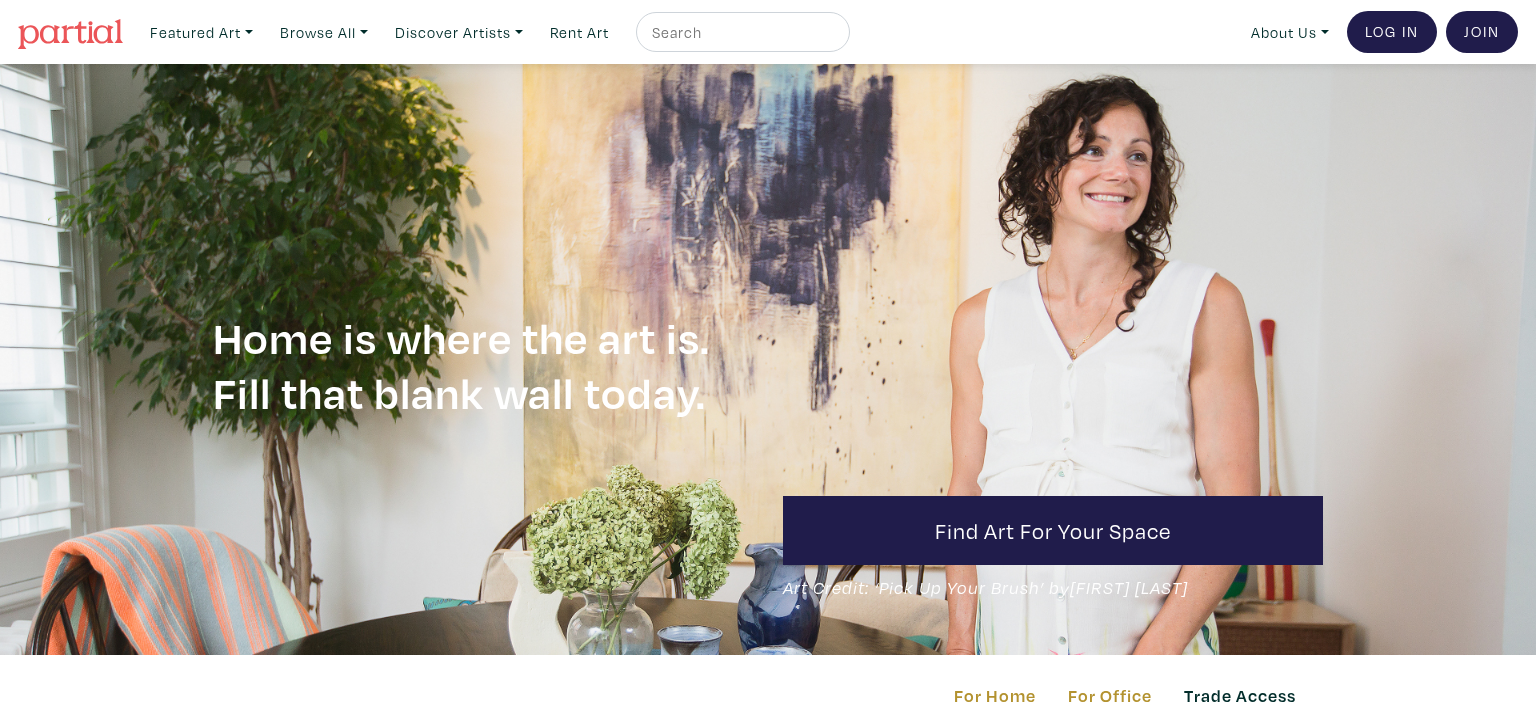 click on "Home is where the art is. Fill that blank wall today.
Find art for your space
Art Credit: ‘Pick Up Your Brush’ by  Carolanne MacLean" at bounding box center (768, 359) 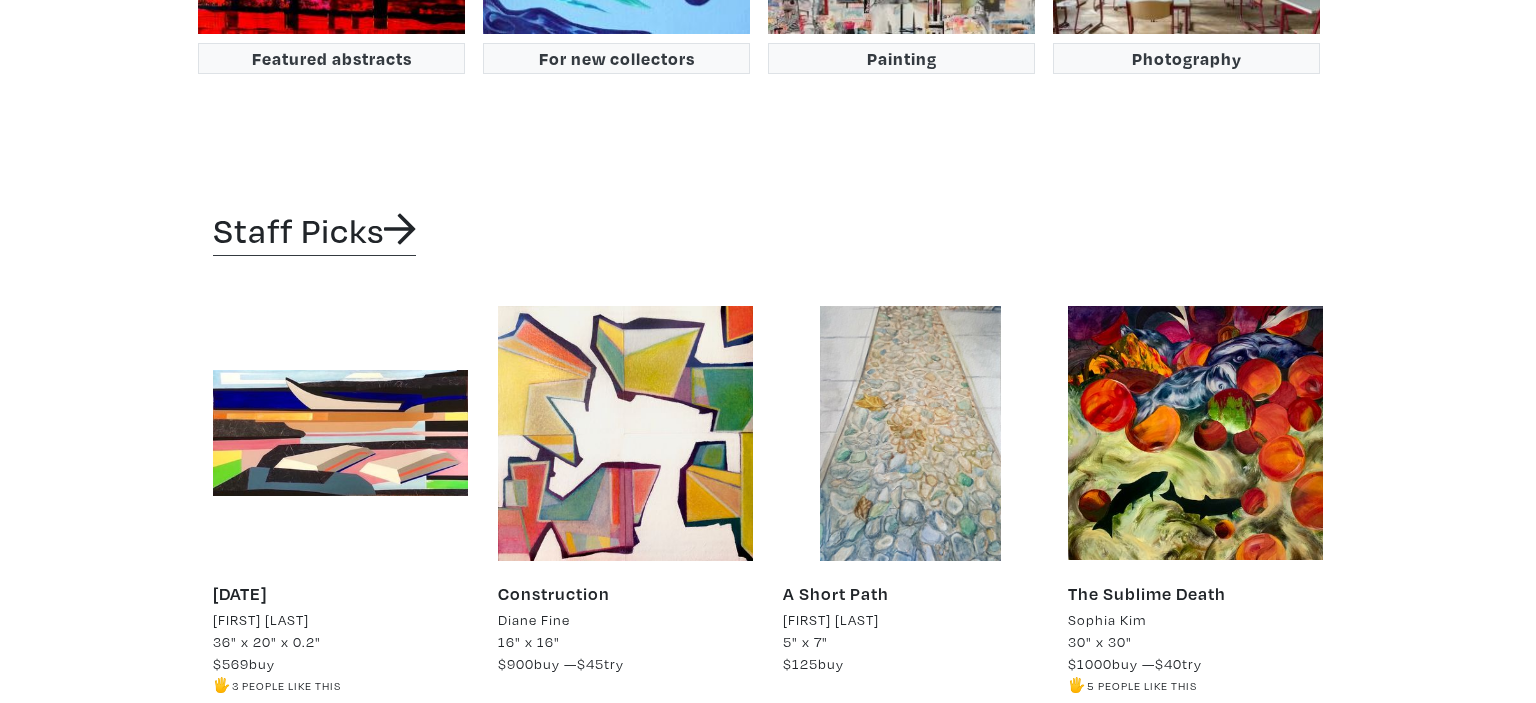 scroll, scrollTop: 4435, scrollLeft: 0, axis: vertical 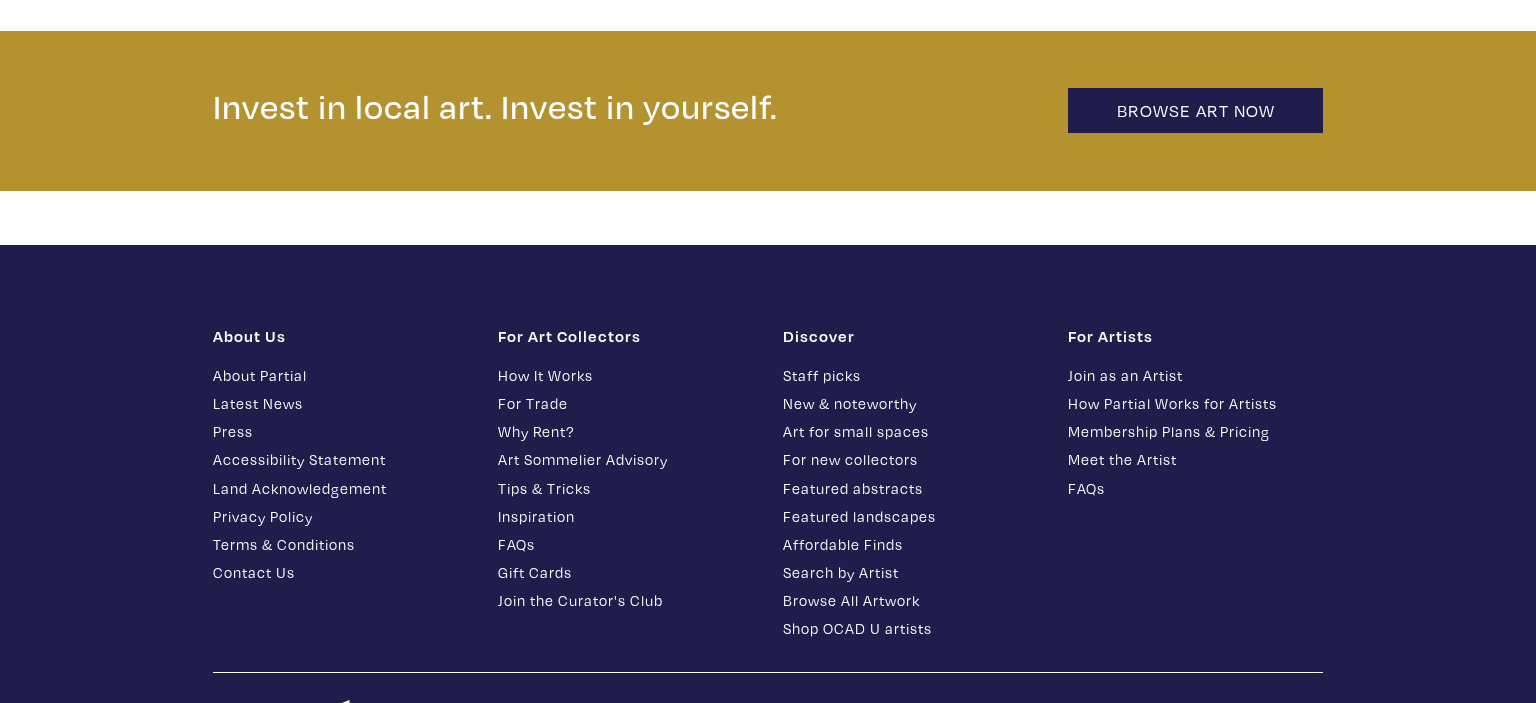 click on "Contact Us" at bounding box center [340, 572] 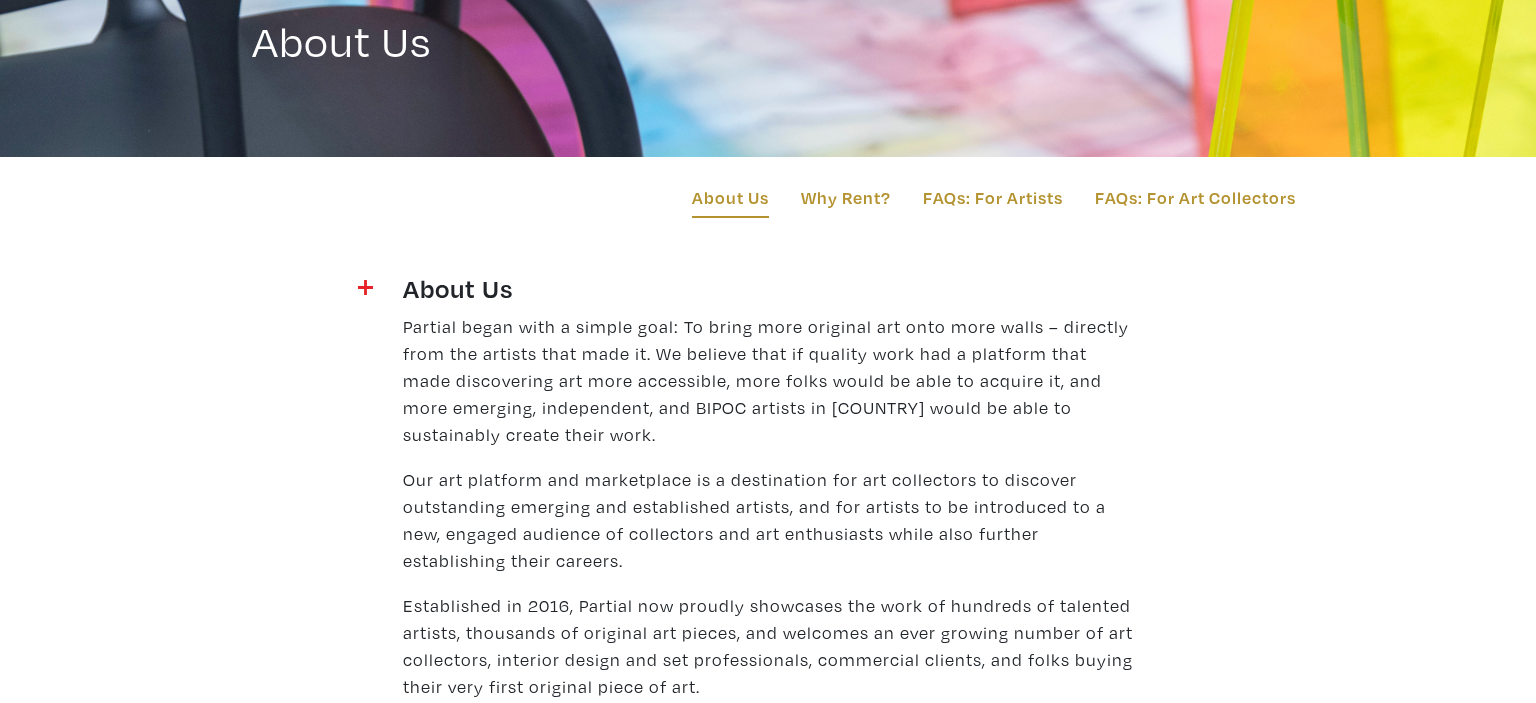 scroll, scrollTop: 0, scrollLeft: 0, axis: both 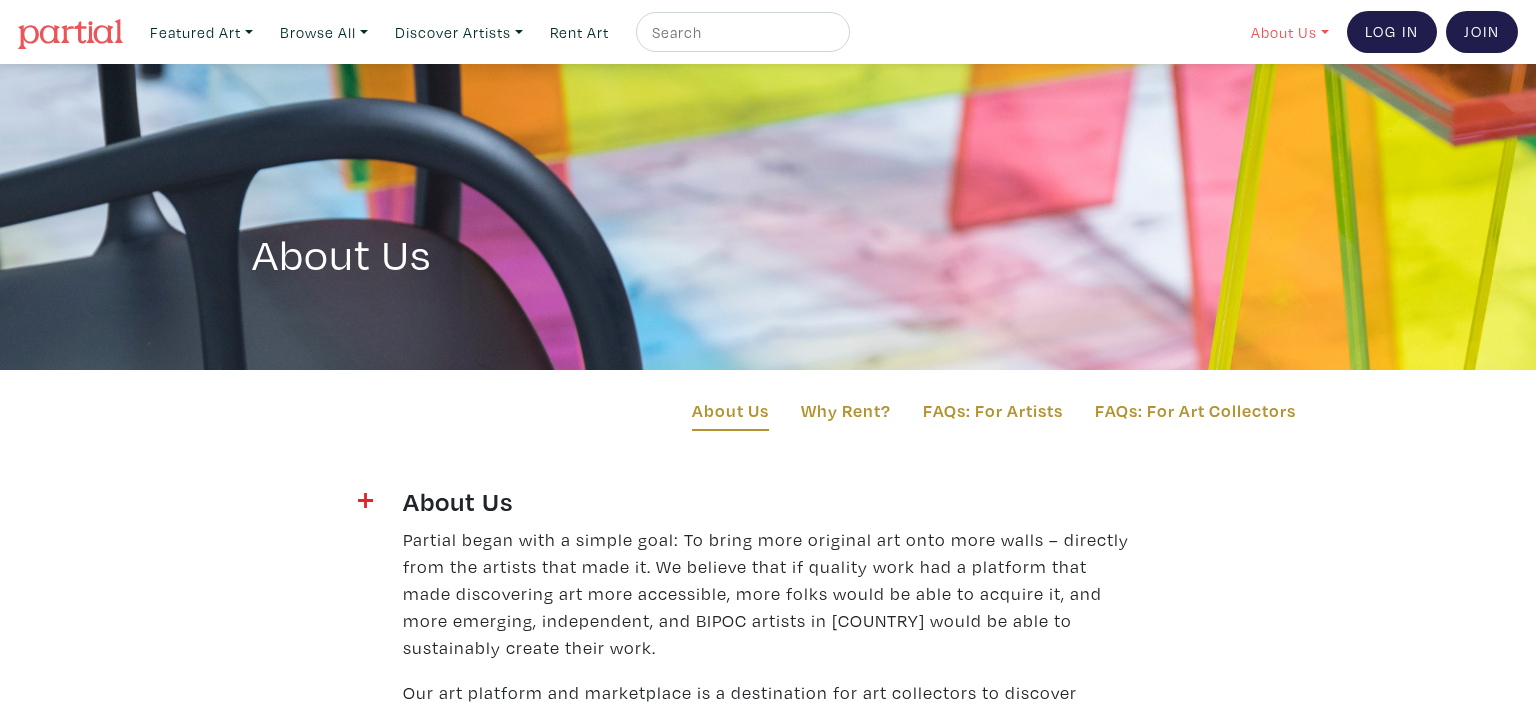 click on "About Us" at bounding box center [1290, 32] 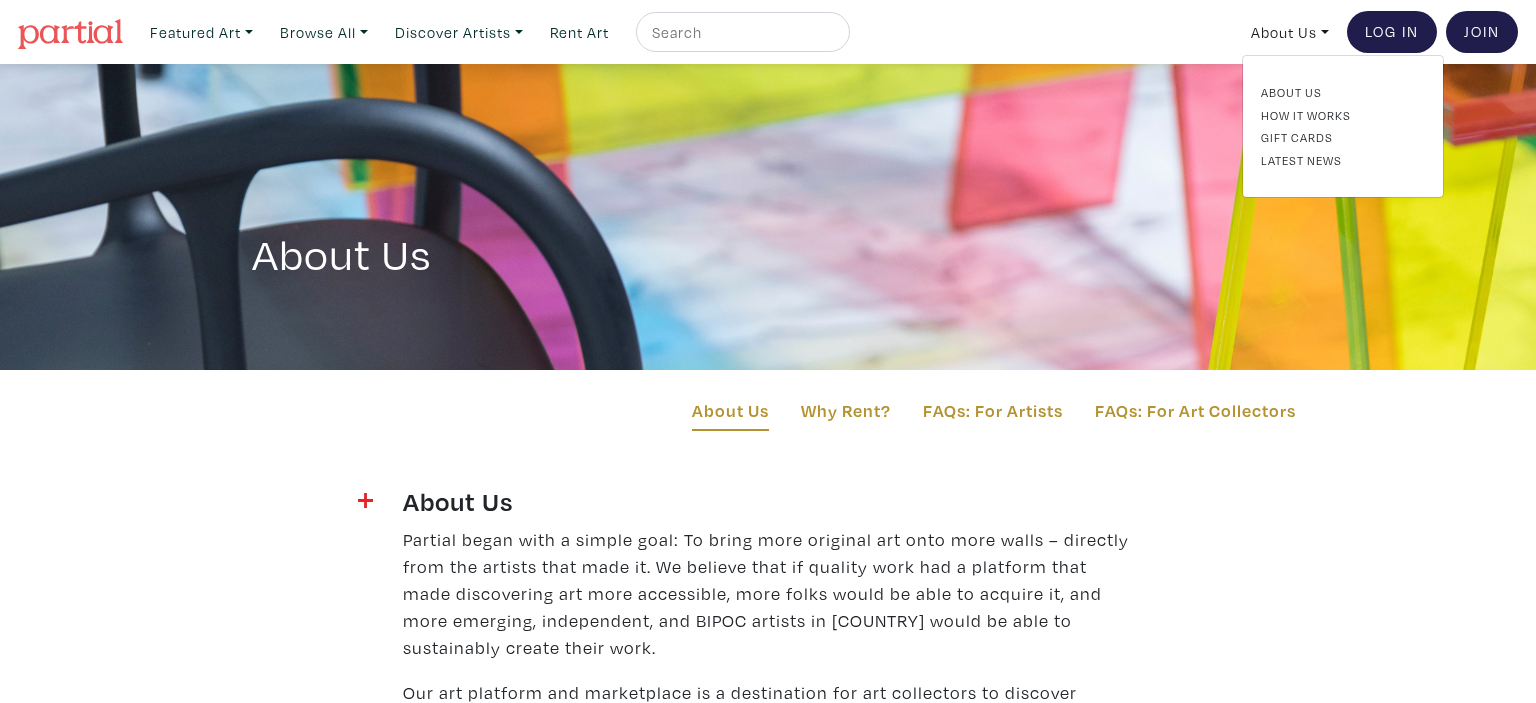 click on "About Us
Why Rent?
FAQs: For Artists
FAQs: For Art Collectors" at bounding box center (768, 427) 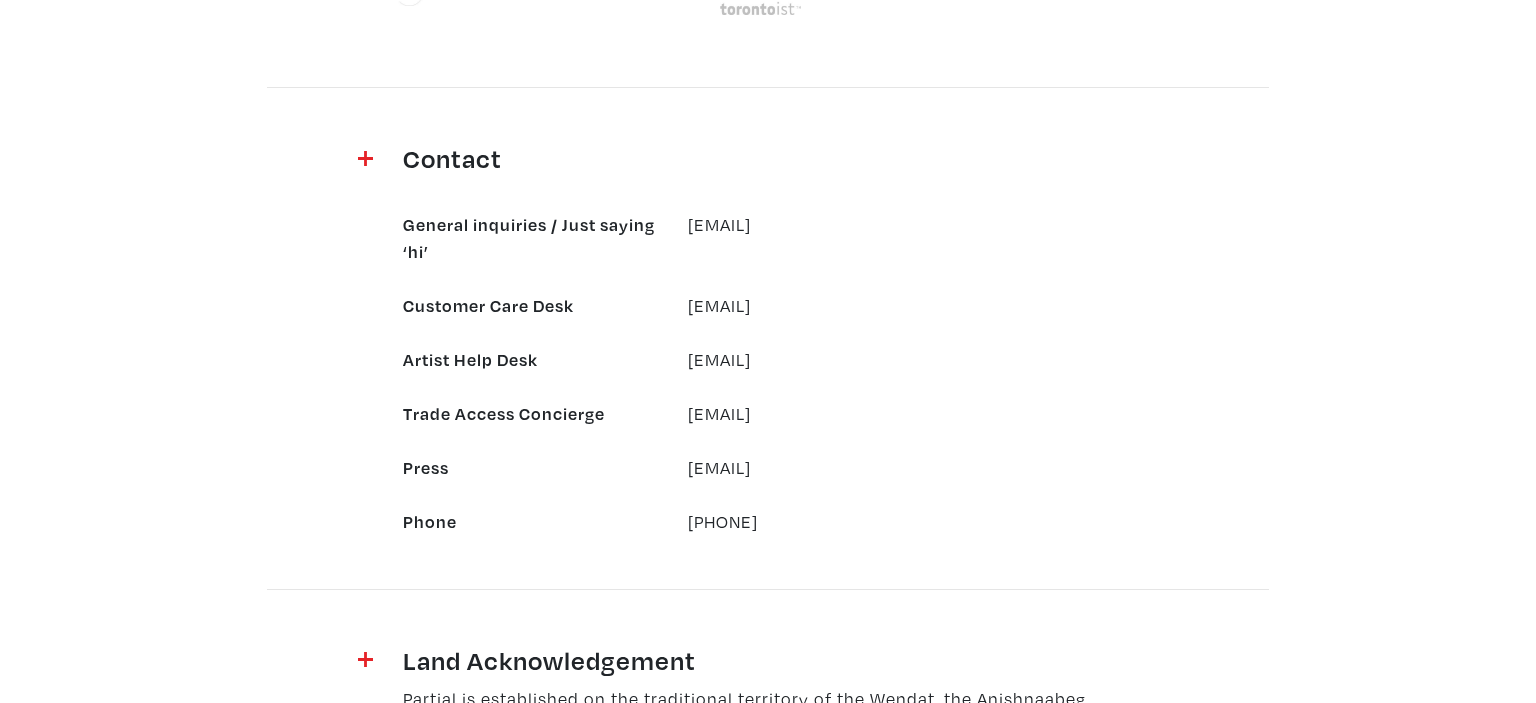scroll, scrollTop: 2006, scrollLeft: 0, axis: vertical 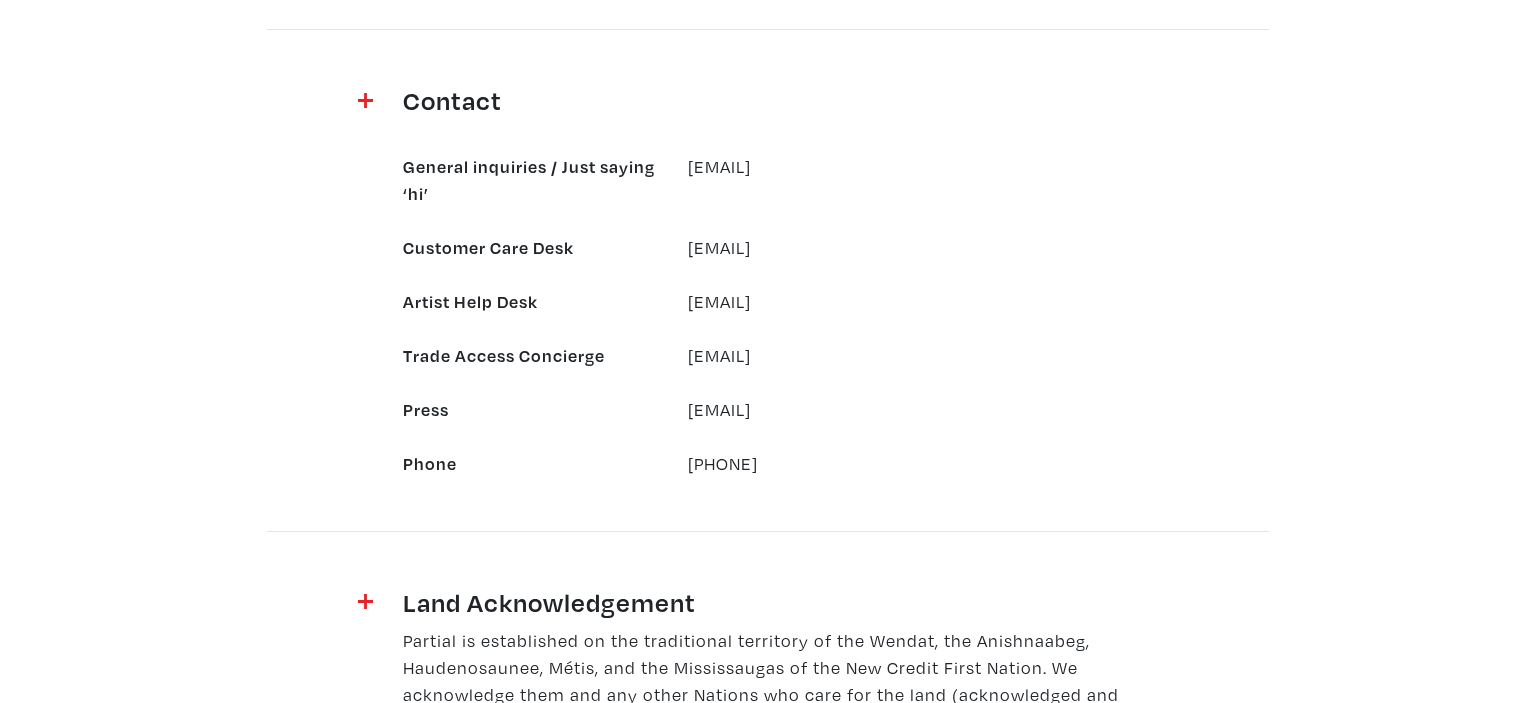 drag, startPoint x: 864, startPoint y: 167, endPoint x: 684, endPoint y: 176, distance: 180.22485 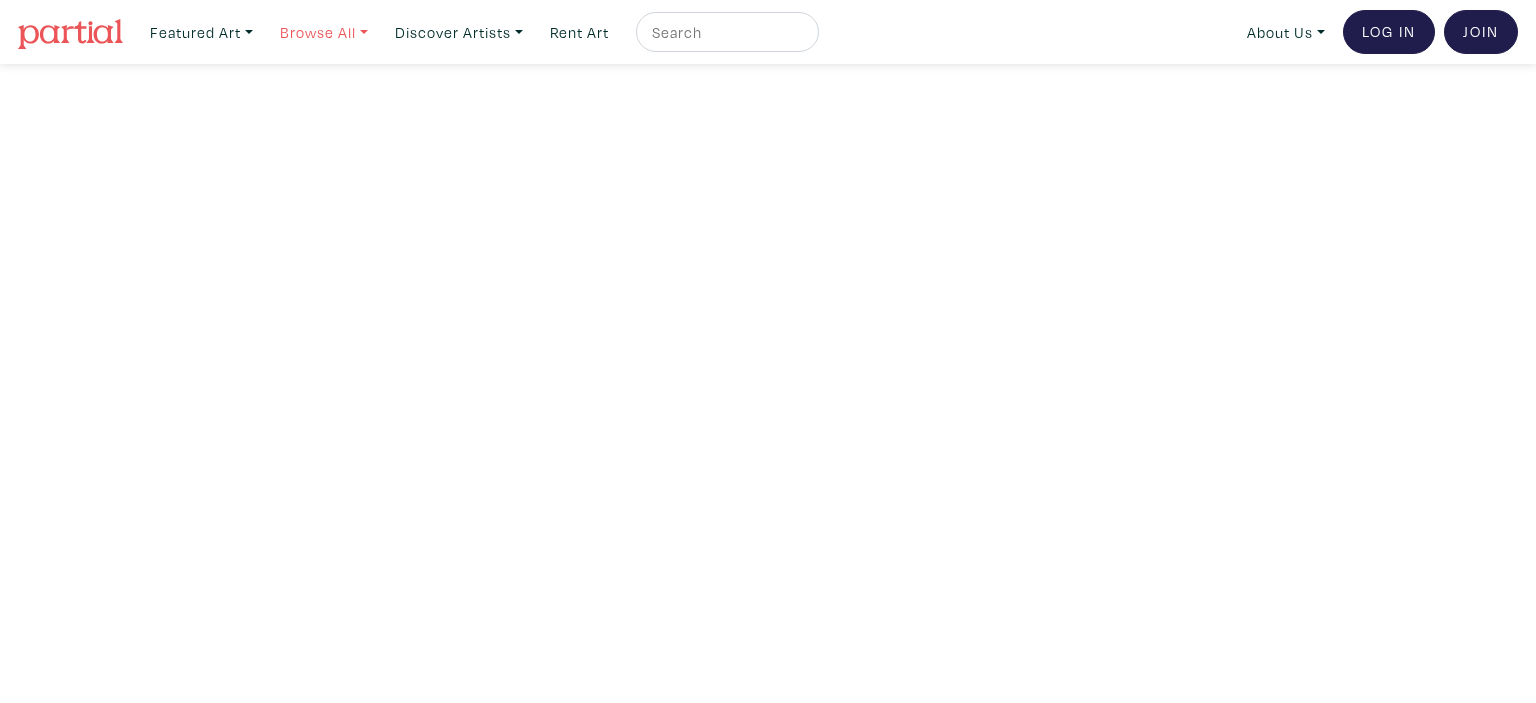 scroll, scrollTop: 0, scrollLeft: 0, axis: both 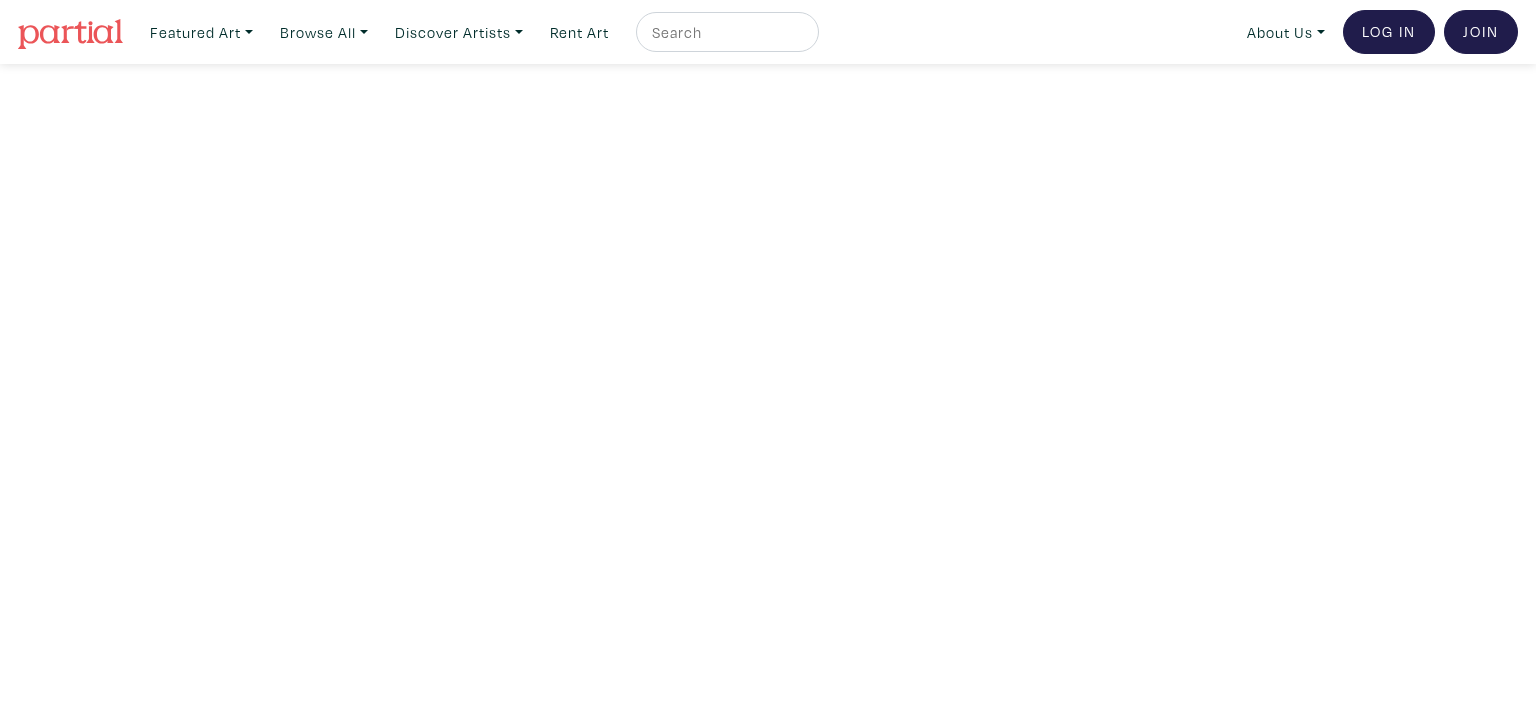 click at bounding box center [725, 32] 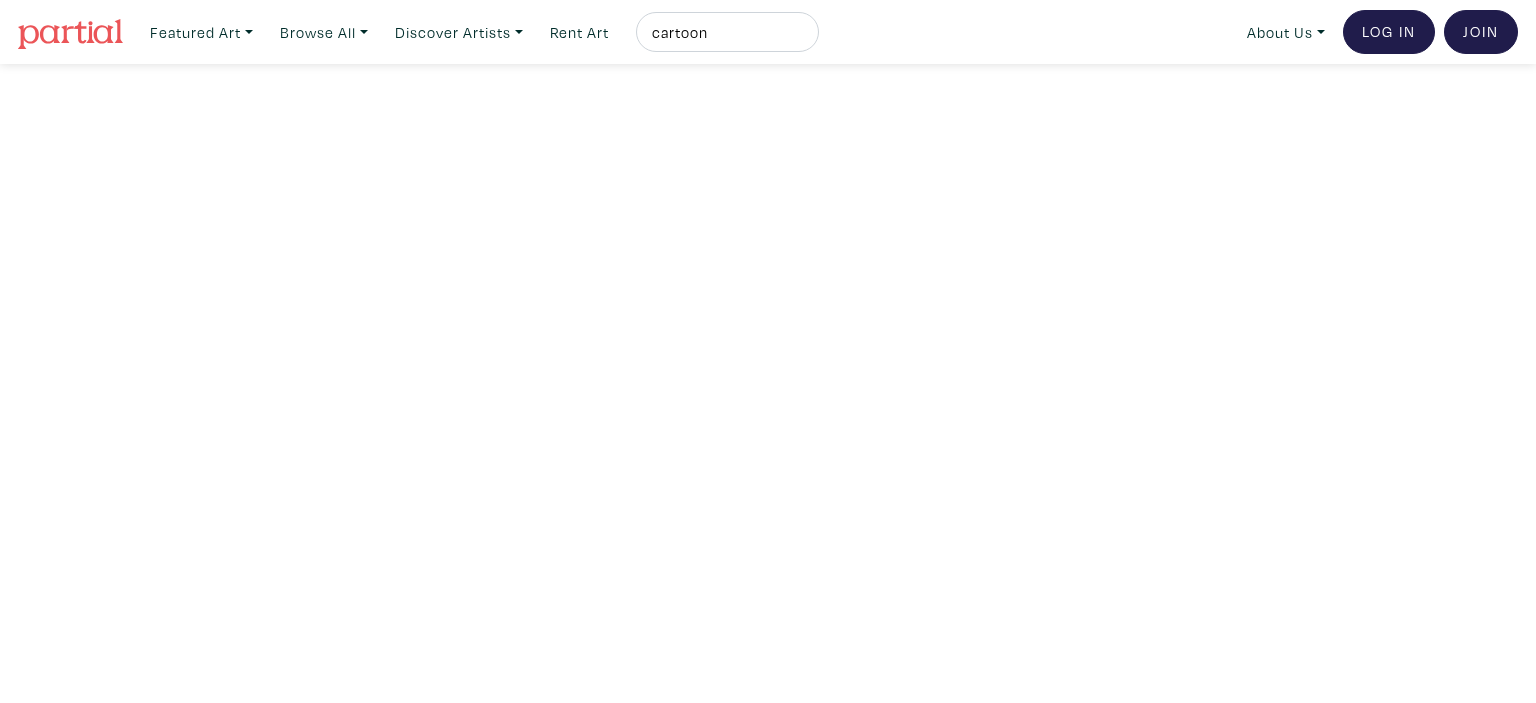 type on "cartoon" 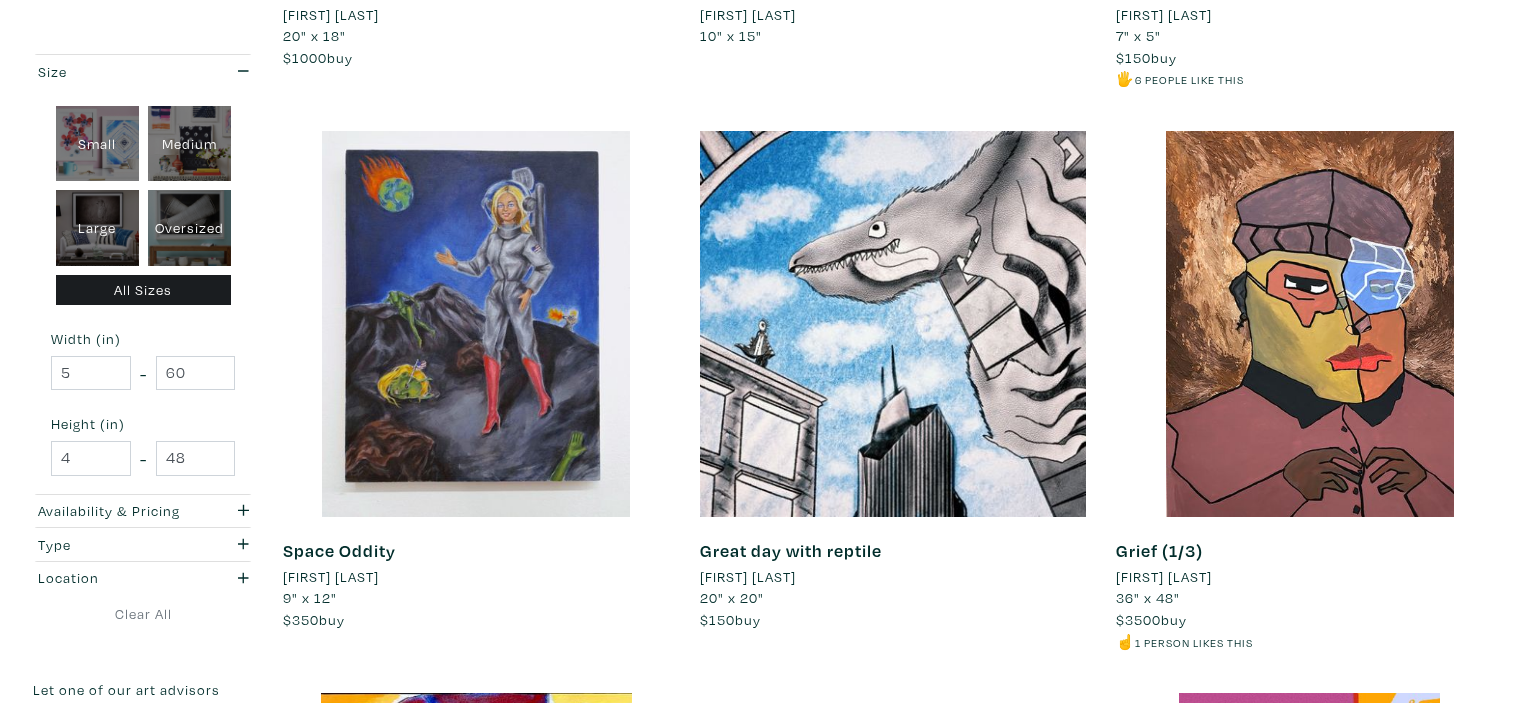 scroll, scrollTop: 3590, scrollLeft: 0, axis: vertical 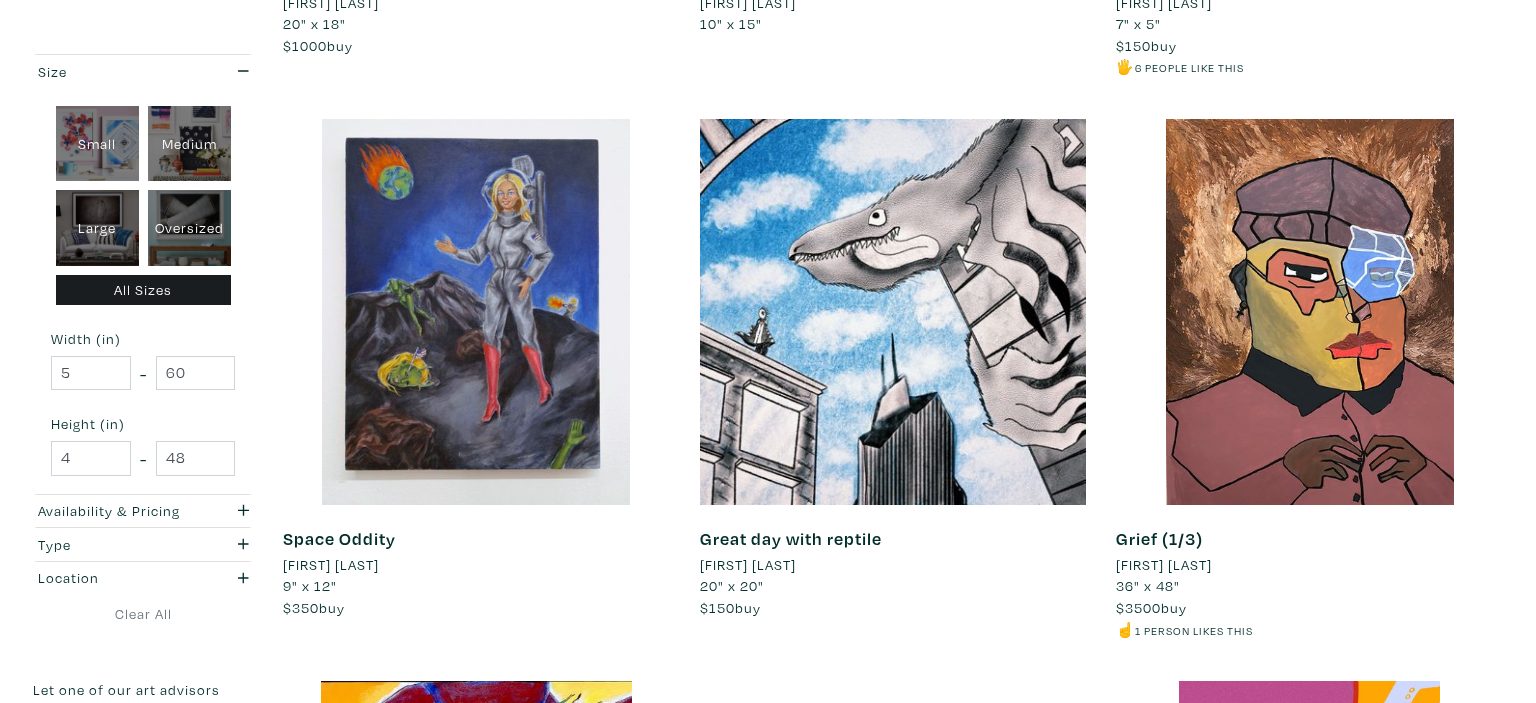 click at bounding box center (476, 312) 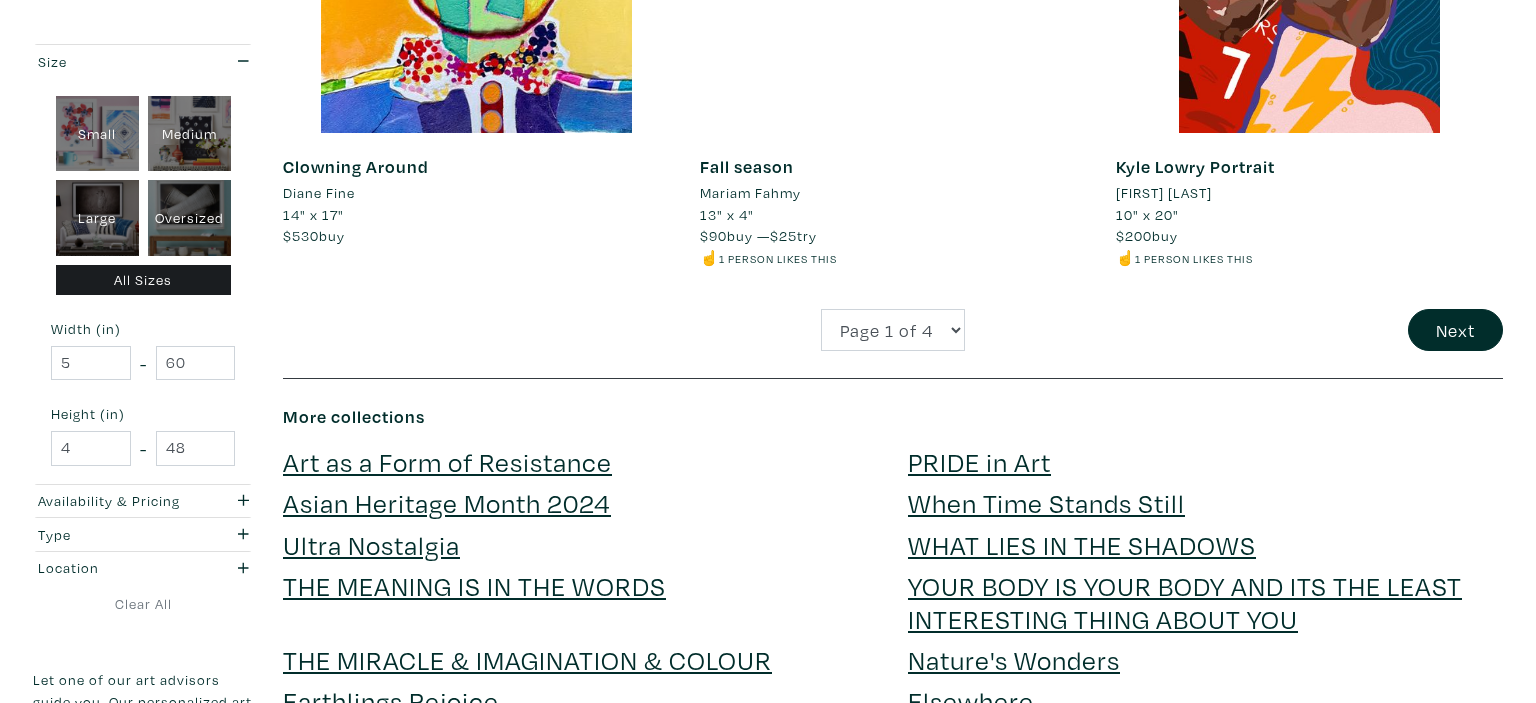 scroll, scrollTop: 4540, scrollLeft: 0, axis: vertical 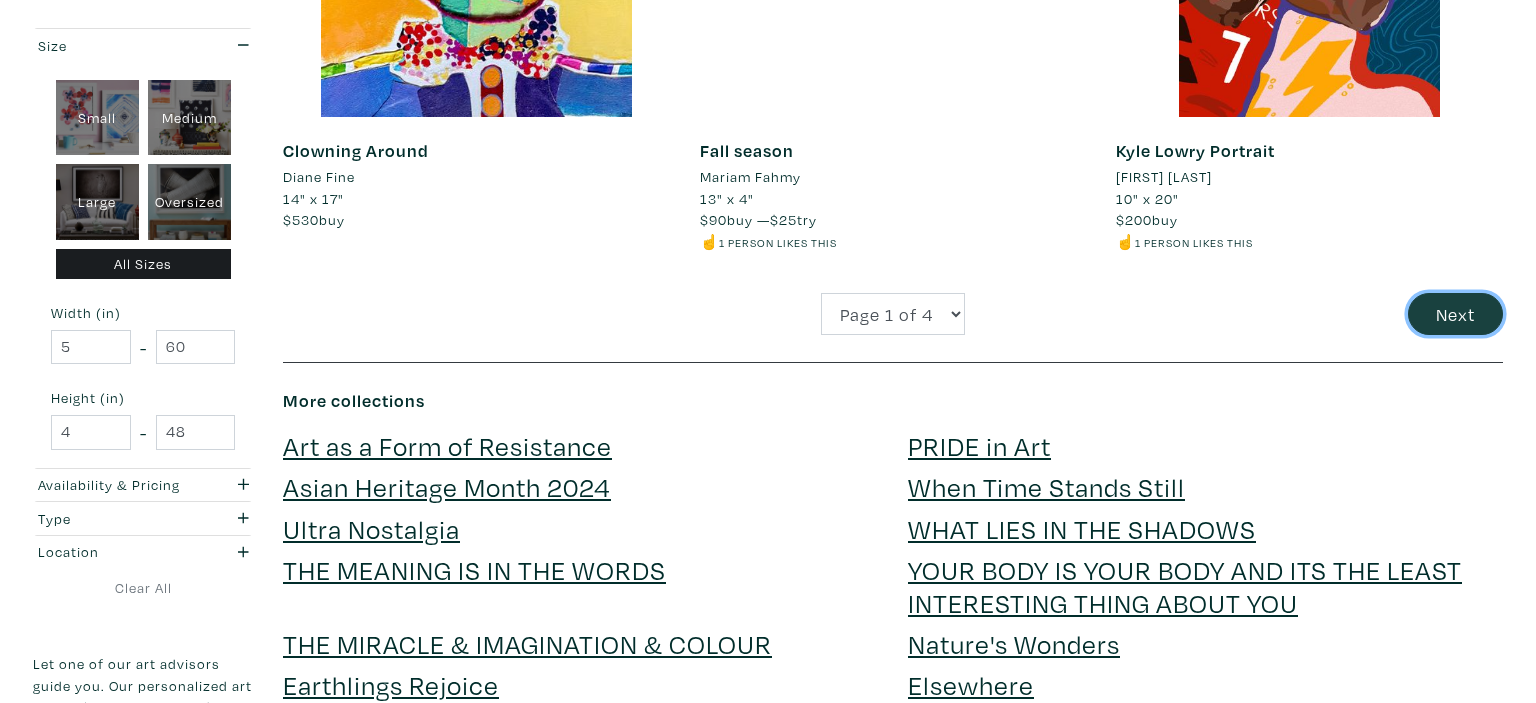 click on "Next" at bounding box center [1455, 314] 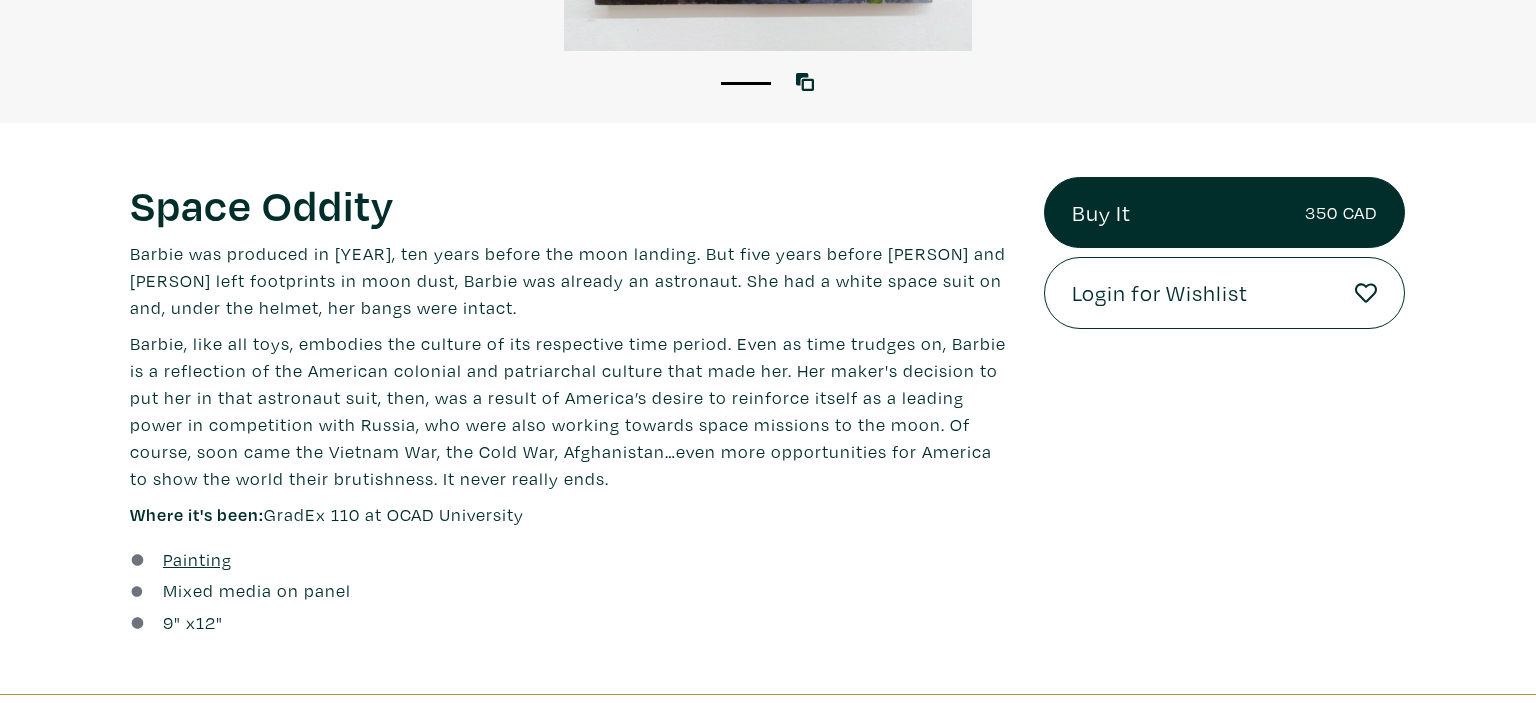 scroll, scrollTop: 0, scrollLeft: 0, axis: both 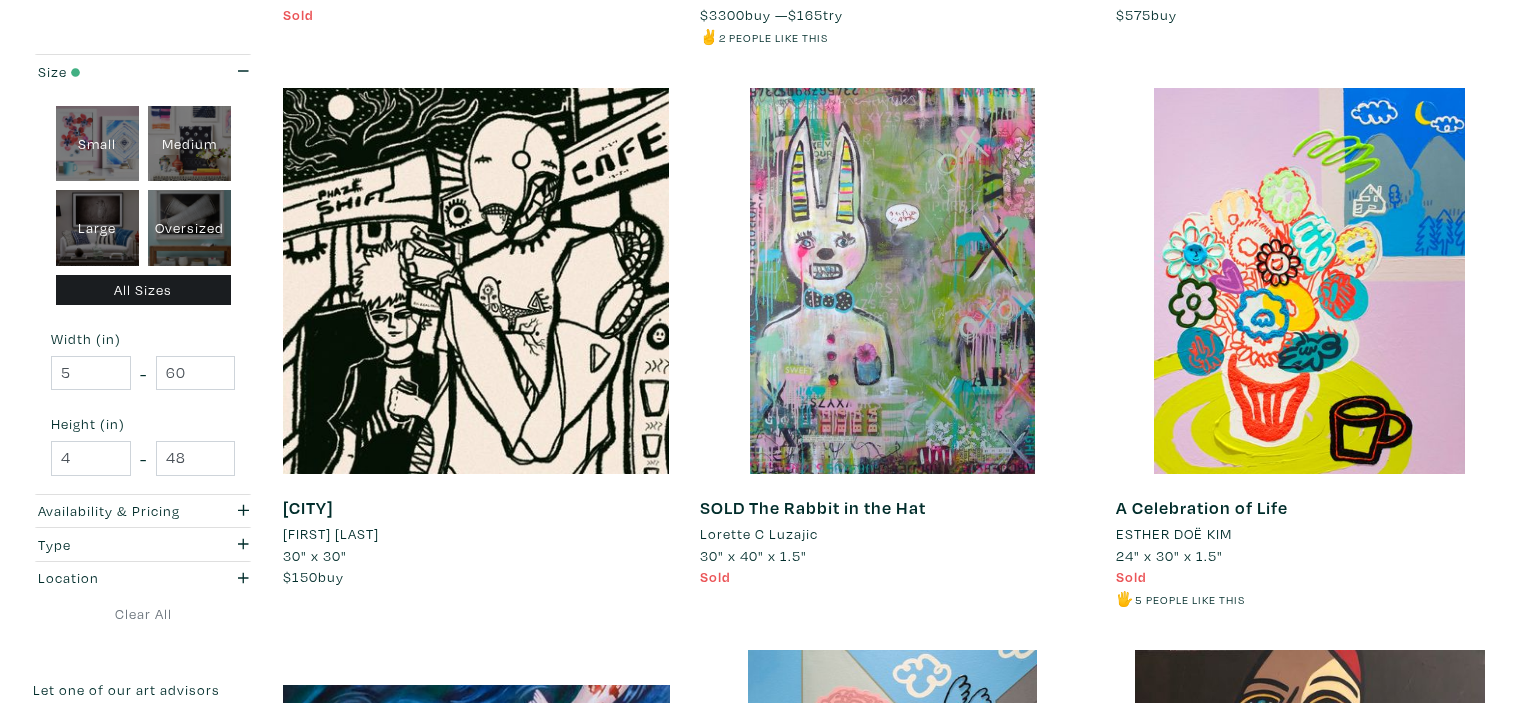 click at bounding box center [476, 281] 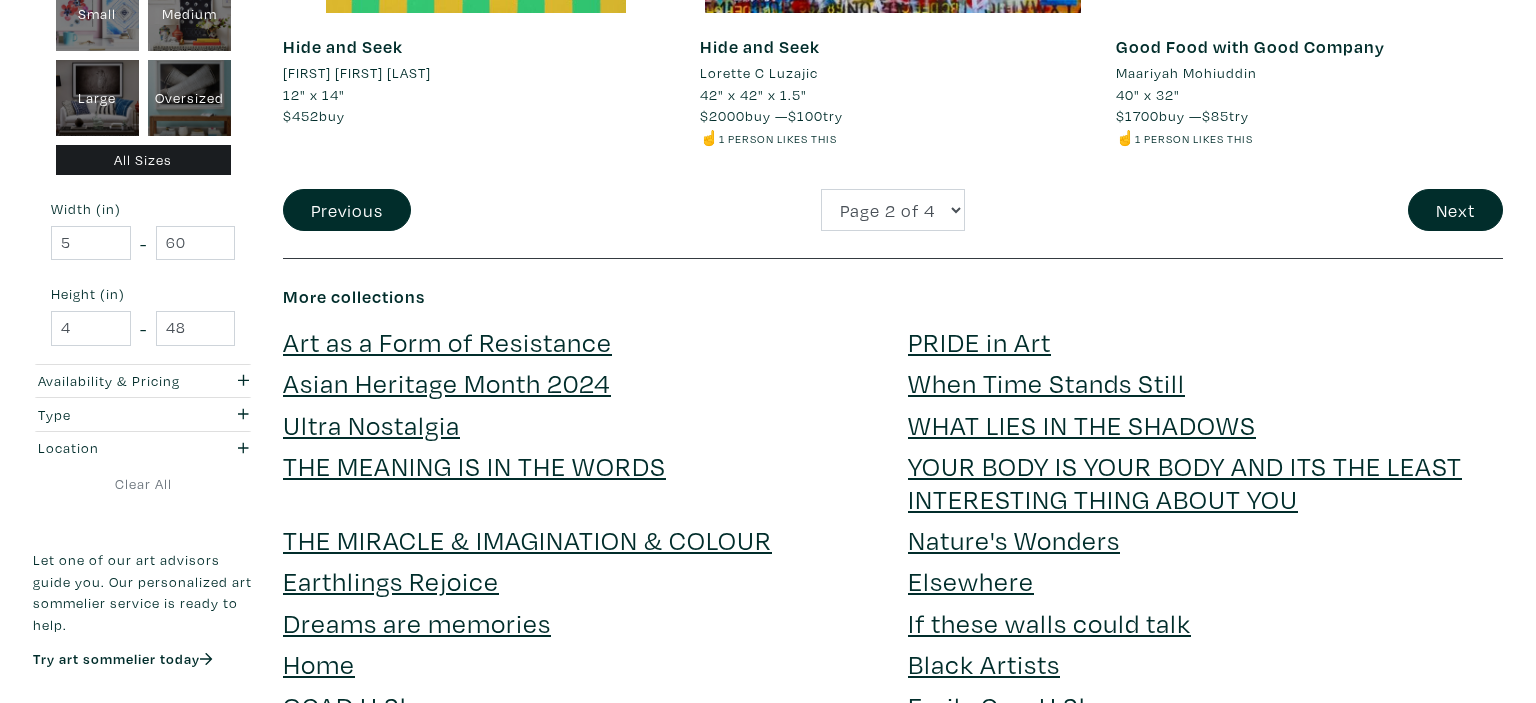 scroll, scrollTop: 4646, scrollLeft: 0, axis: vertical 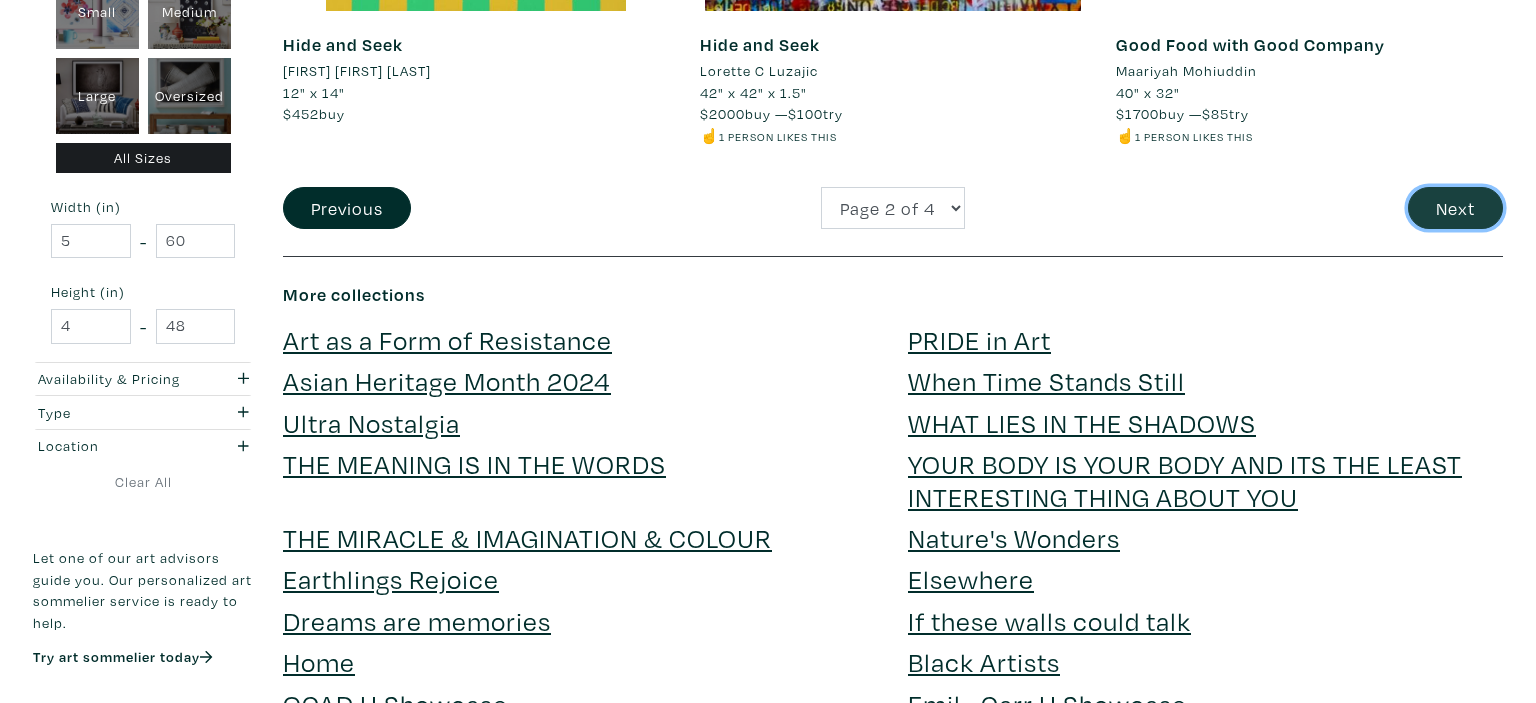 click on "Next" at bounding box center [1455, 208] 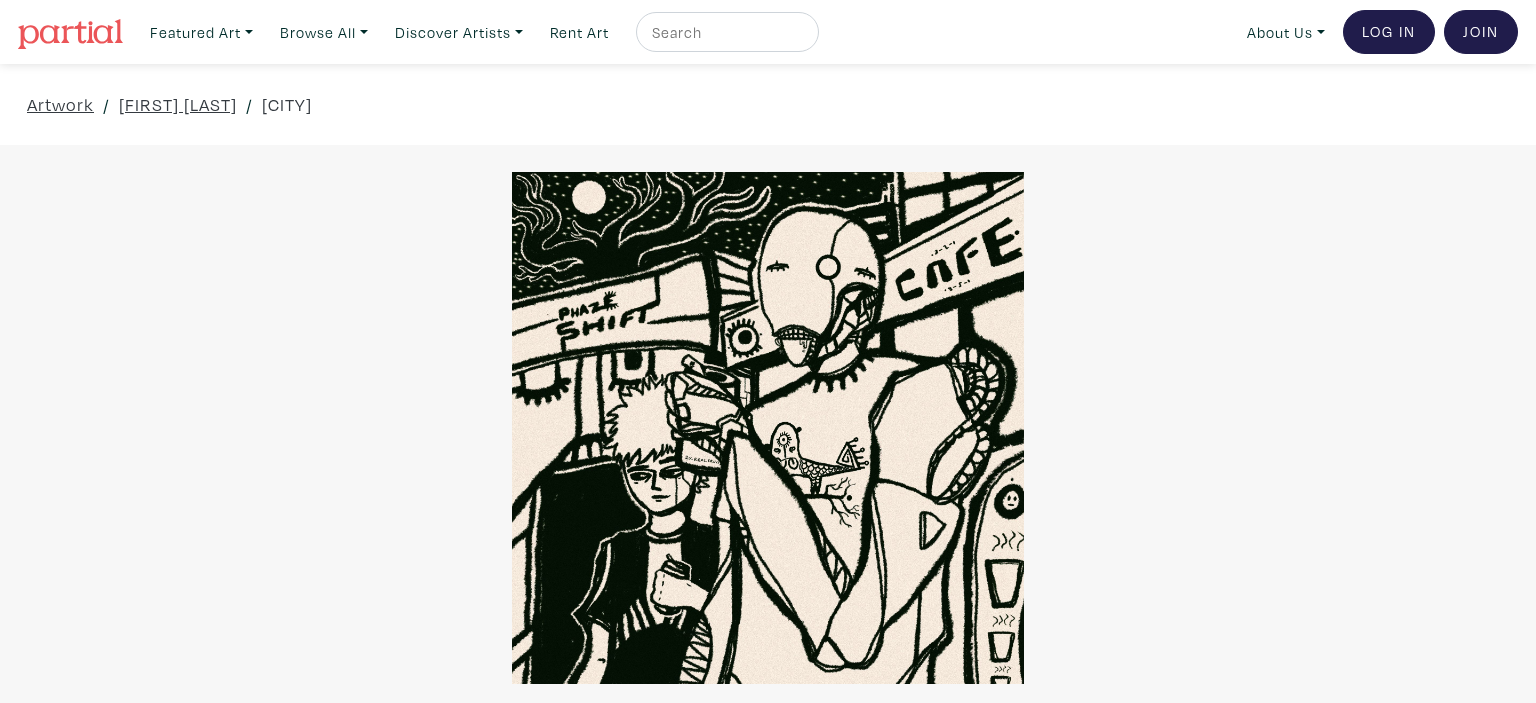 scroll, scrollTop: 0, scrollLeft: 0, axis: both 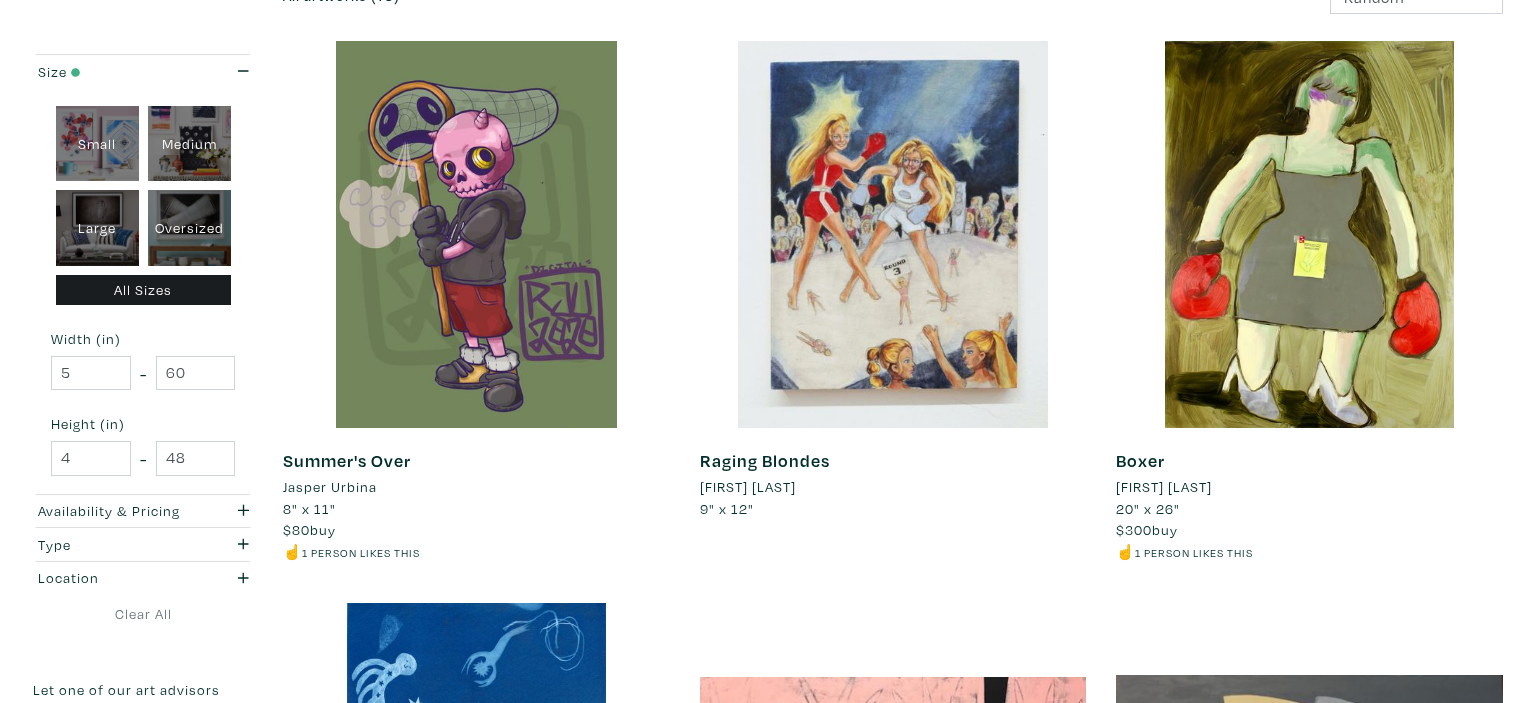 click at bounding box center (476, 234) 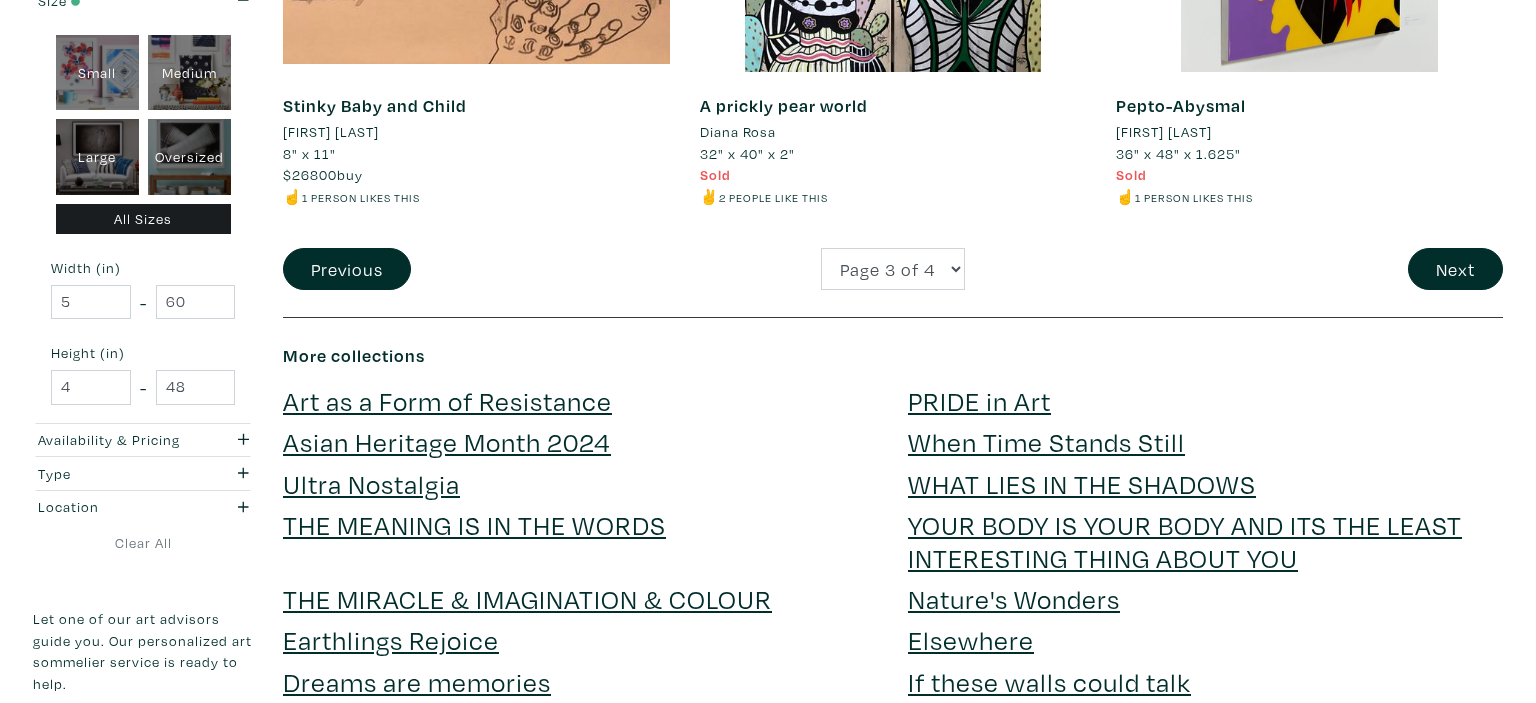 scroll, scrollTop: 4646, scrollLeft: 0, axis: vertical 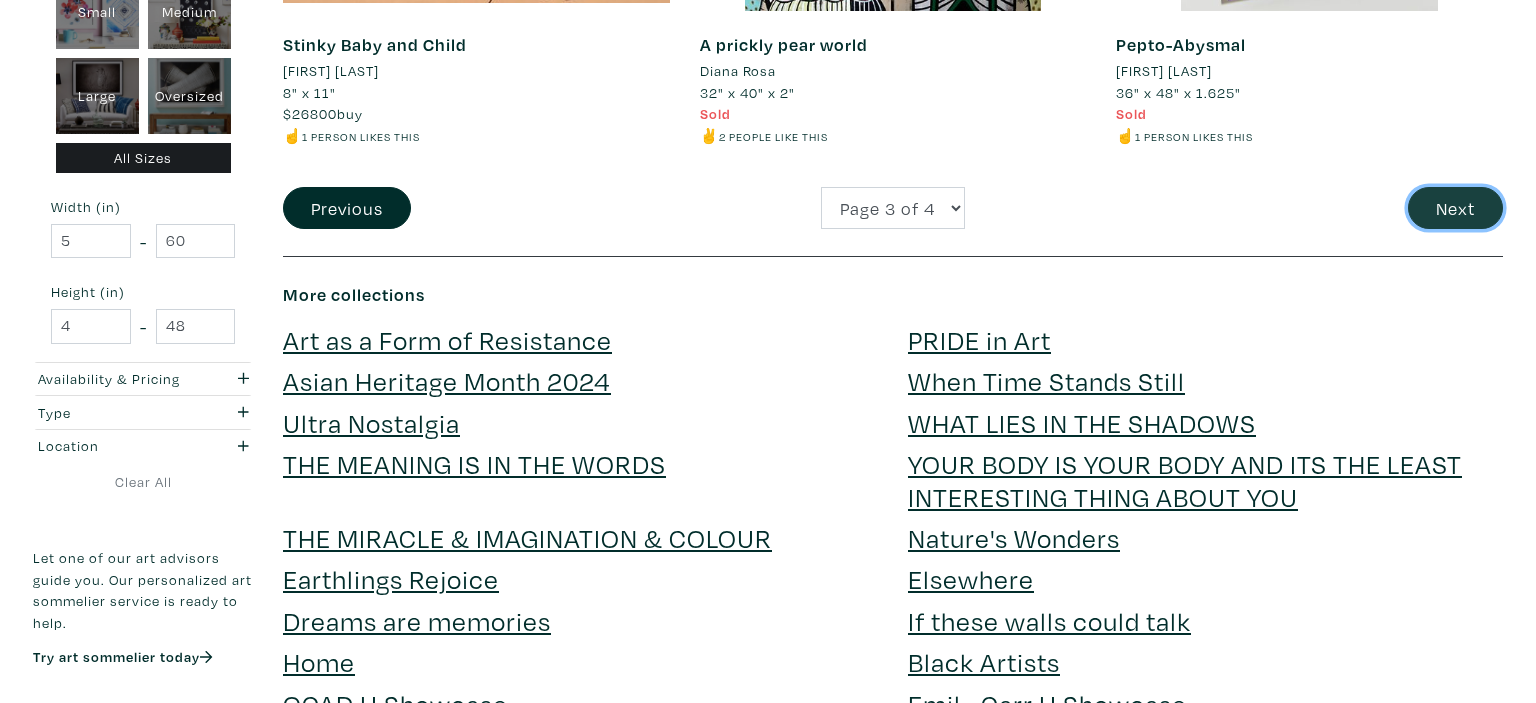 click on "Next" at bounding box center (1455, 208) 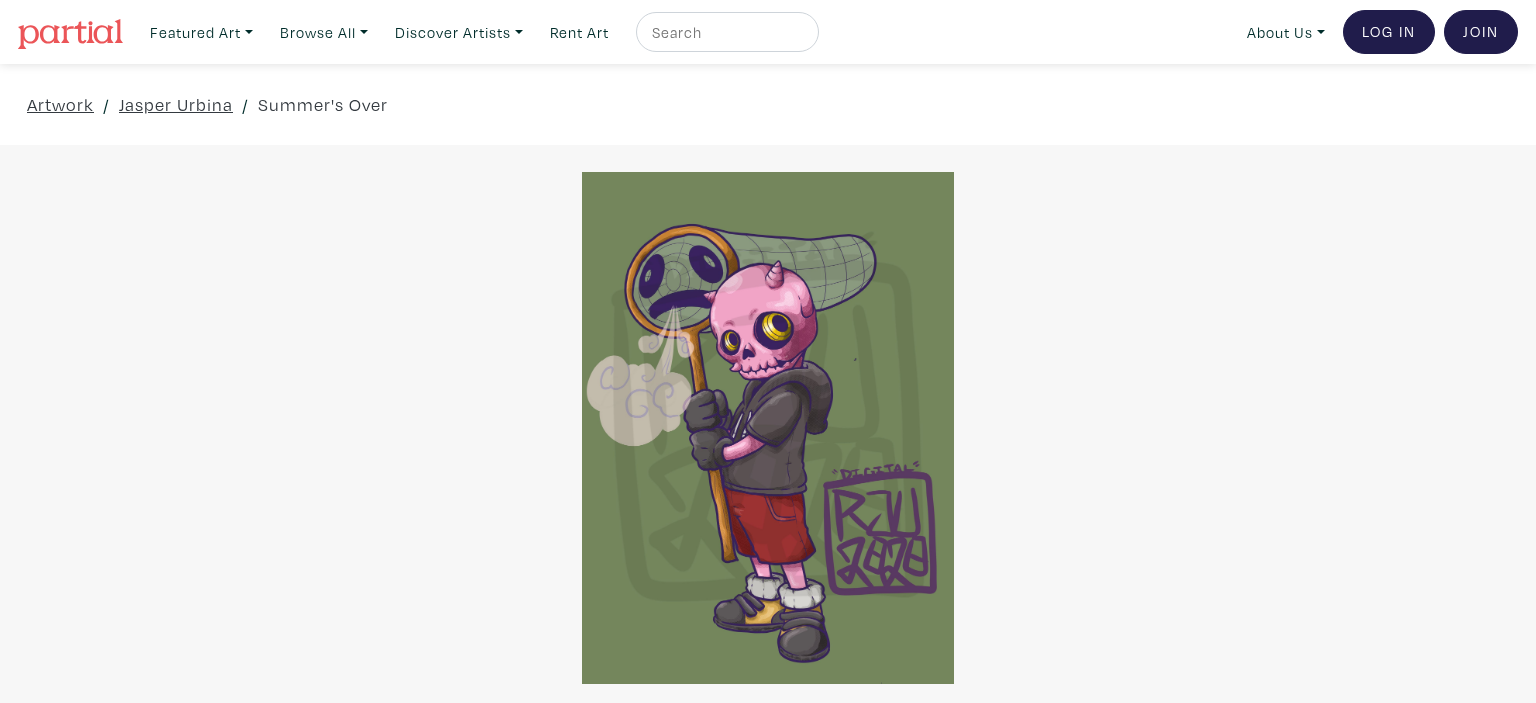 scroll, scrollTop: 0, scrollLeft: 0, axis: both 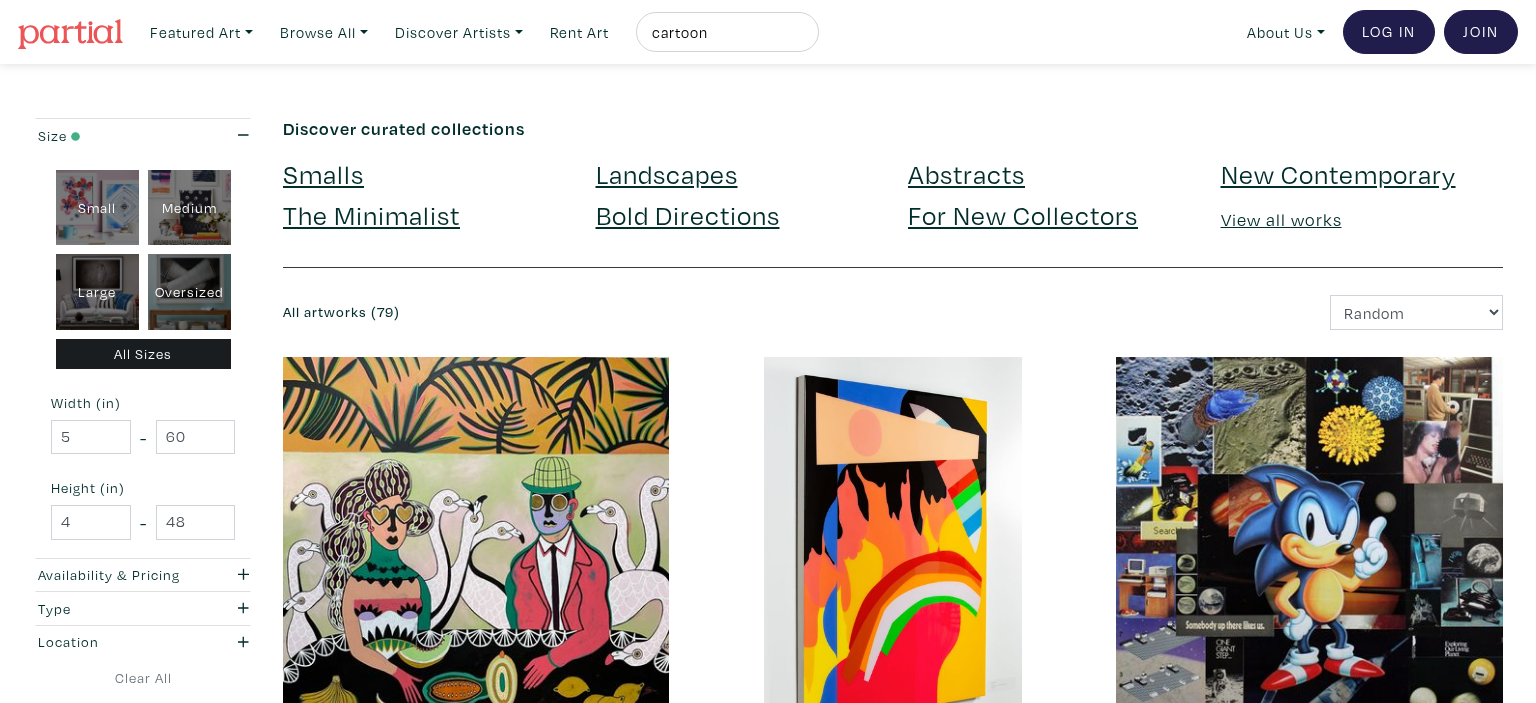 drag, startPoint x: 756, startPoint y: 43, endPoint x: 600, endPoint y: 46, distance: 156.02884 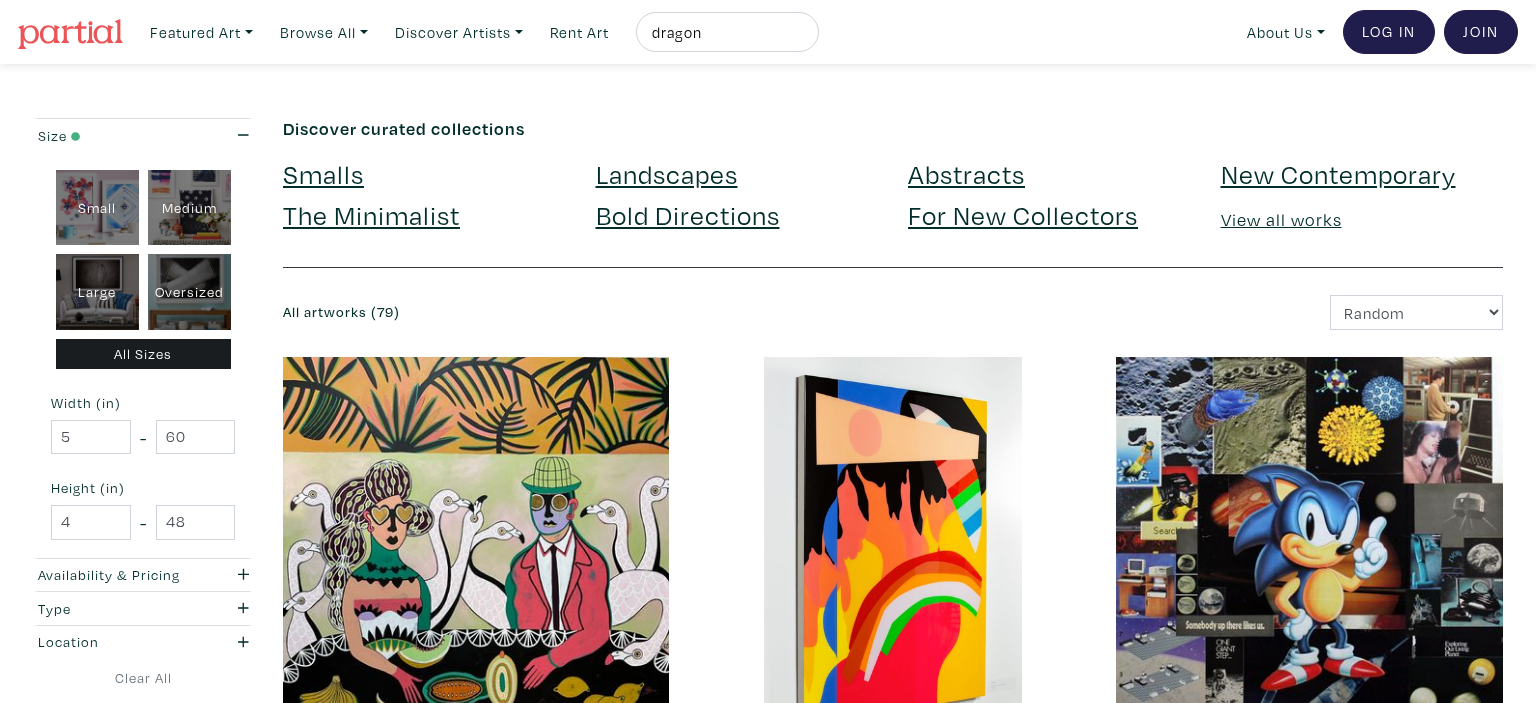 type on "dragon" 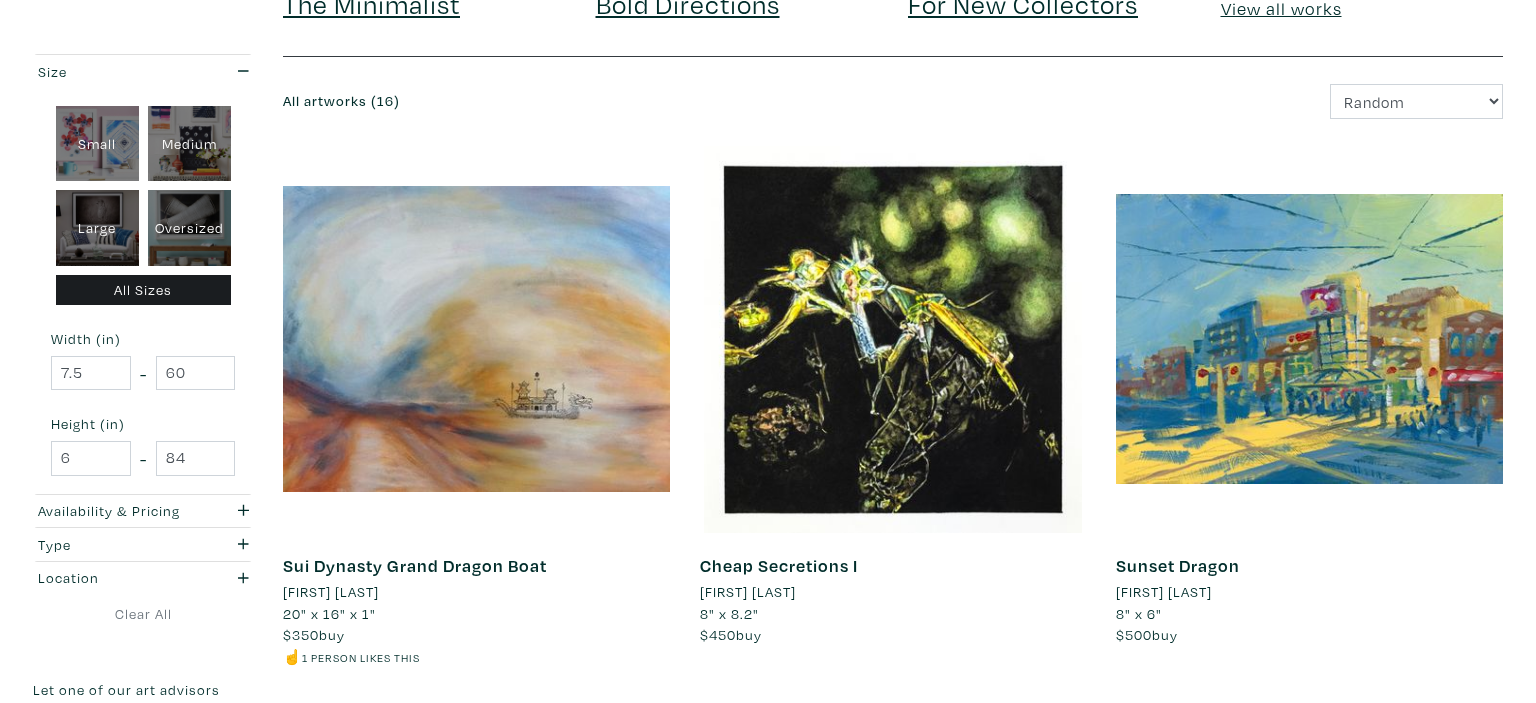 scroll, scrollTop: 0, scrollLeft: 0, axis: both 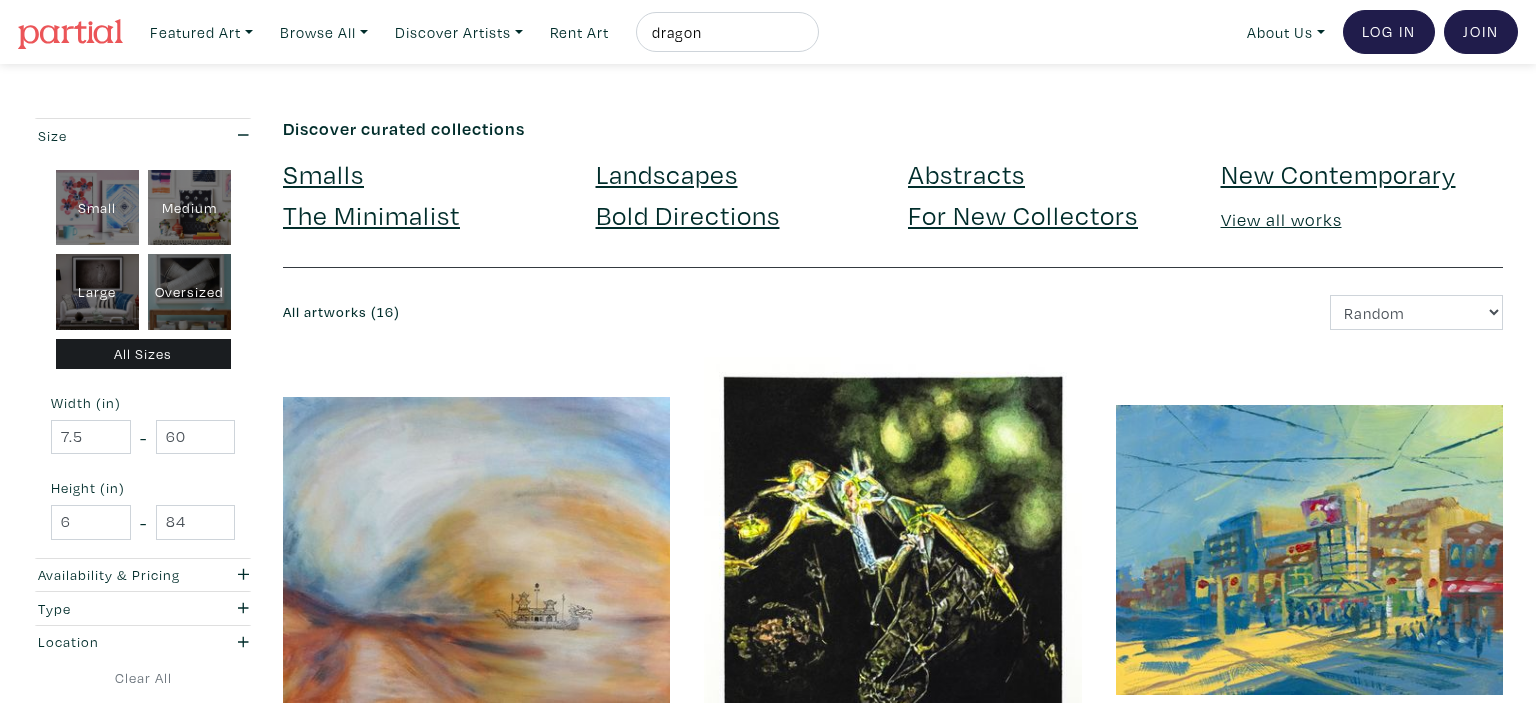 drag, startPoint x: 733, startPoint y: 35, endPoint x: 561, endPoint y: 26, distance: 172.2353 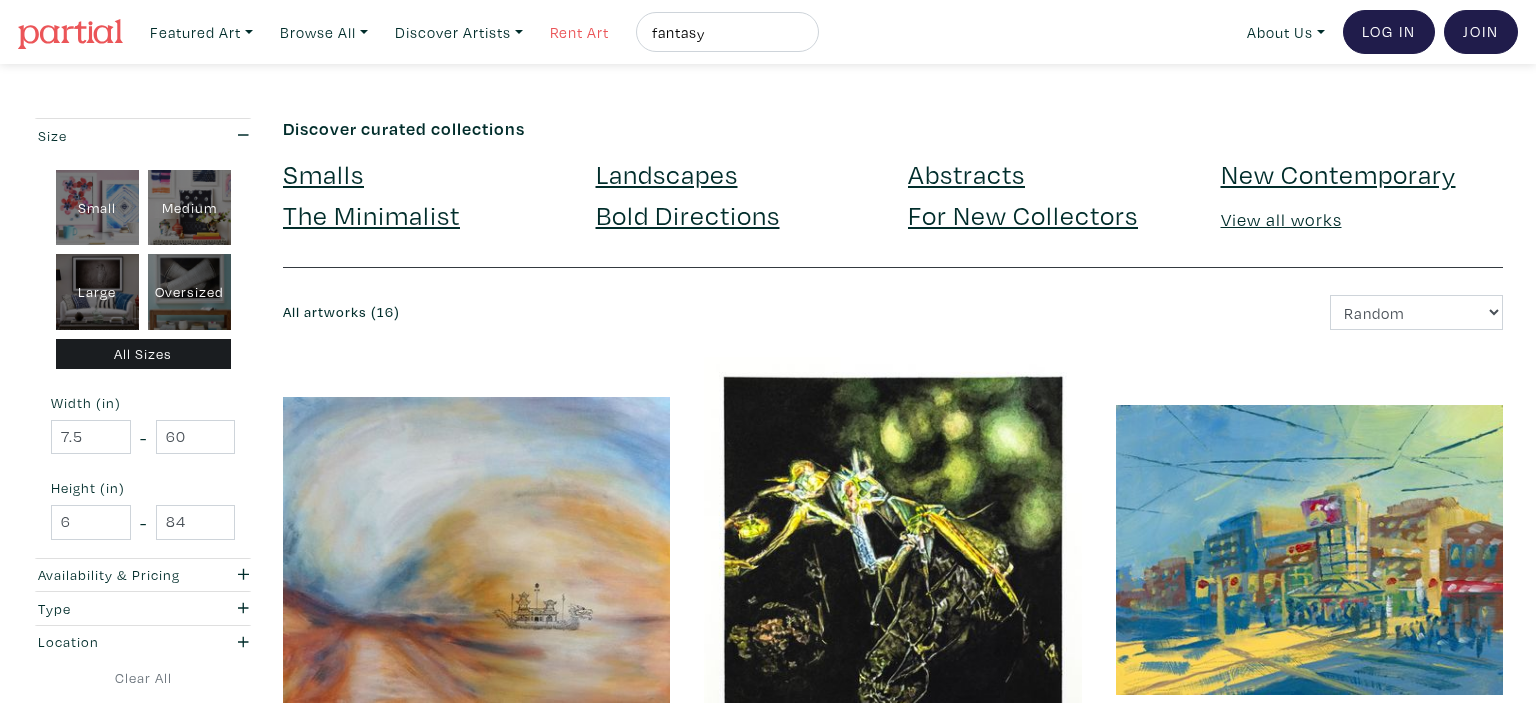 type on "fantasy" 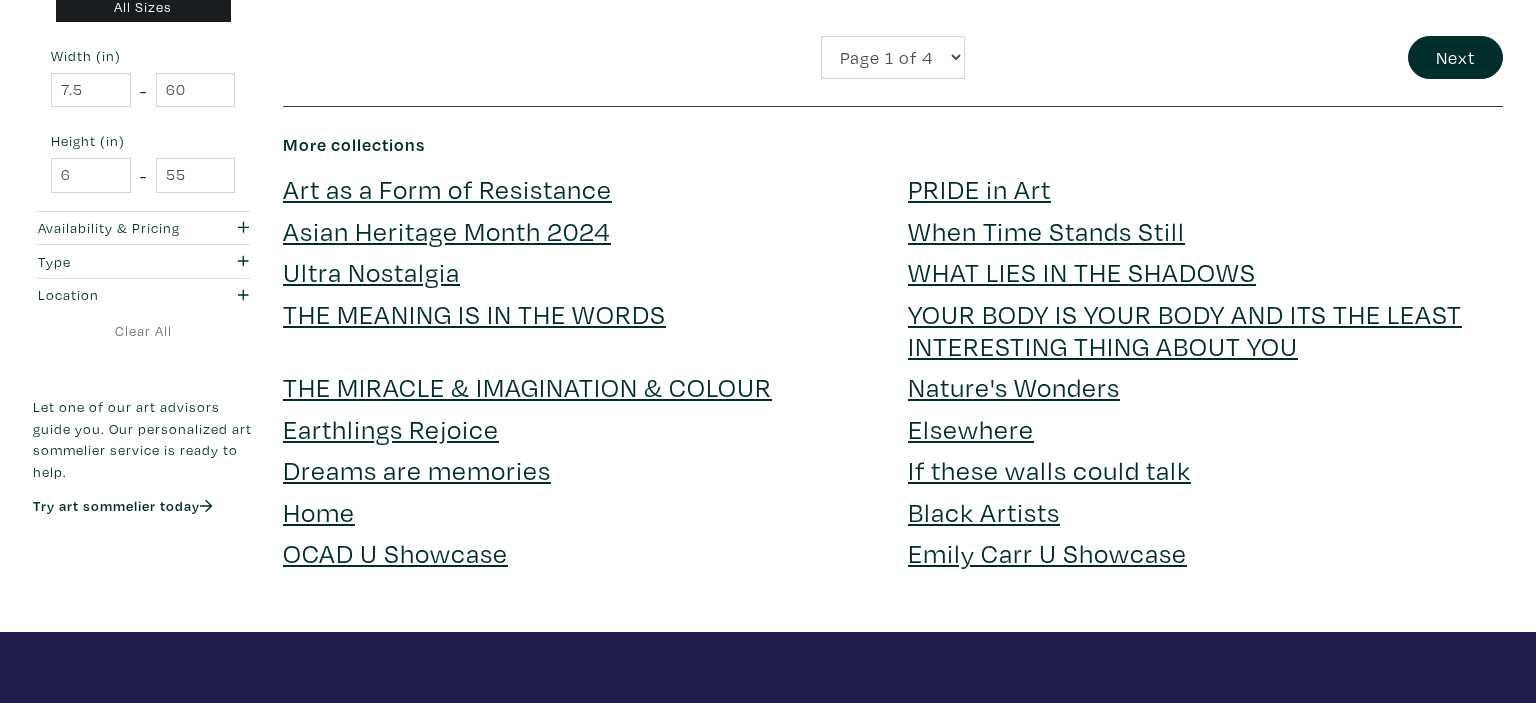 scroll, scrollTop: 4435, scrollLeft: 0, axis: vertical 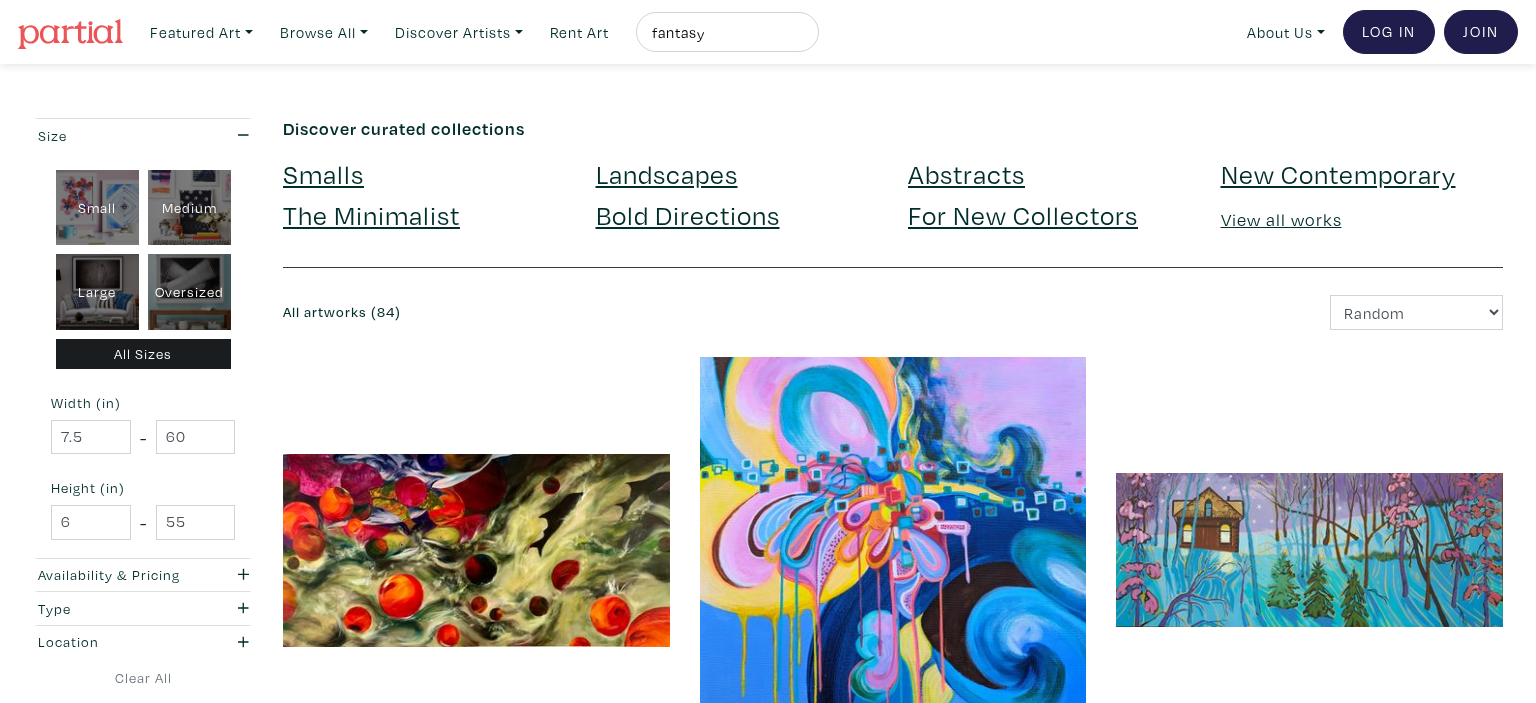click on "fantasy" at bounding box center [725, 32] 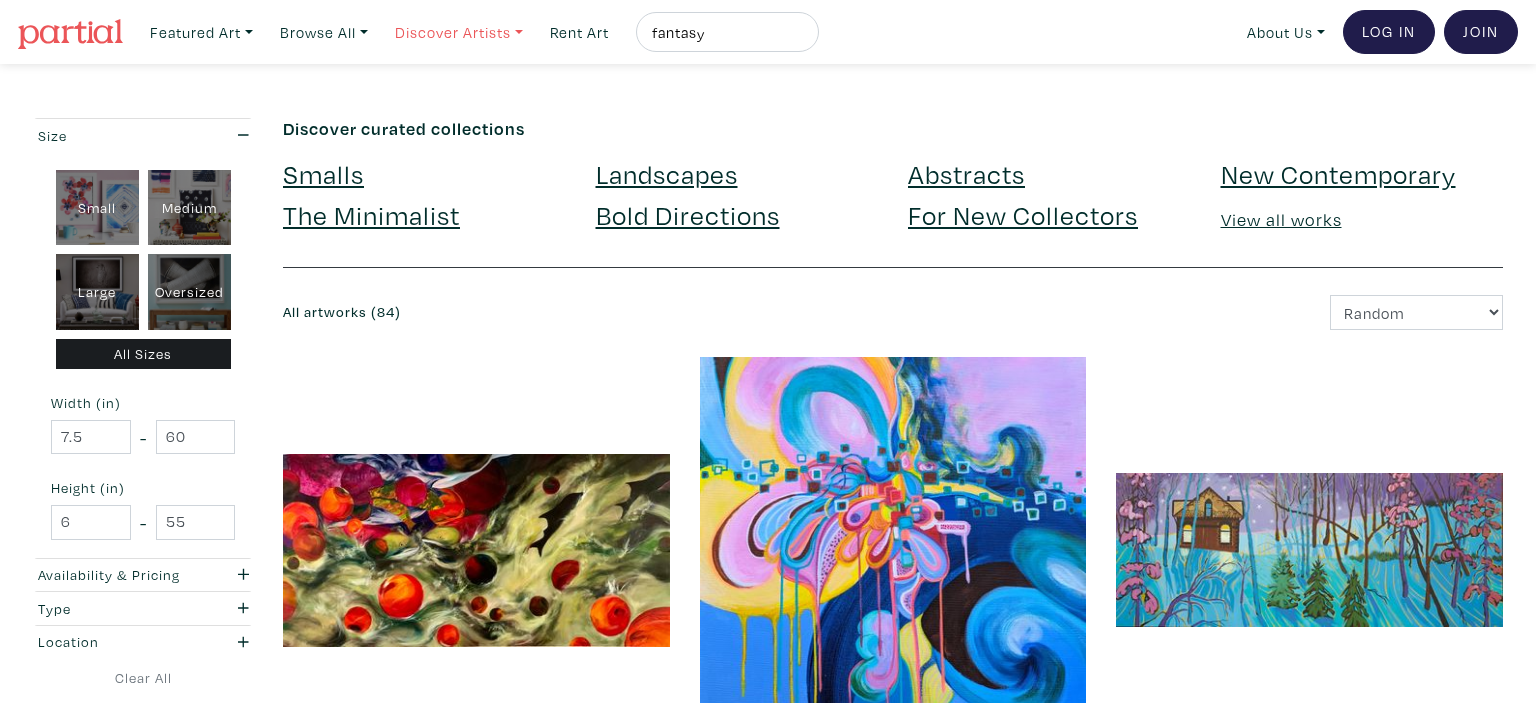 drag, startPoint x: 755, startPoint y: 32, endPoint x: 492, endPoint y: 51, distance: 263.68542 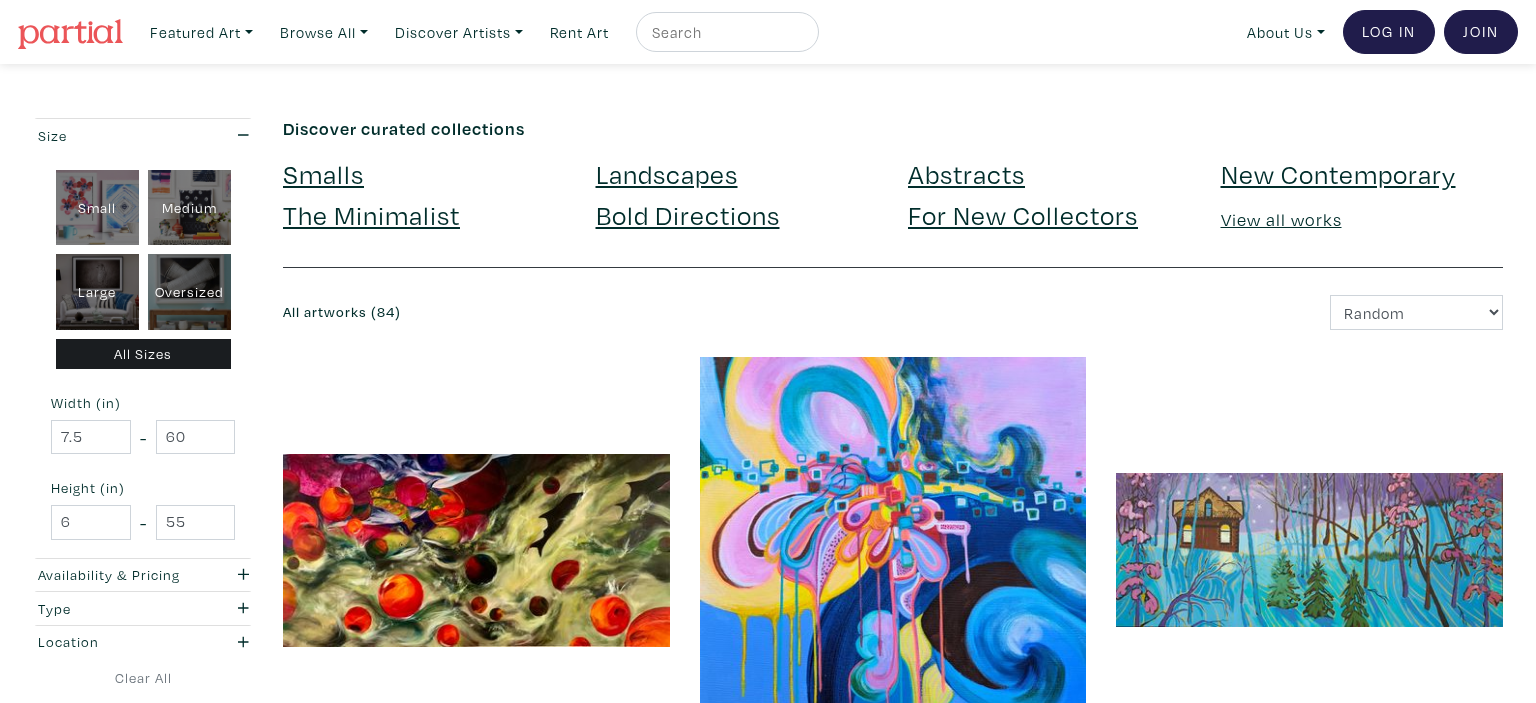 type 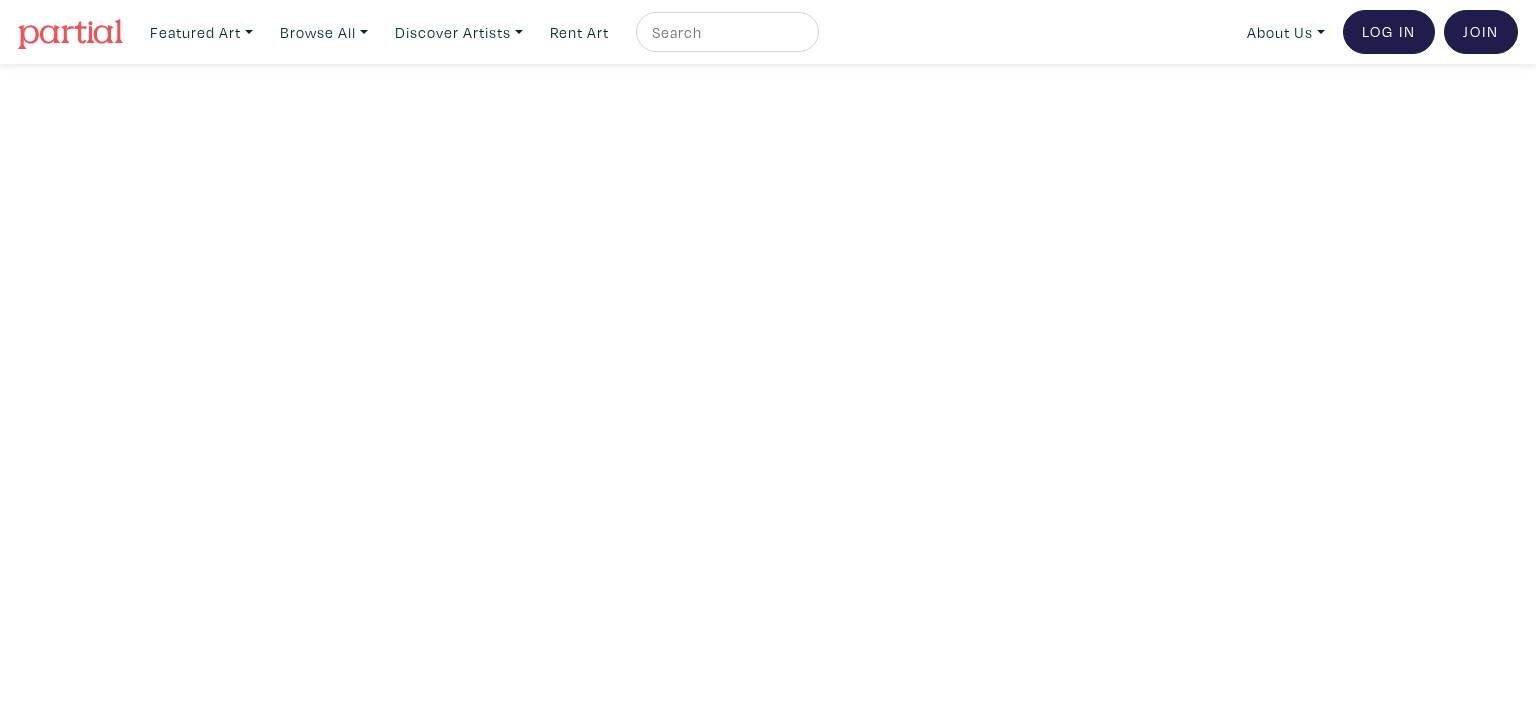 scroll, scrollTop: 0, scrollLeft: 0, axis: both 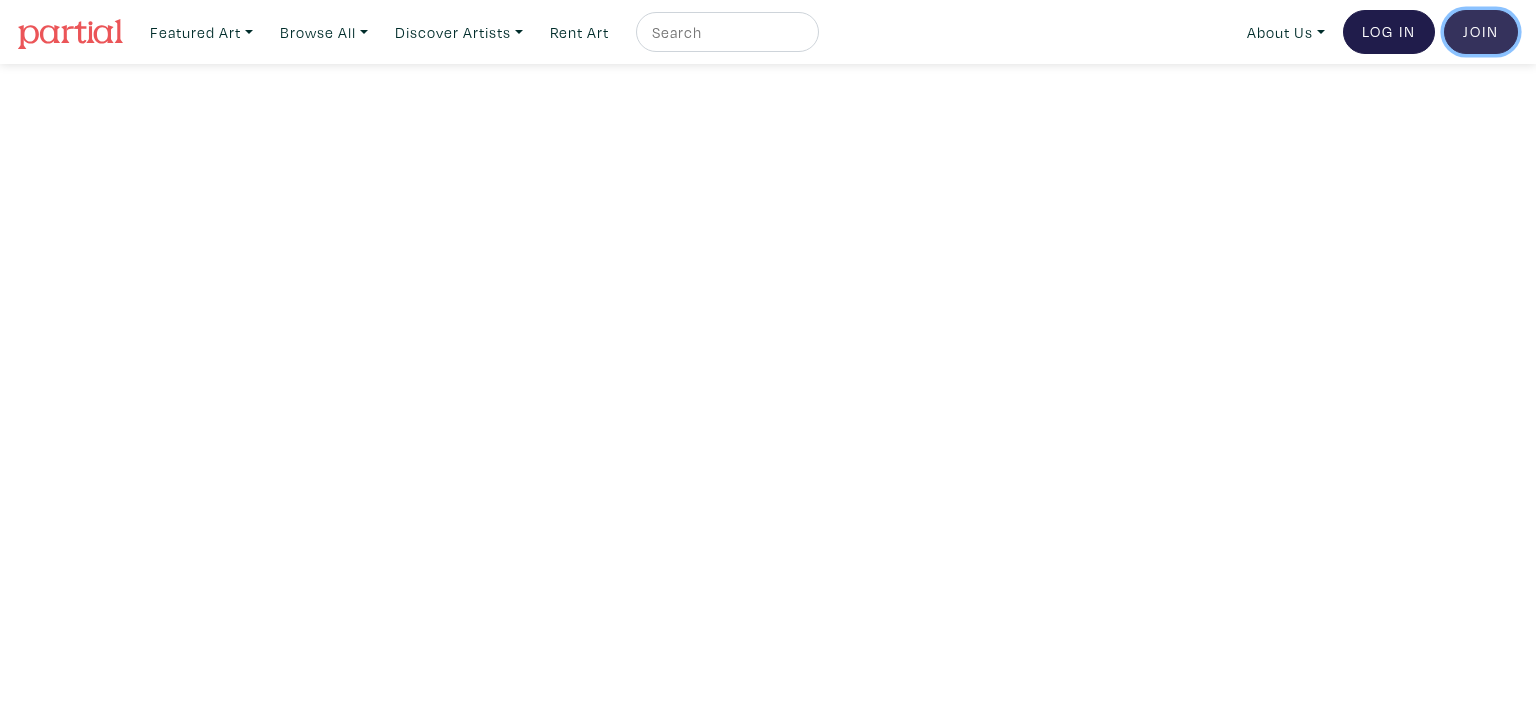 click on "Join  the Community" at bounding box center [1481, 32] 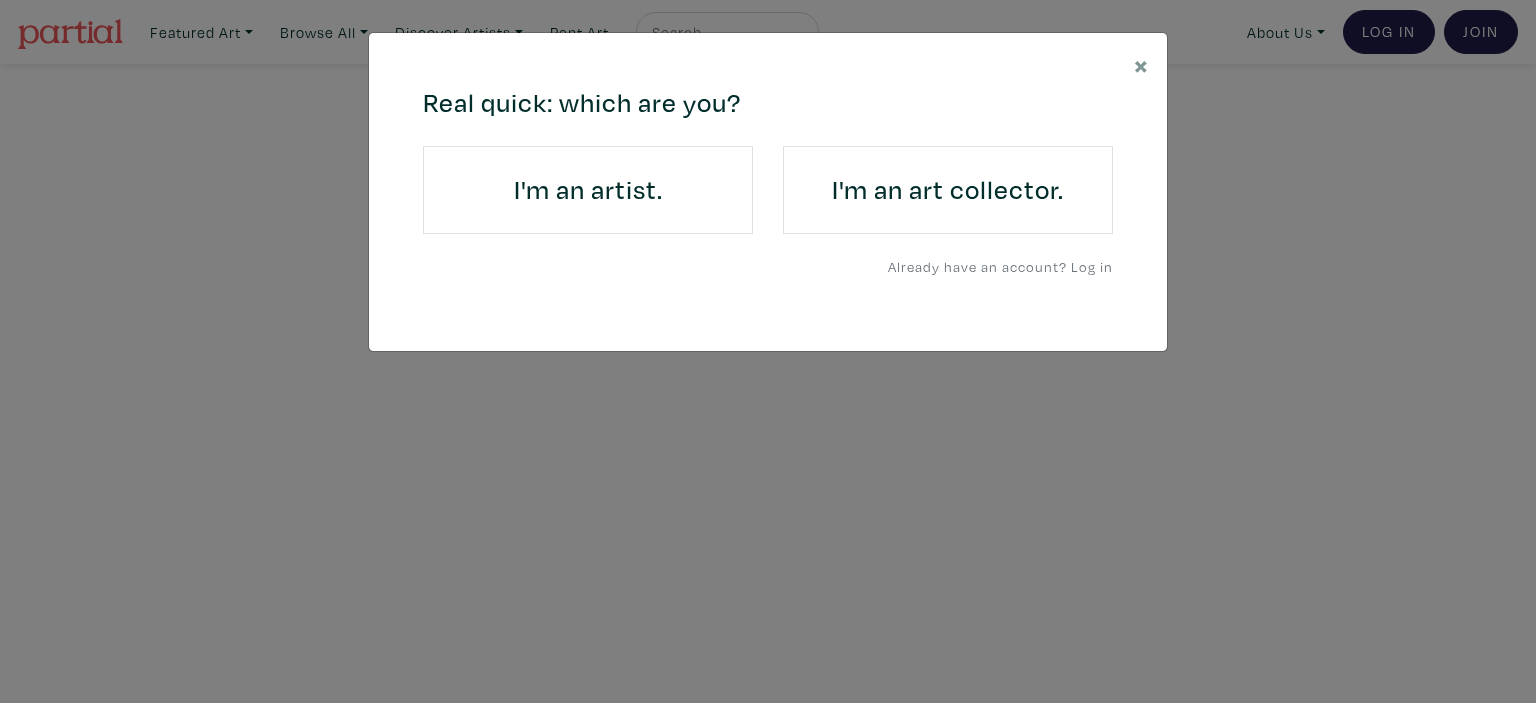 click on "I'm an art collector." at bounding box center (948, 190) 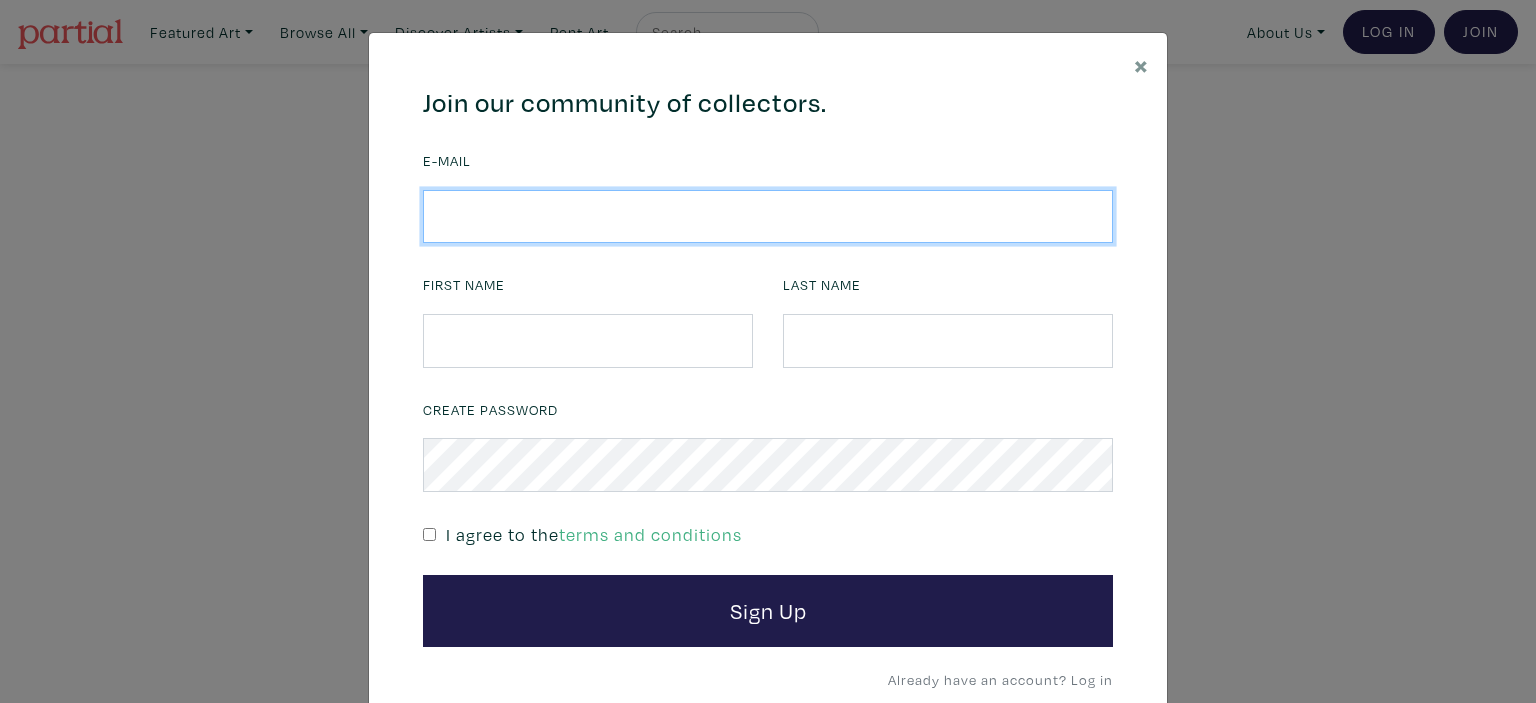 click at bounding box center (768, 217) 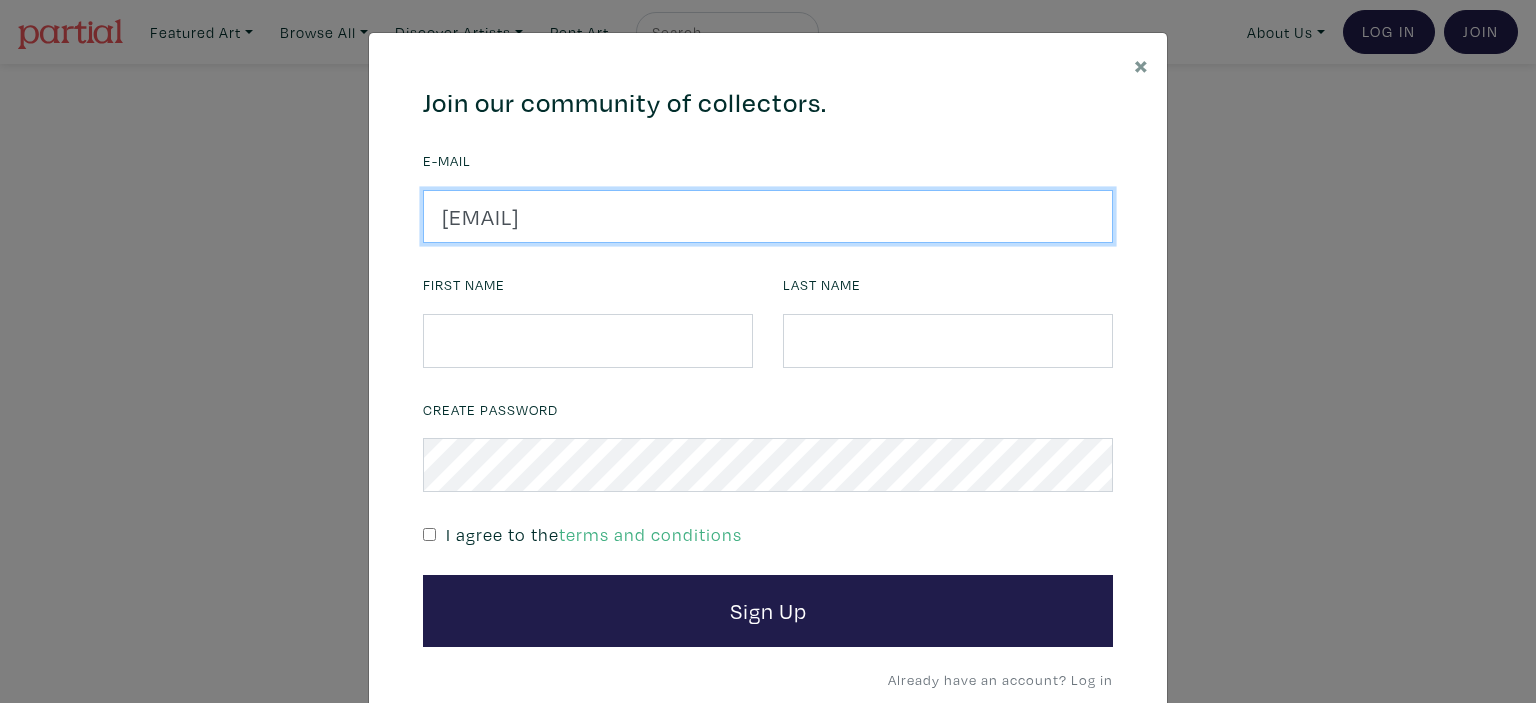 type on "adamduke@gmail.com" 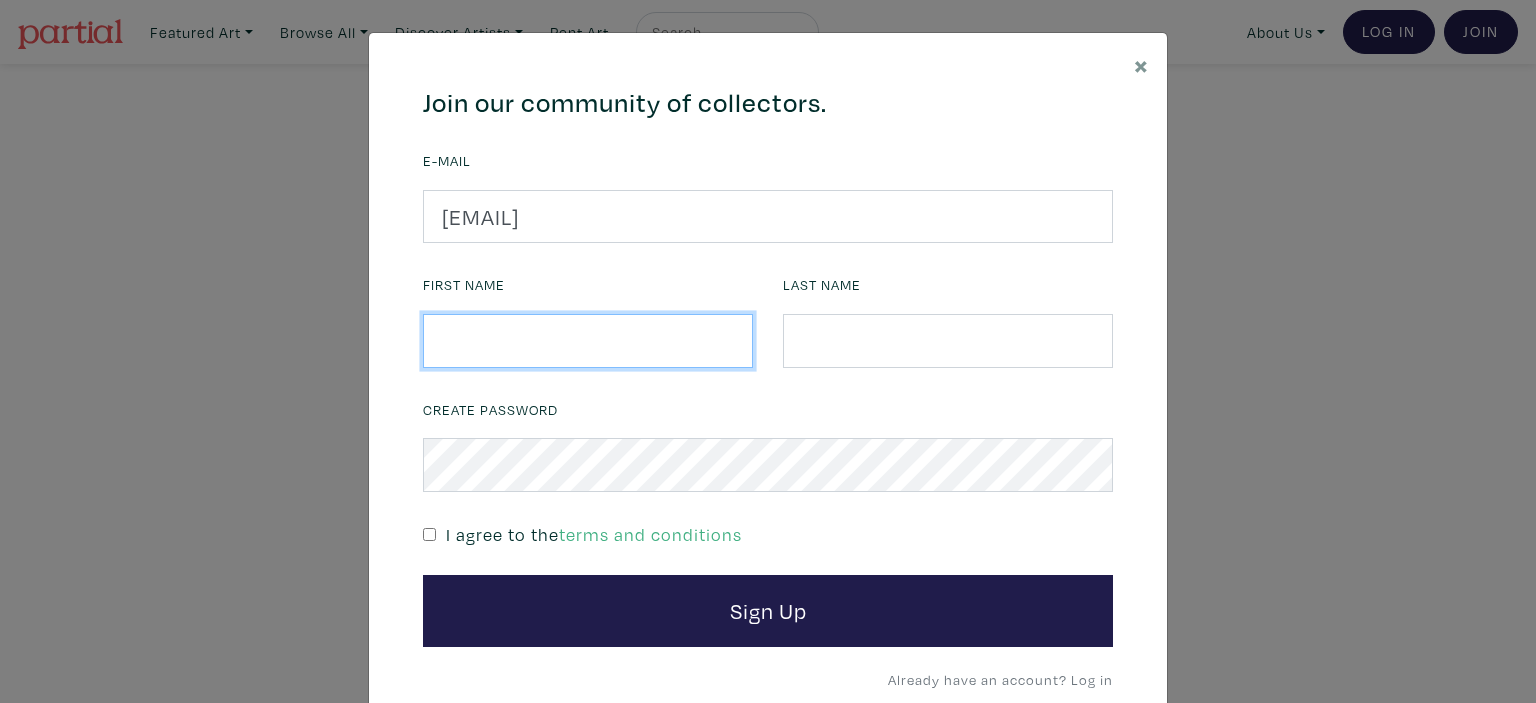 click at bounding box center [588, 341] 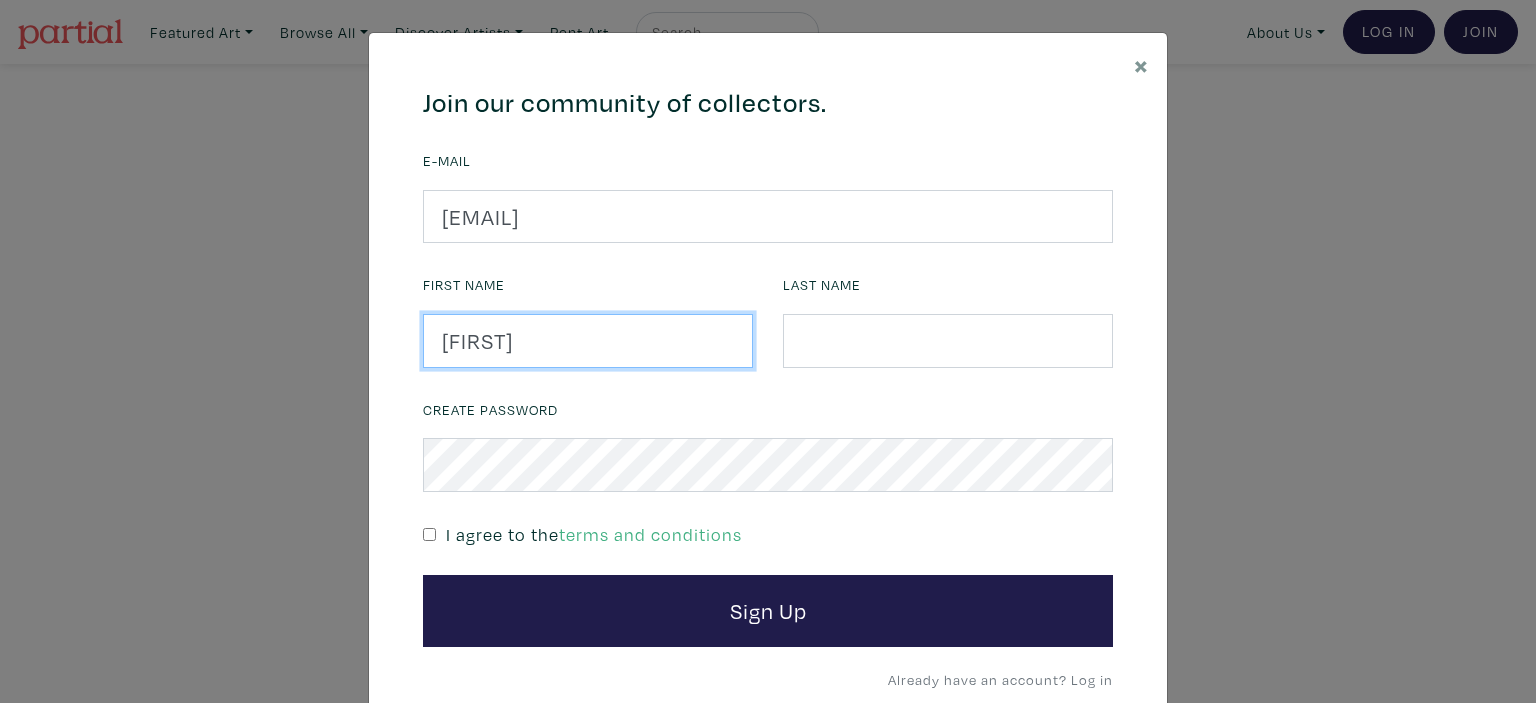 type on "Adam" 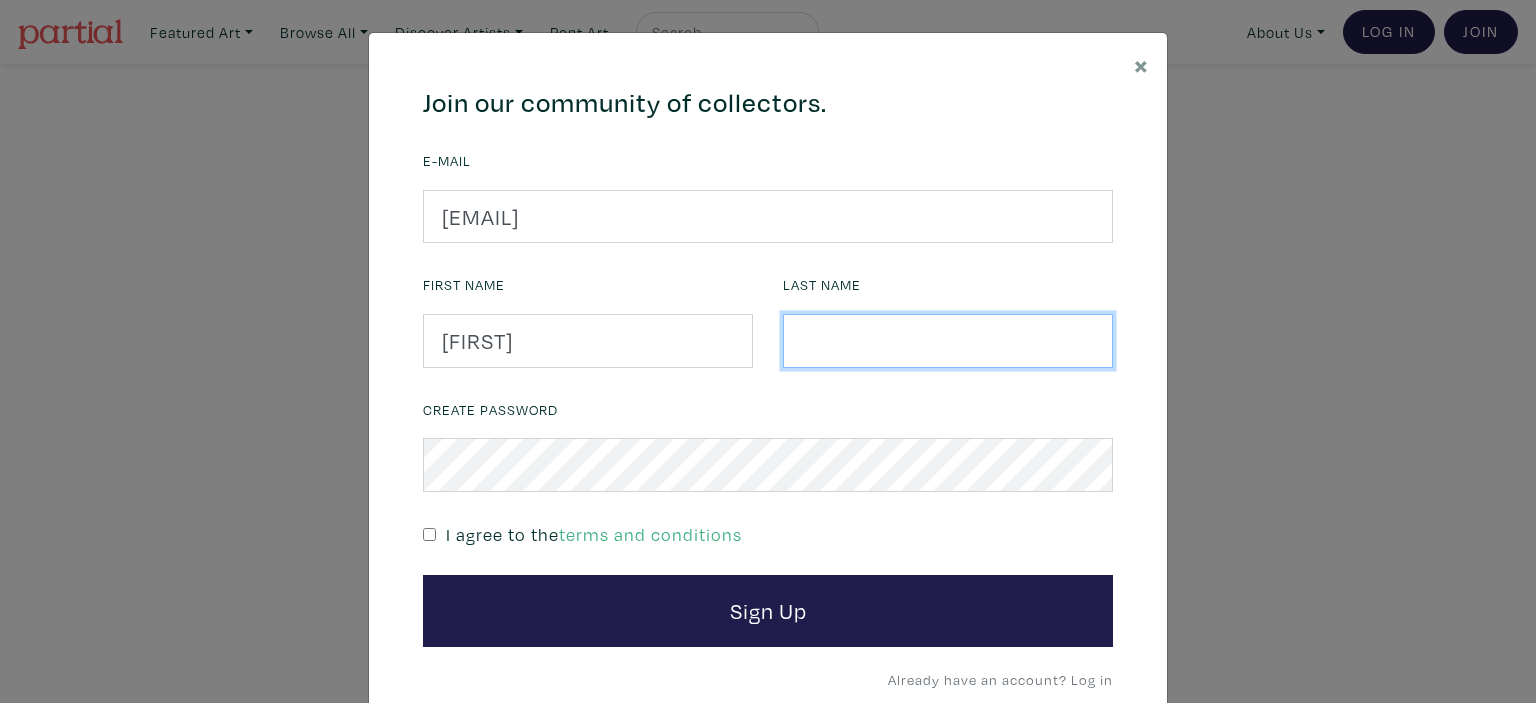 click at bounding box center (948, 341) 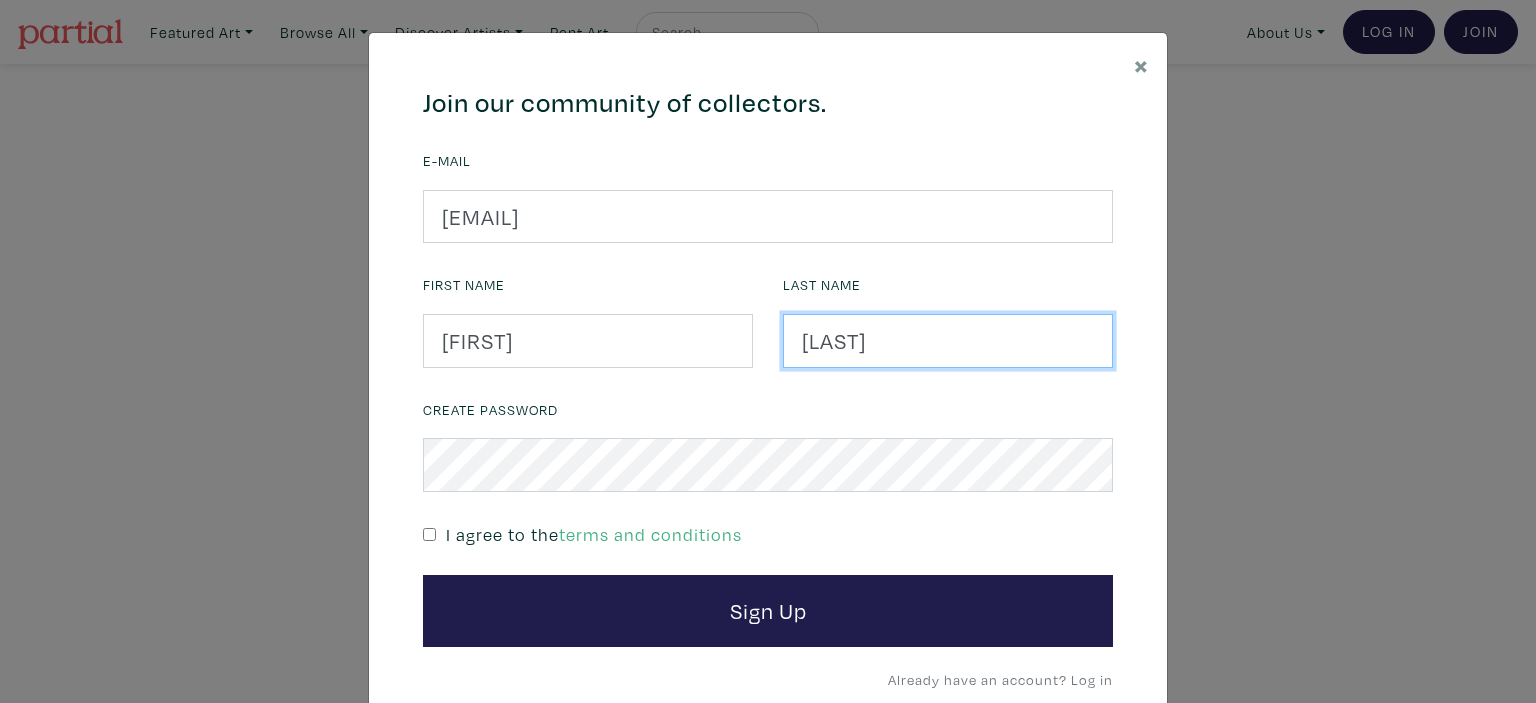 type on "Douglas" 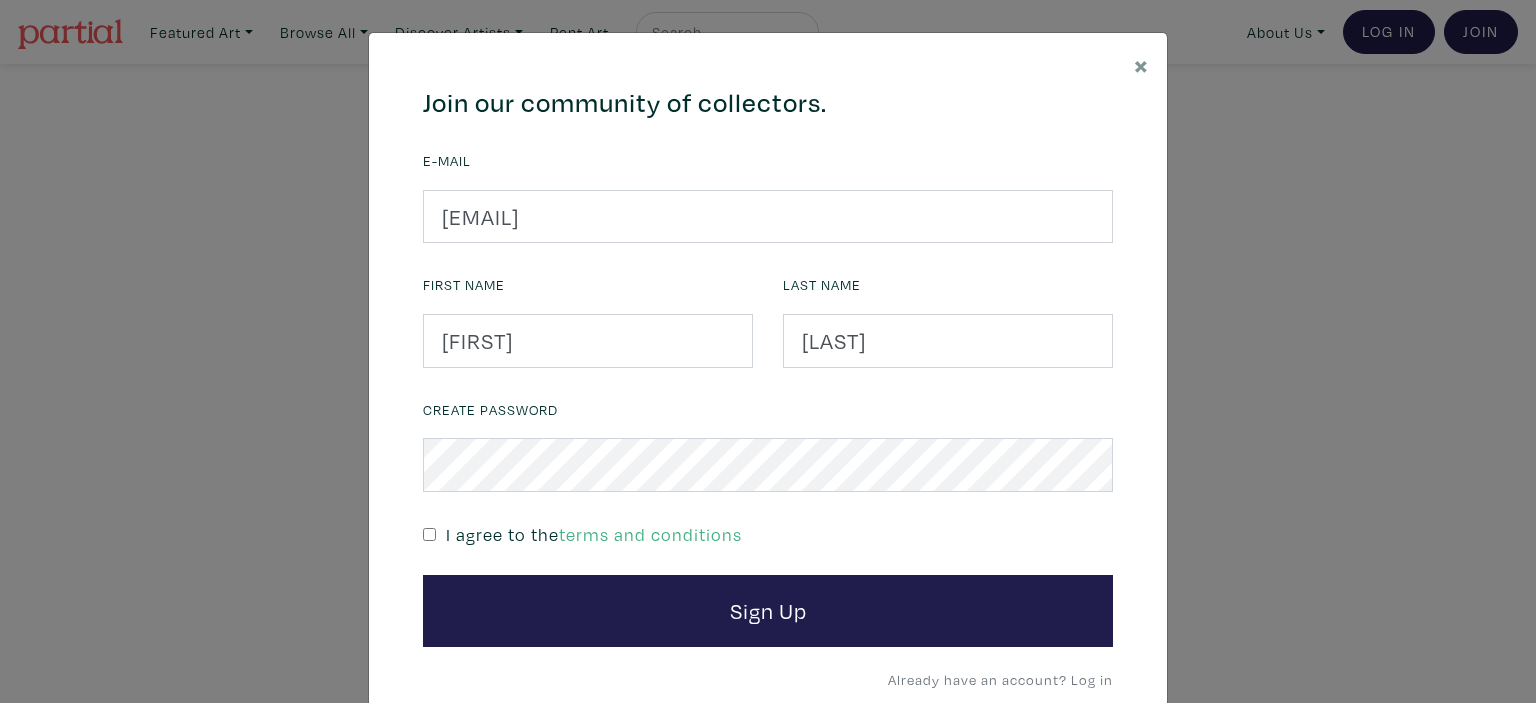 click at bounding box center [429, 534] 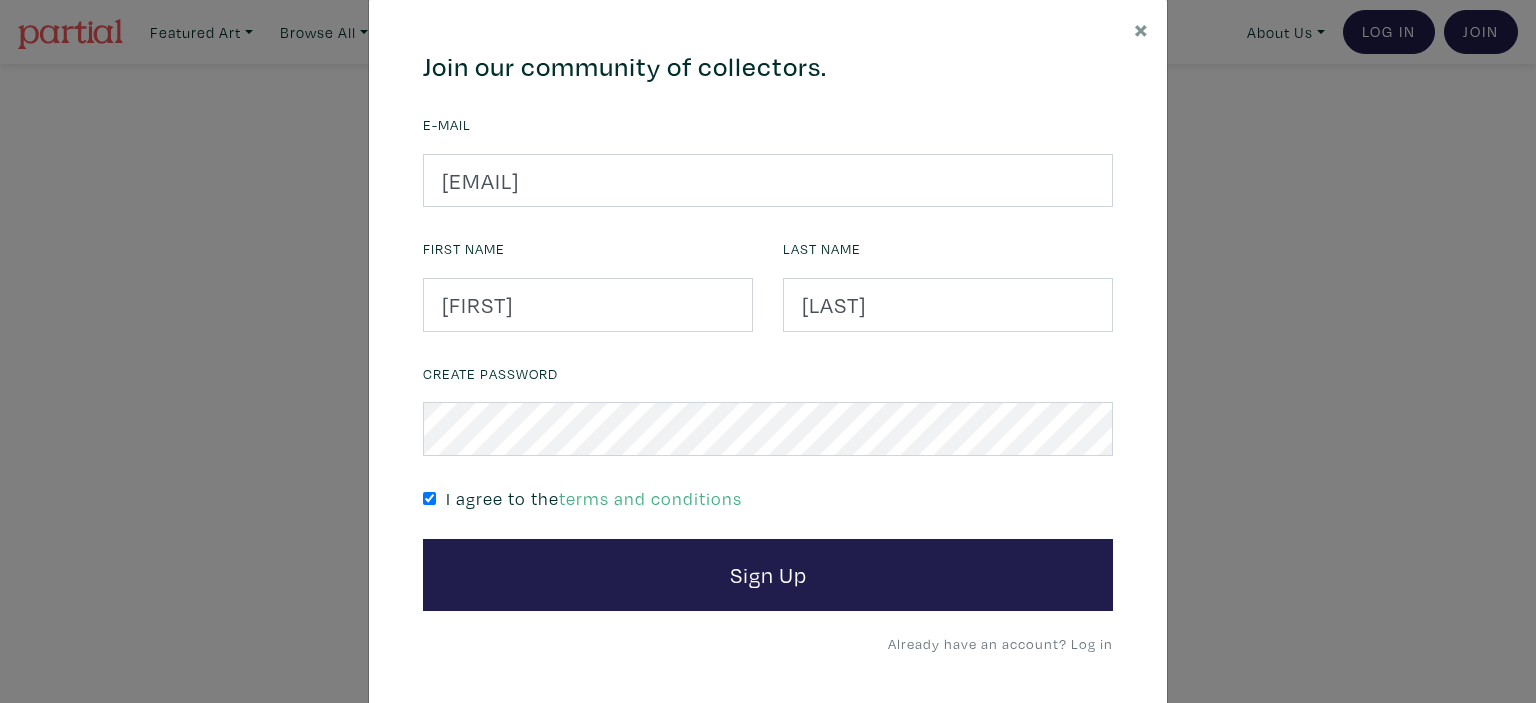 scroll, scrollTop: 72, scrollLeft: 0, axis: vertical 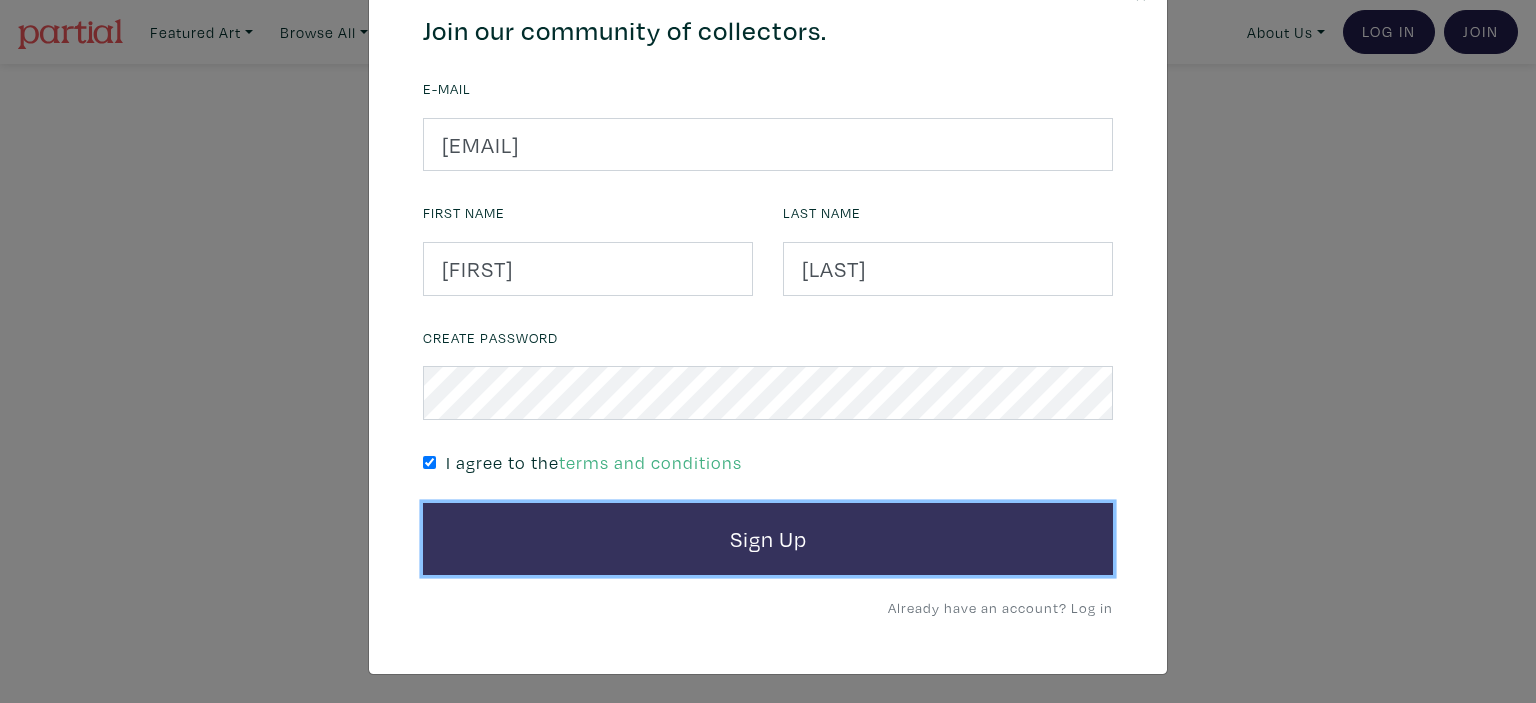click on "Sign Up" at bounding box center [768, 539] 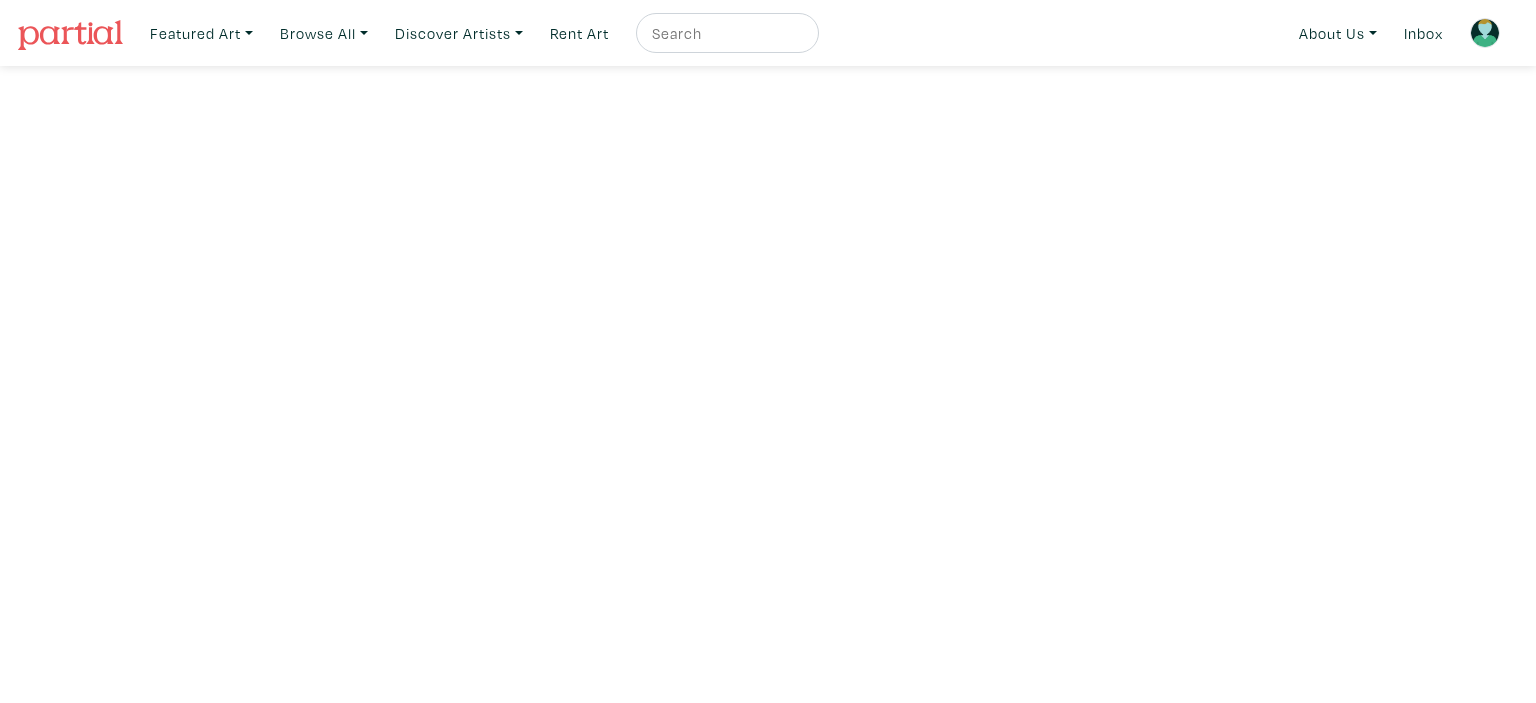 scroll, scrollTop: 0, scrollLeft: 0, axis: both 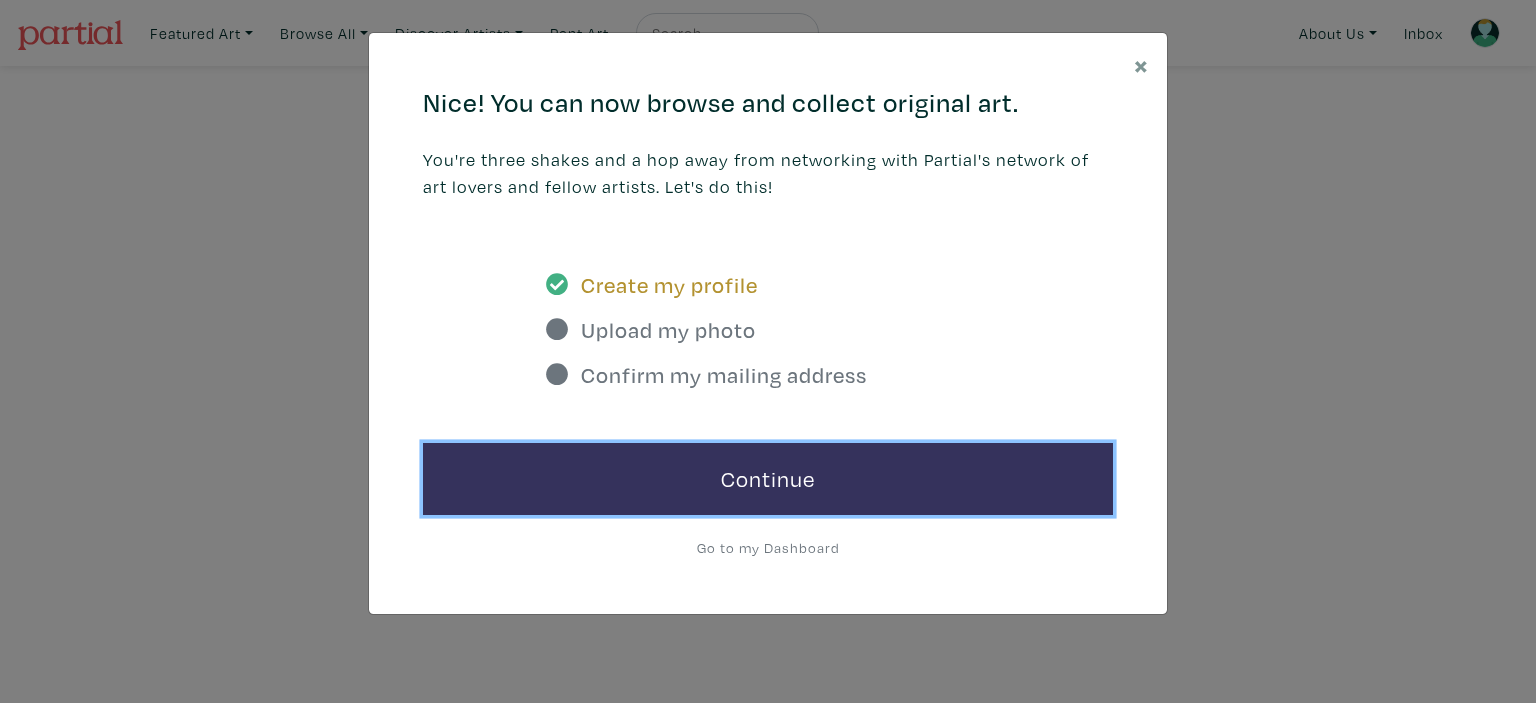 click on "Continue" at bounding box center [768, 479] 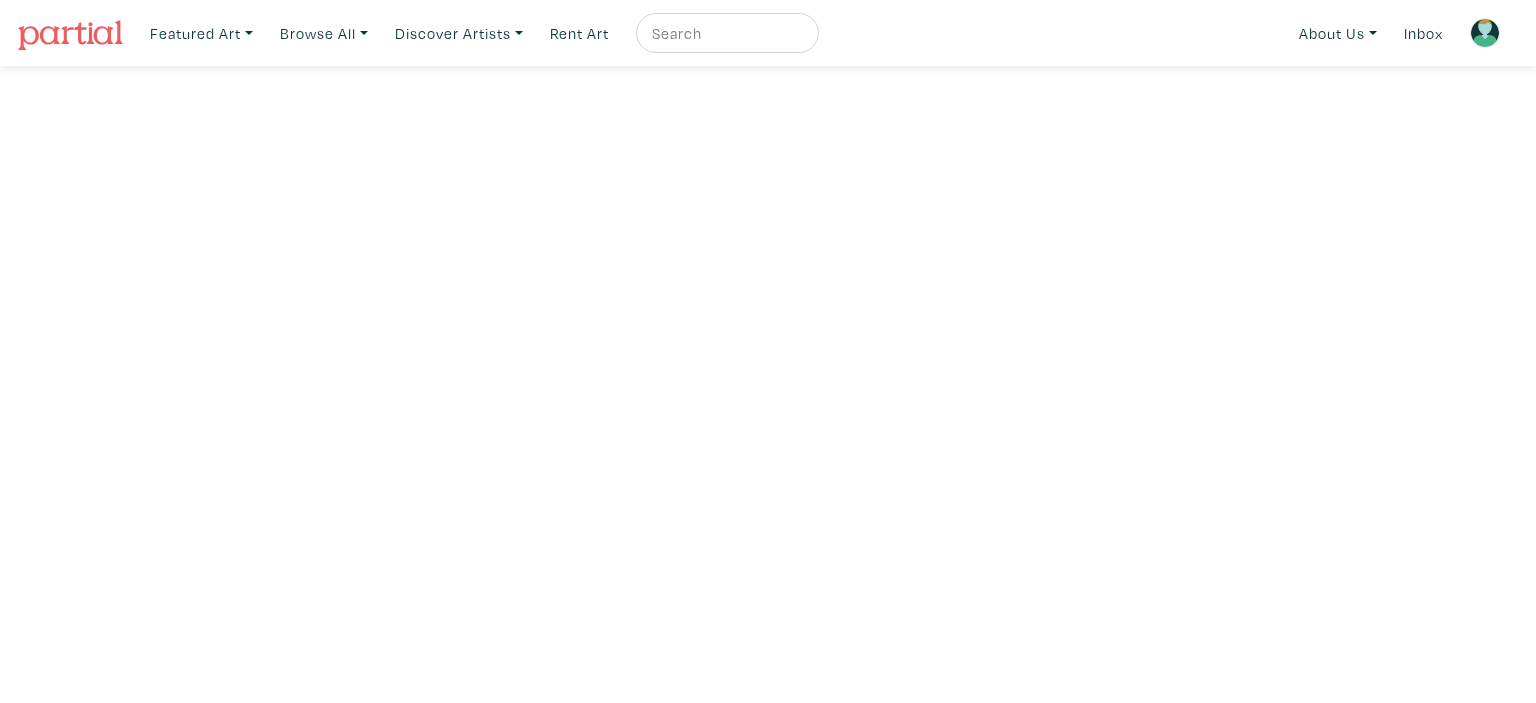scroll, scrollTop: 0, scrollLeft: 0, axis: both 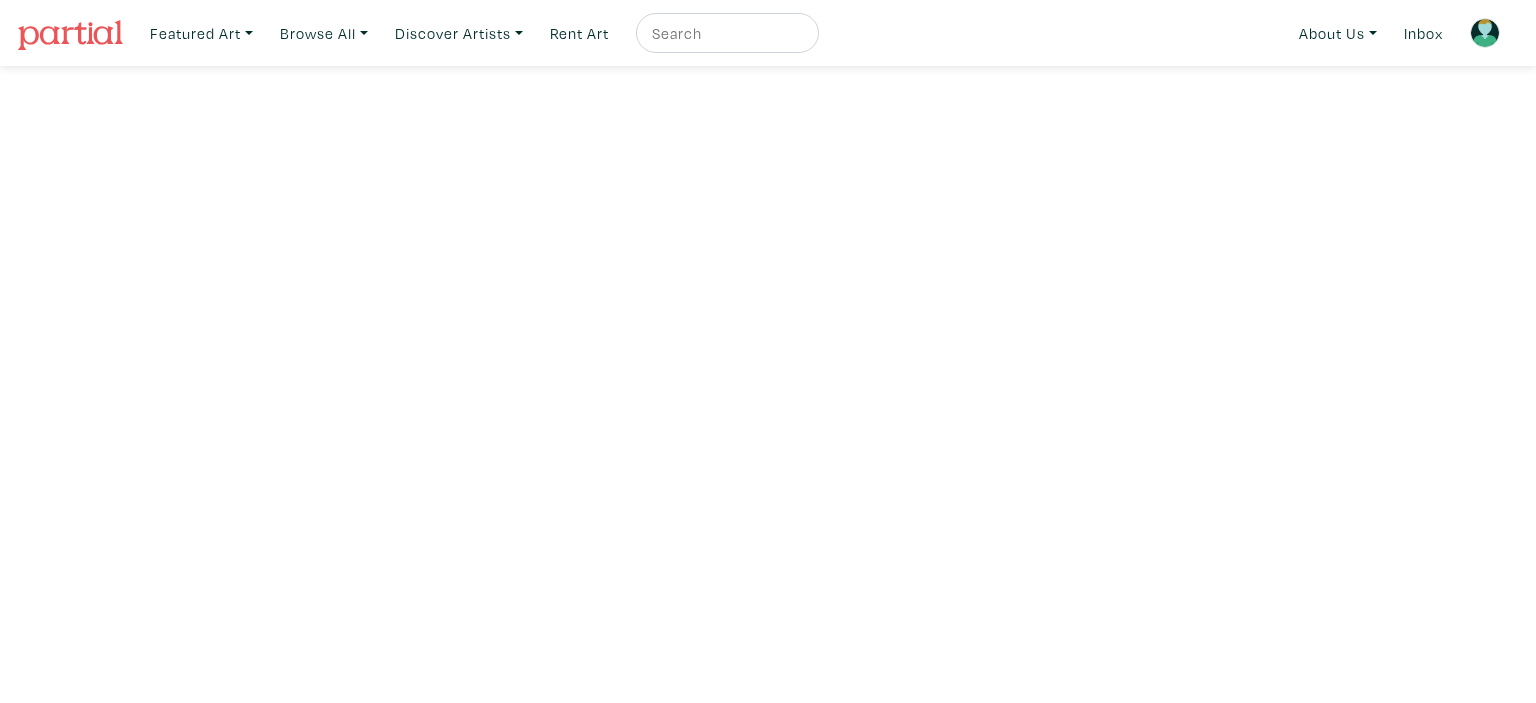 click at bounding box center [1485, 33] 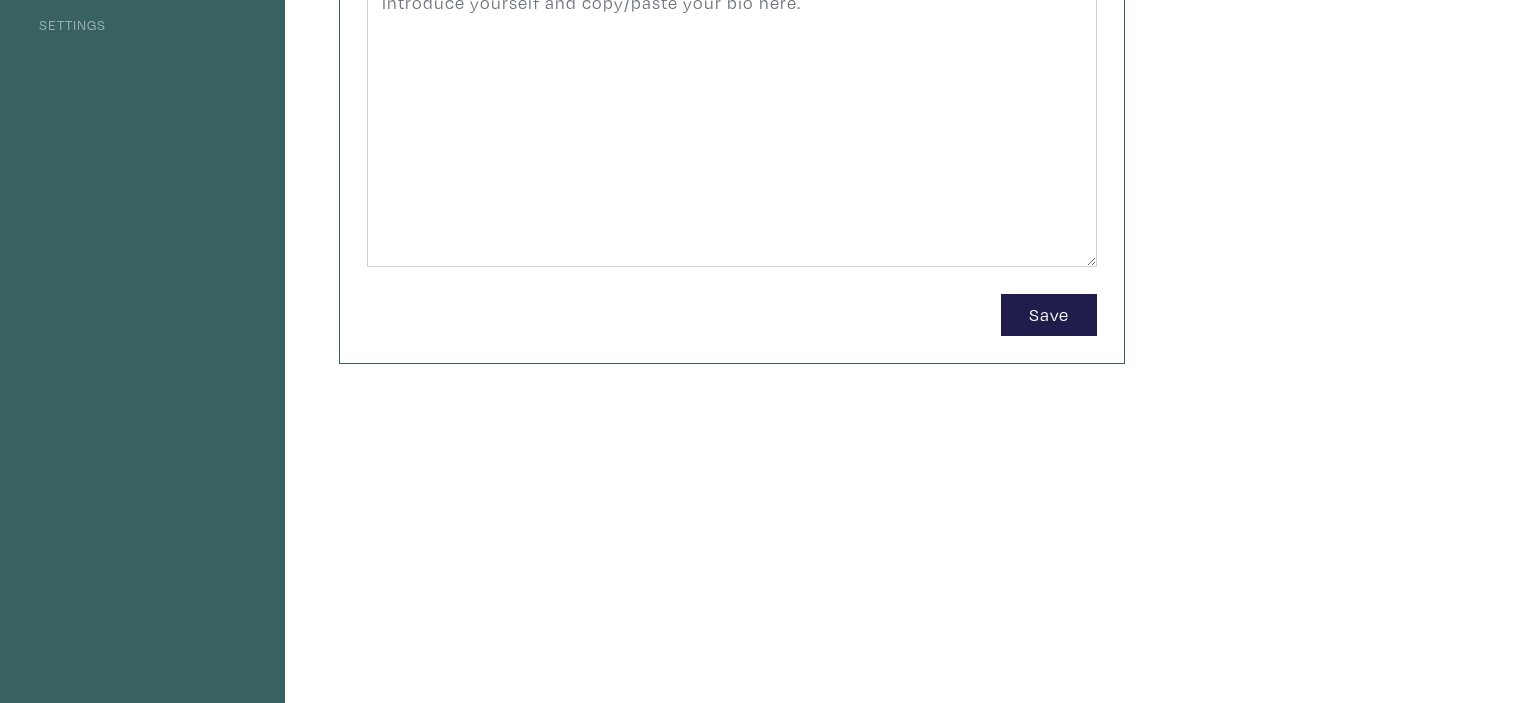 scroll, scrollTop: 0, scrollLeft: 0, axis: both 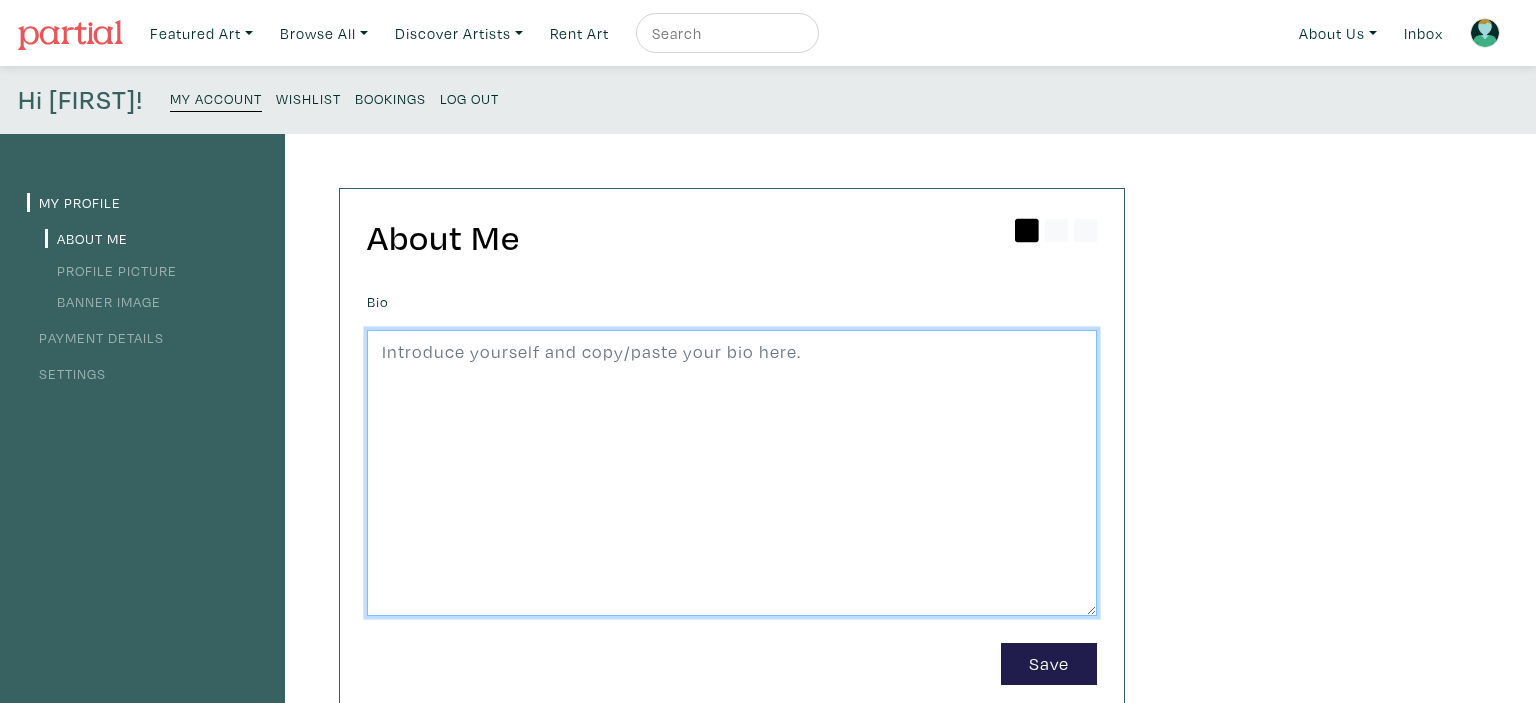 click at bounding box center [732, 473] 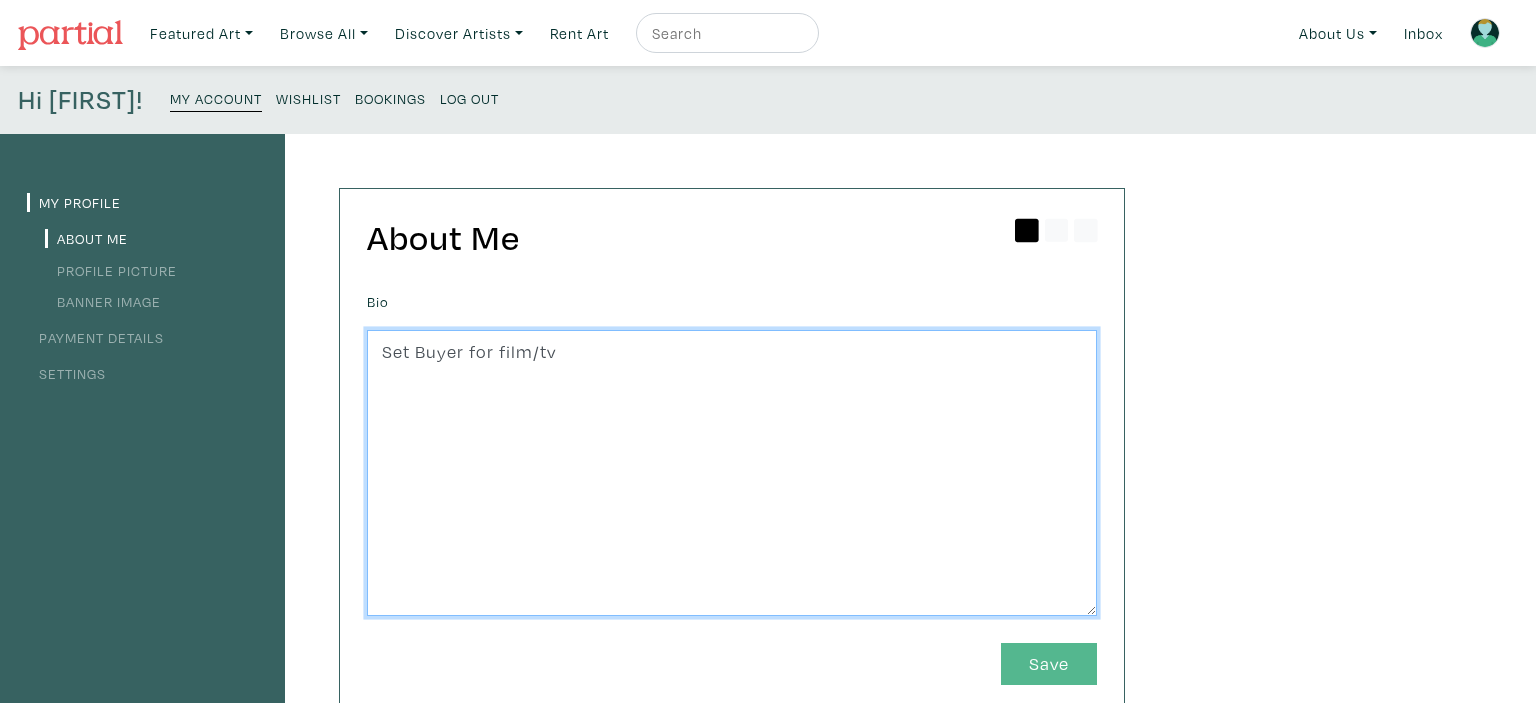 type on "Set Buyer for film/tv" 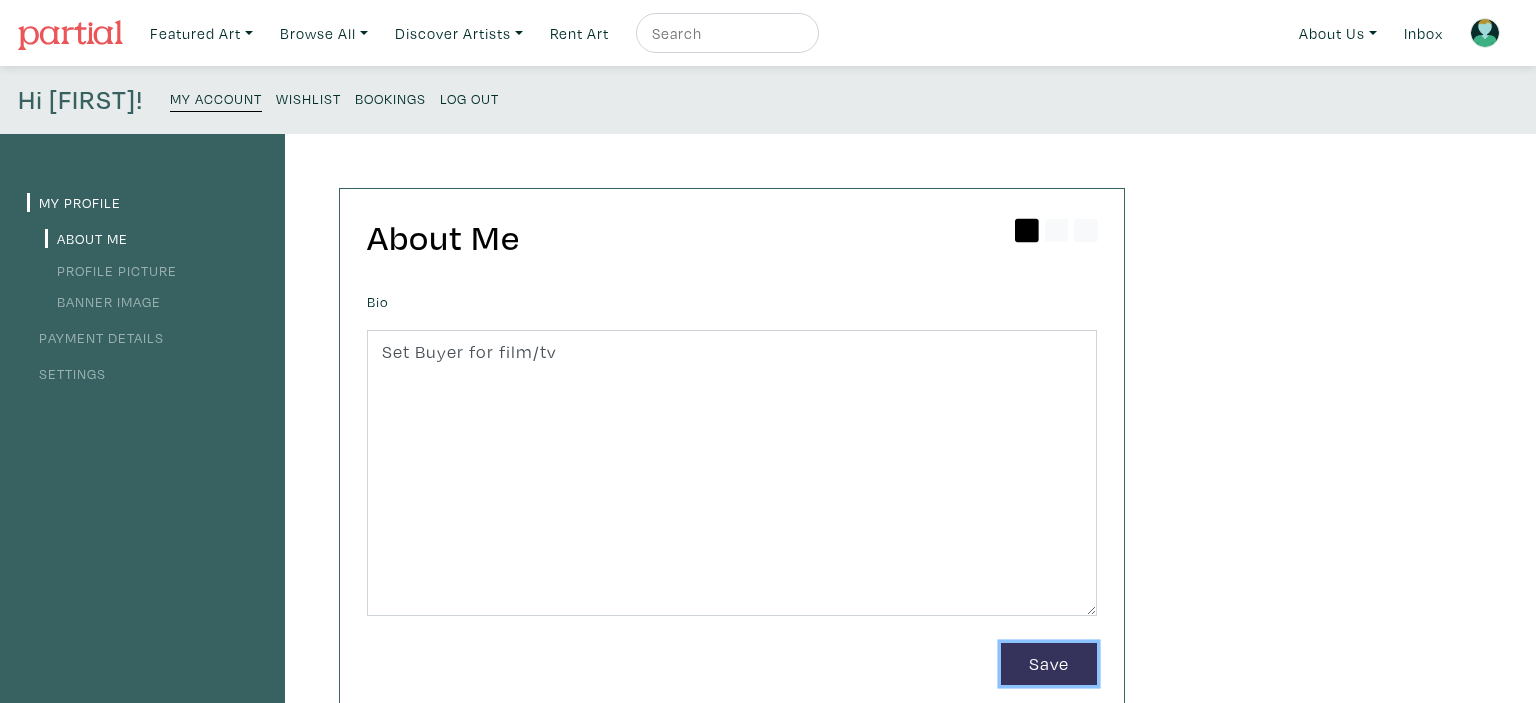 click on "Save" at bounding box center (1049, 664) 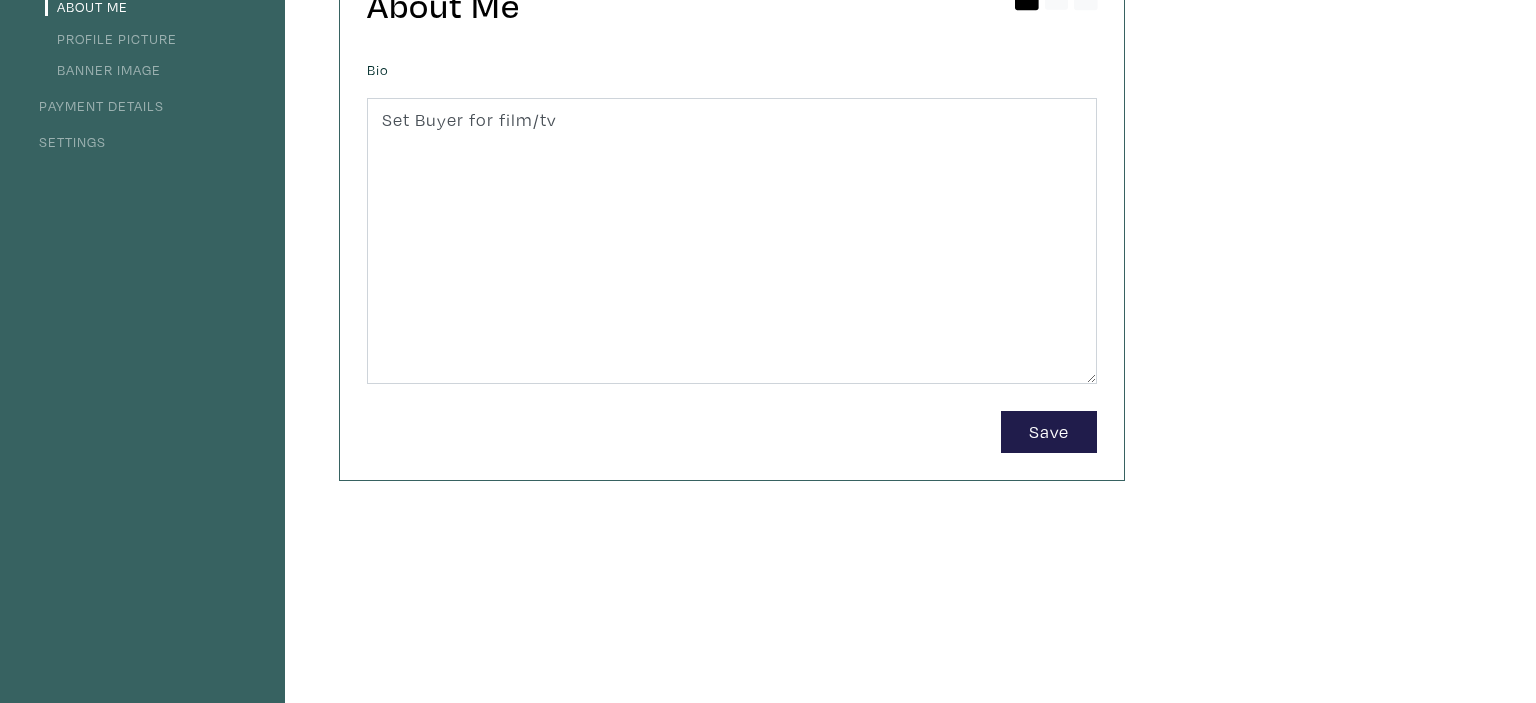scroll, scrollTop: 0, scrollLeft: 0, axis: both 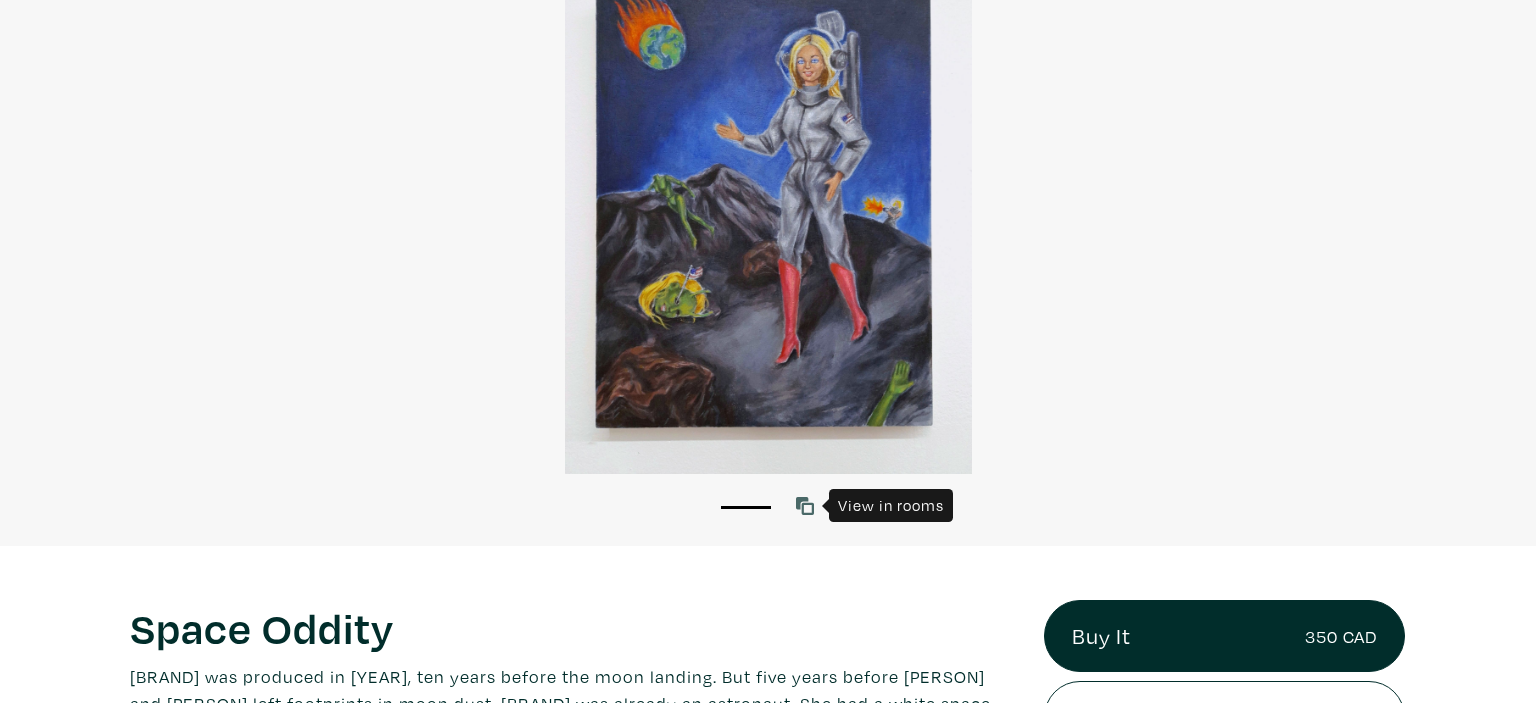 click 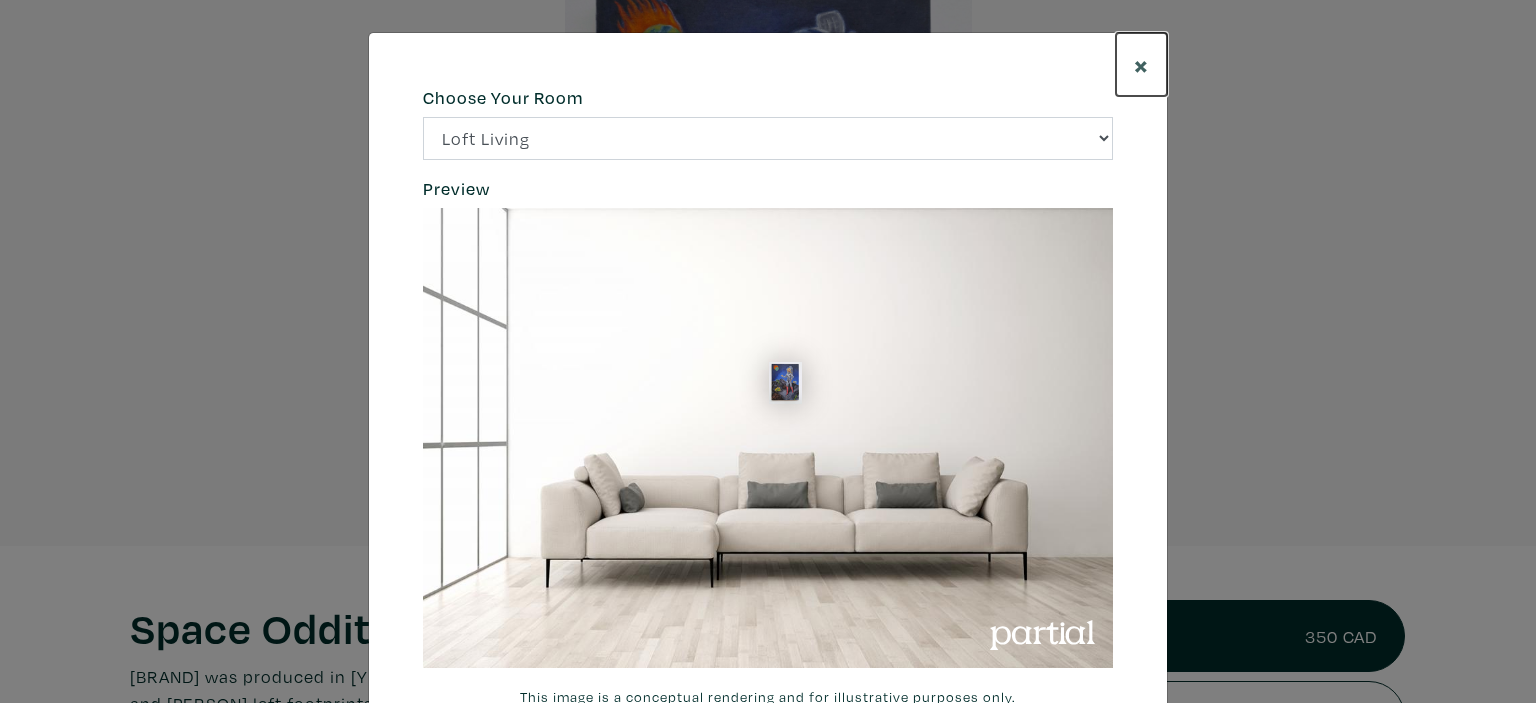 click on "×" at bounding box center [1141, 64] 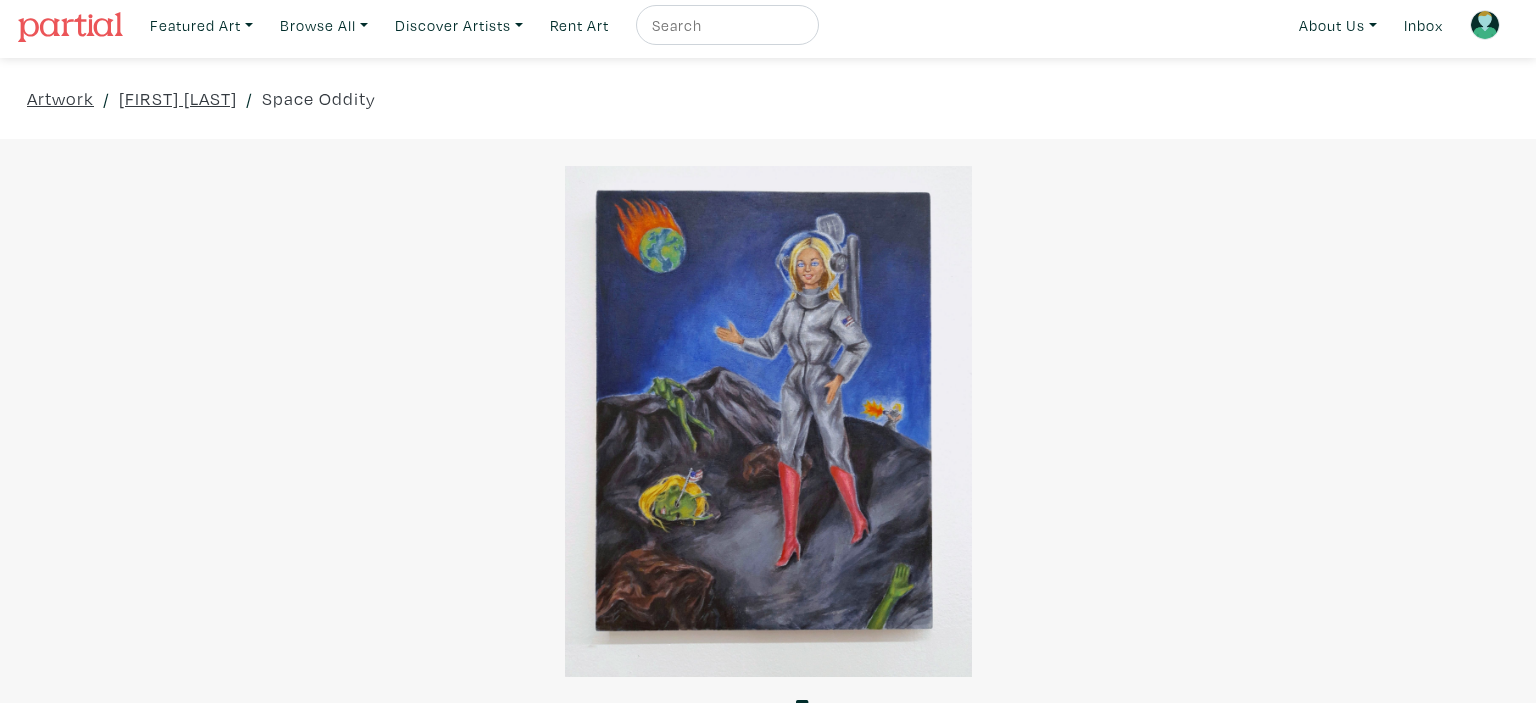 scroll, scrollTop: 0, scrollLeft: 0, axis: both 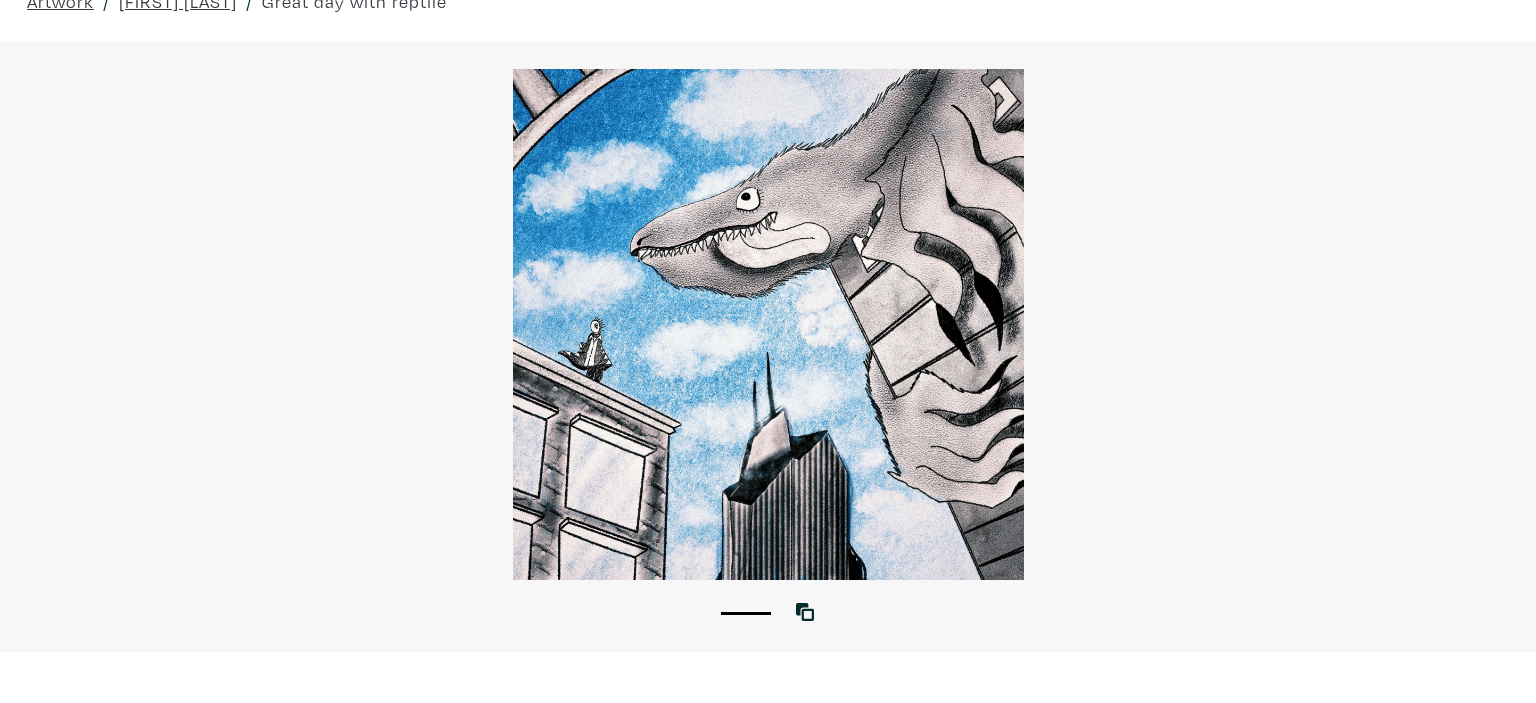 click at bounding box center (768, 324) 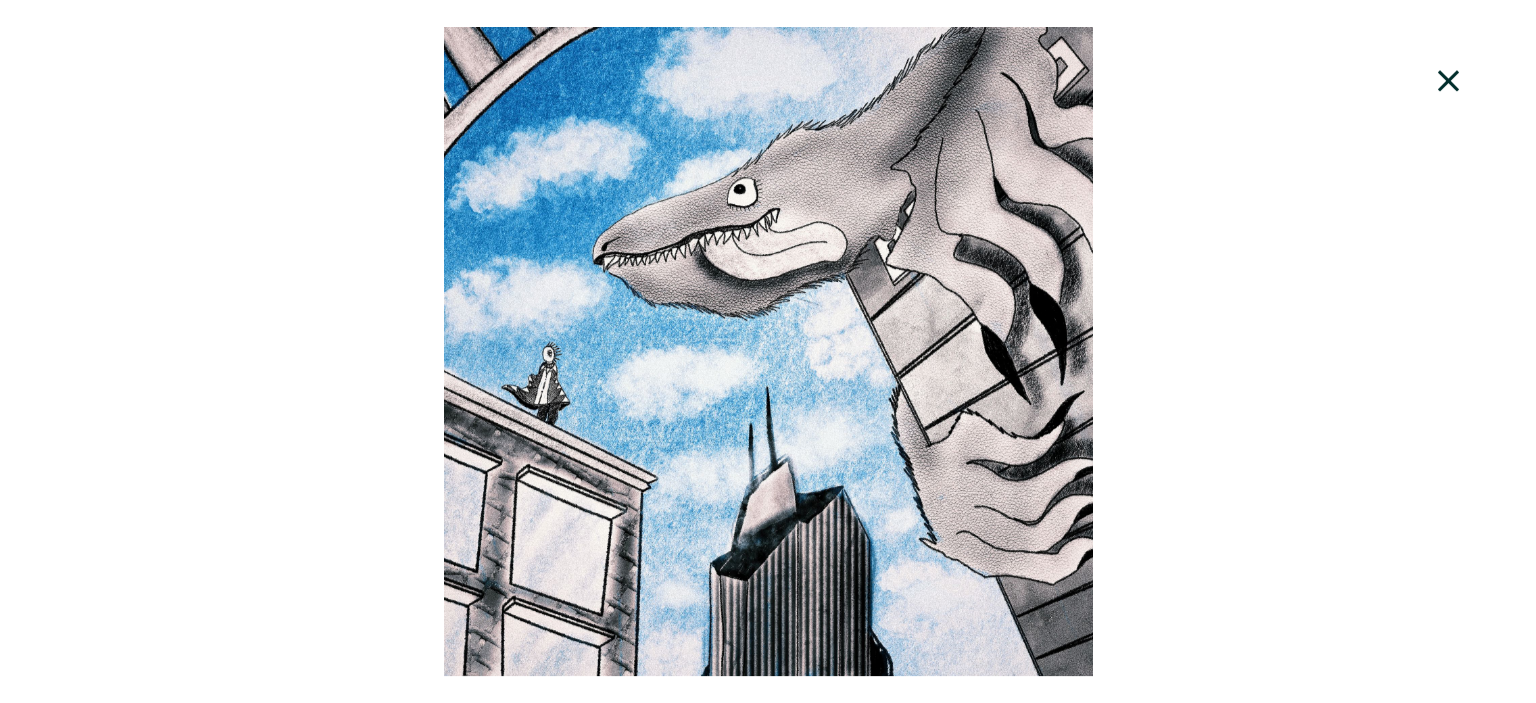 scroll, scrollTop: 0, scrollLeft: 0, axis: both 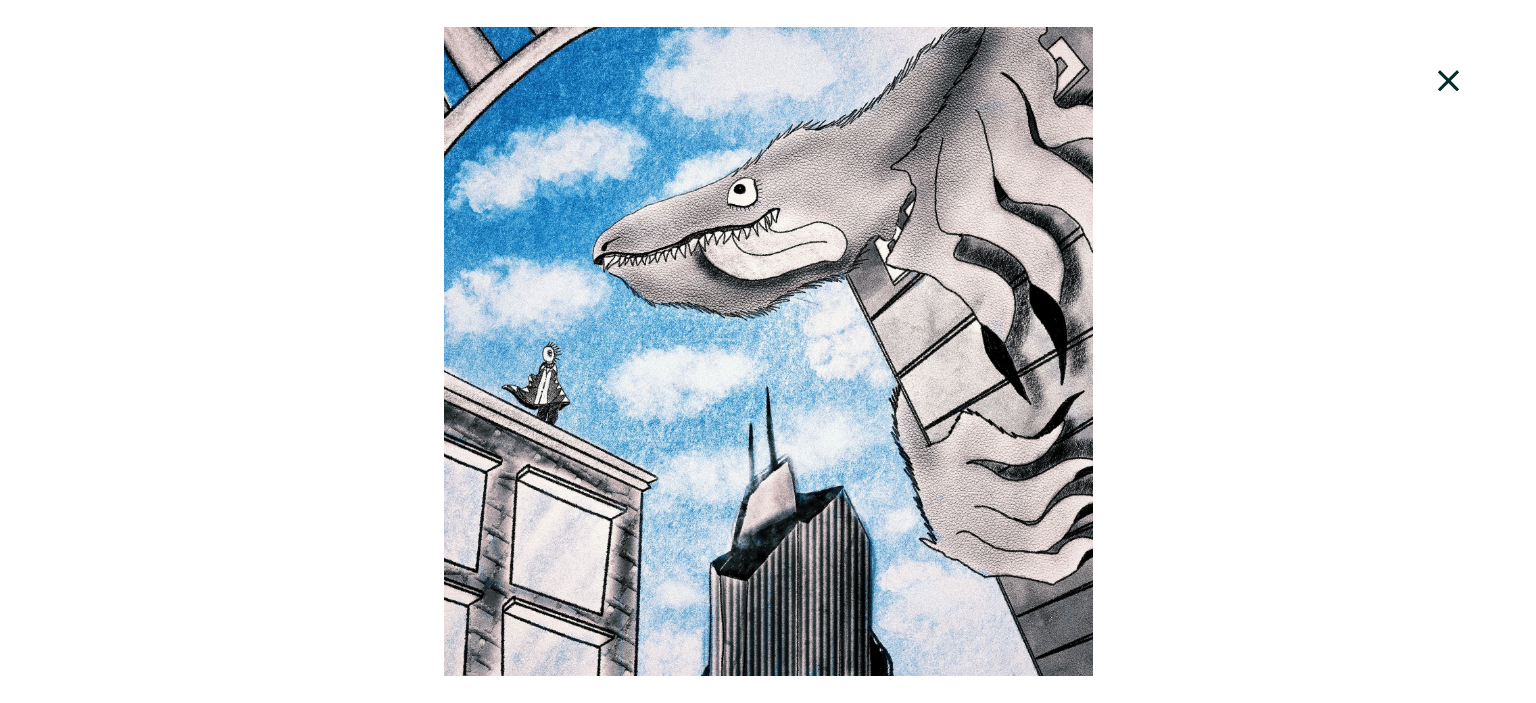 click 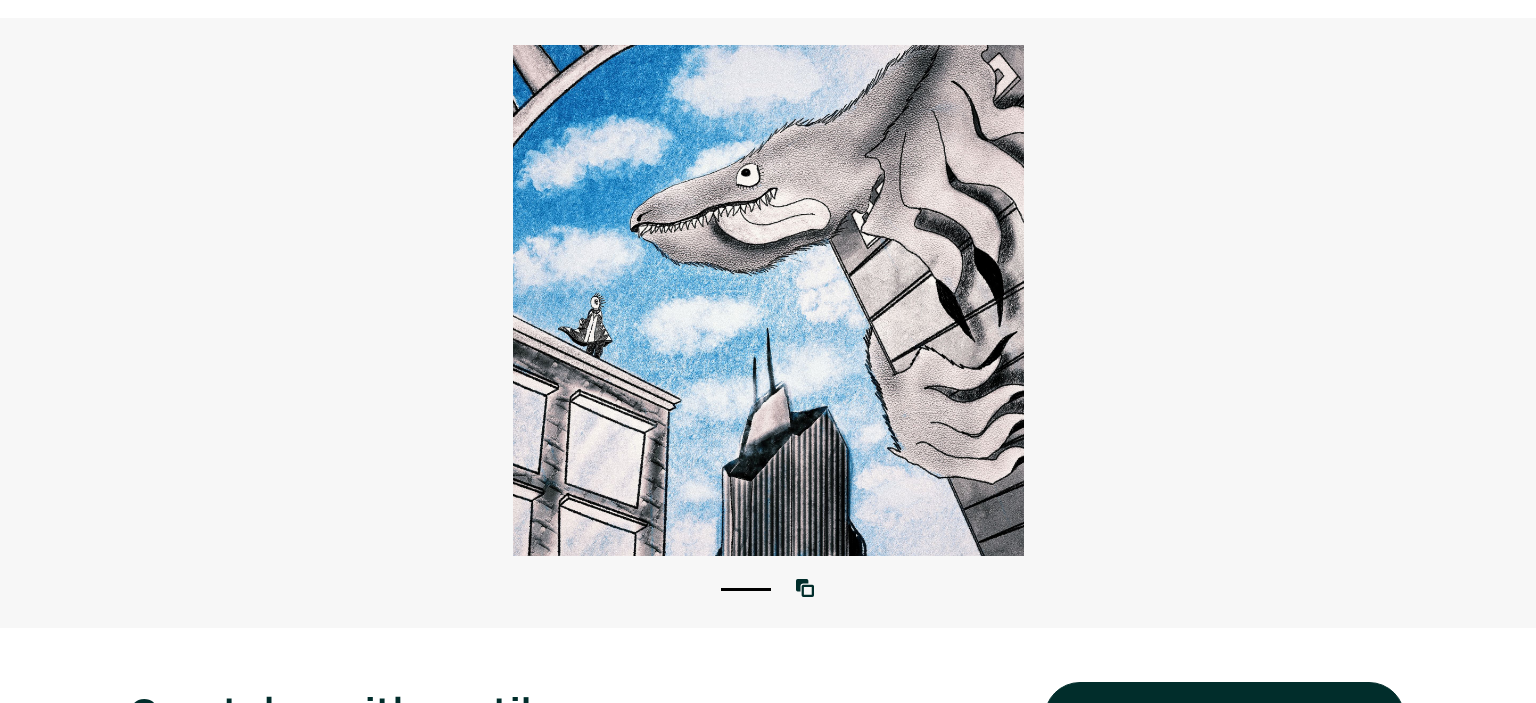 scroll, scrollTop: 105, scrollLeft: 0, axis: vertical 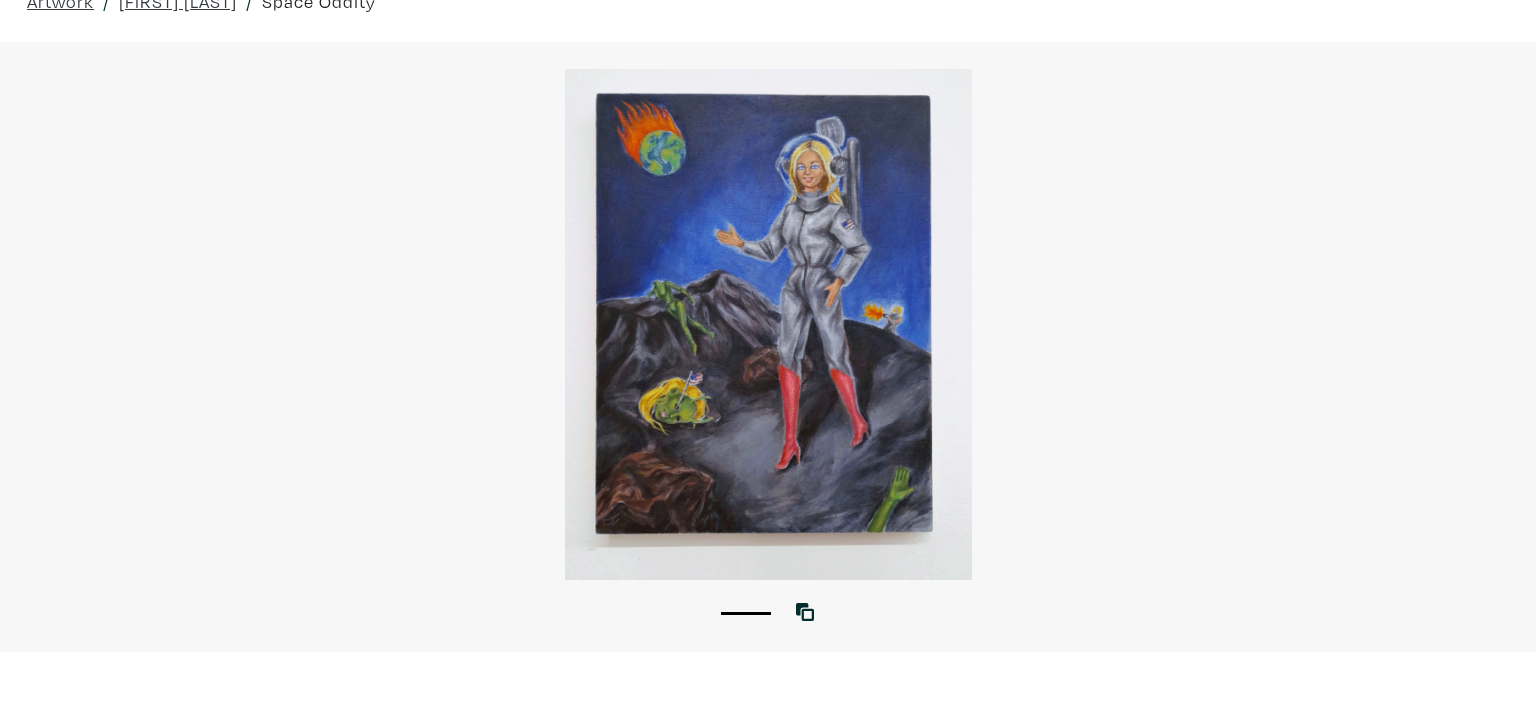 drag, startPoint x: 364, startPoint y: 8, endPoint x: 357, endPoint y: 0, distance: 10.630146 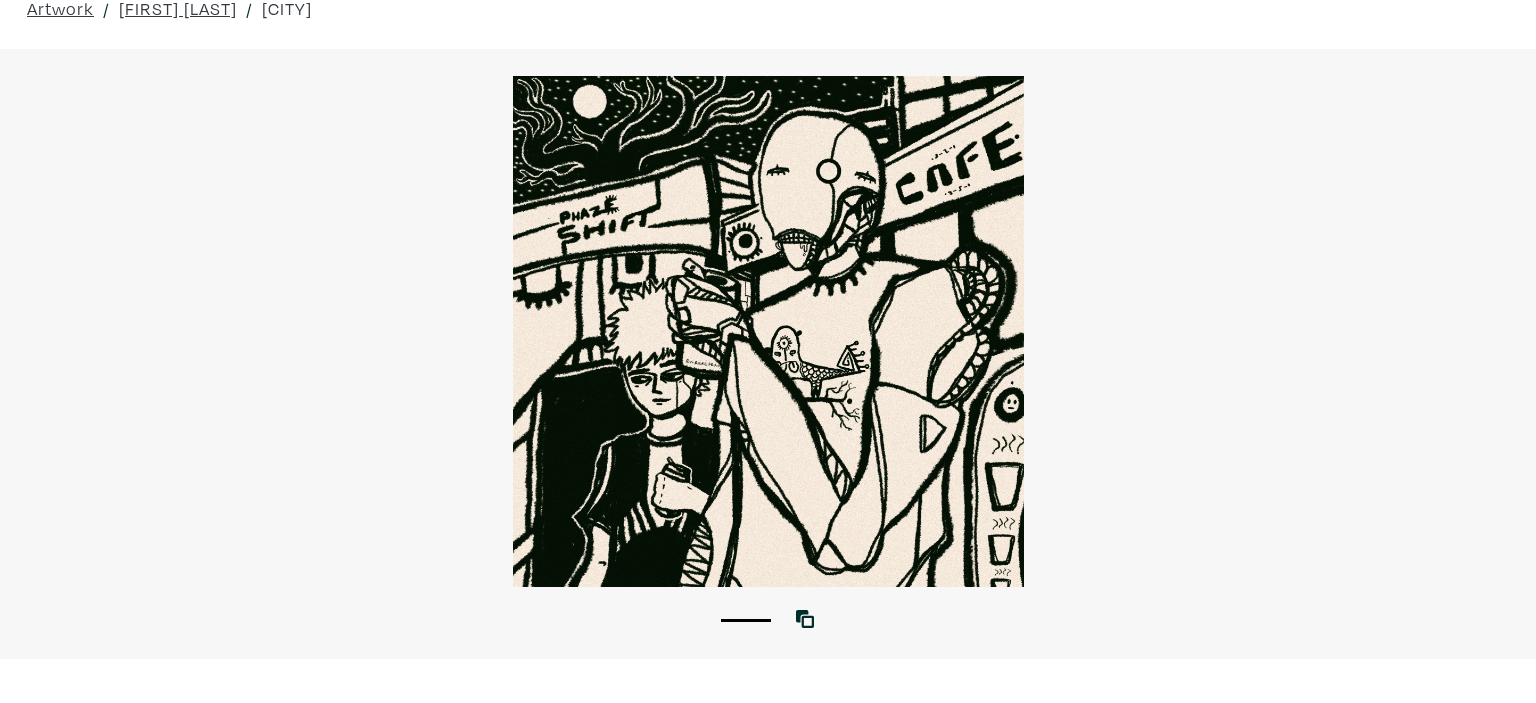 scroll, scrollTop: 105, scrollLeft: 0, axis: vertical 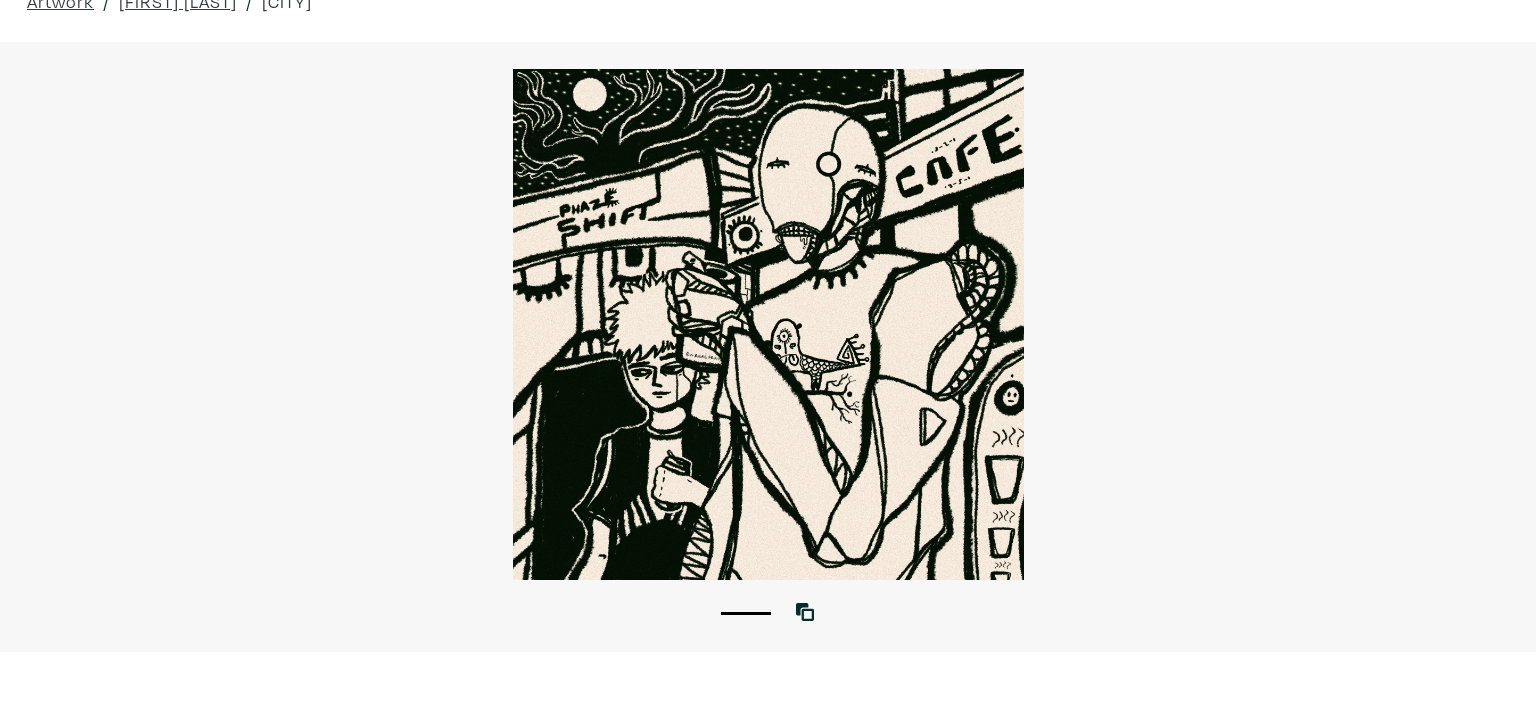 click at bounding box center [768, 324] 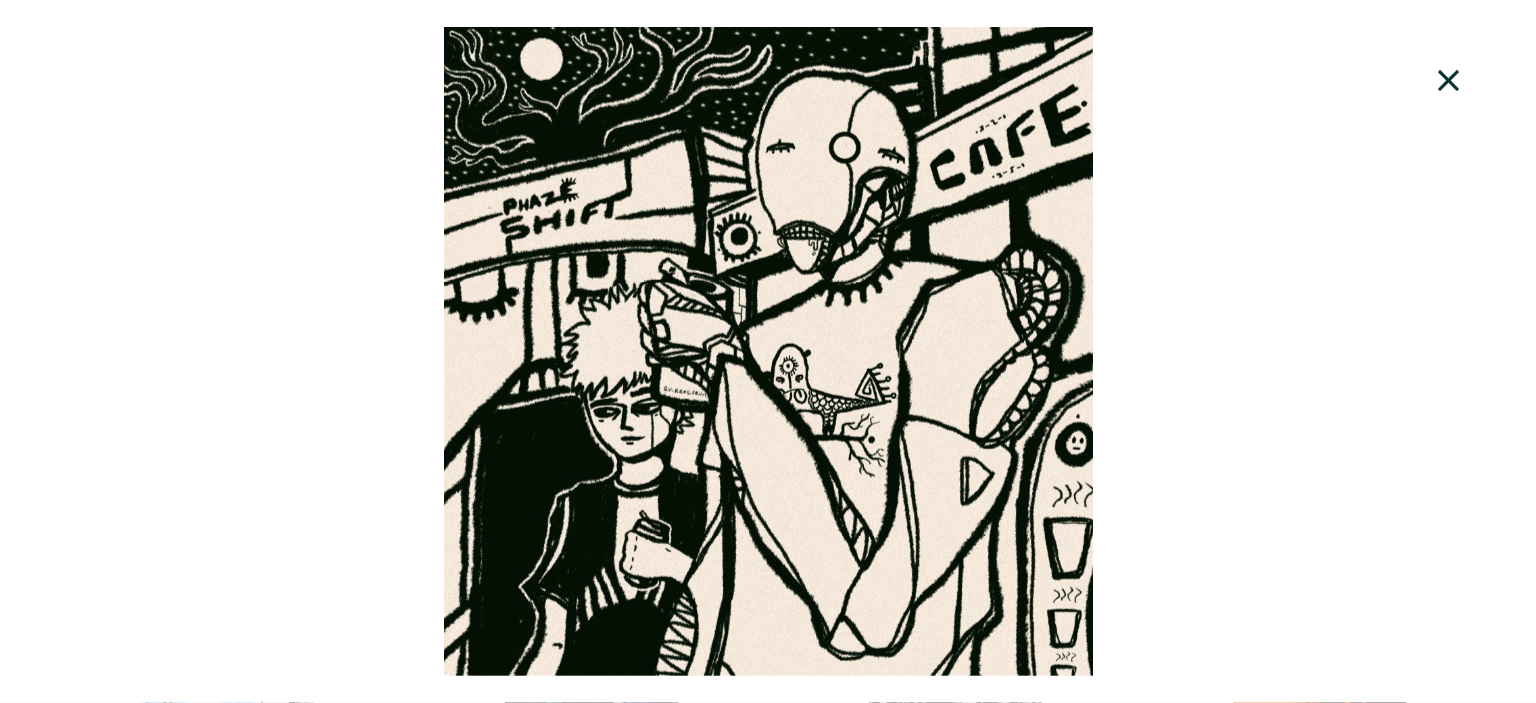 scroll, scrollTop: 633, scrollLeft: 0, axis: vertical 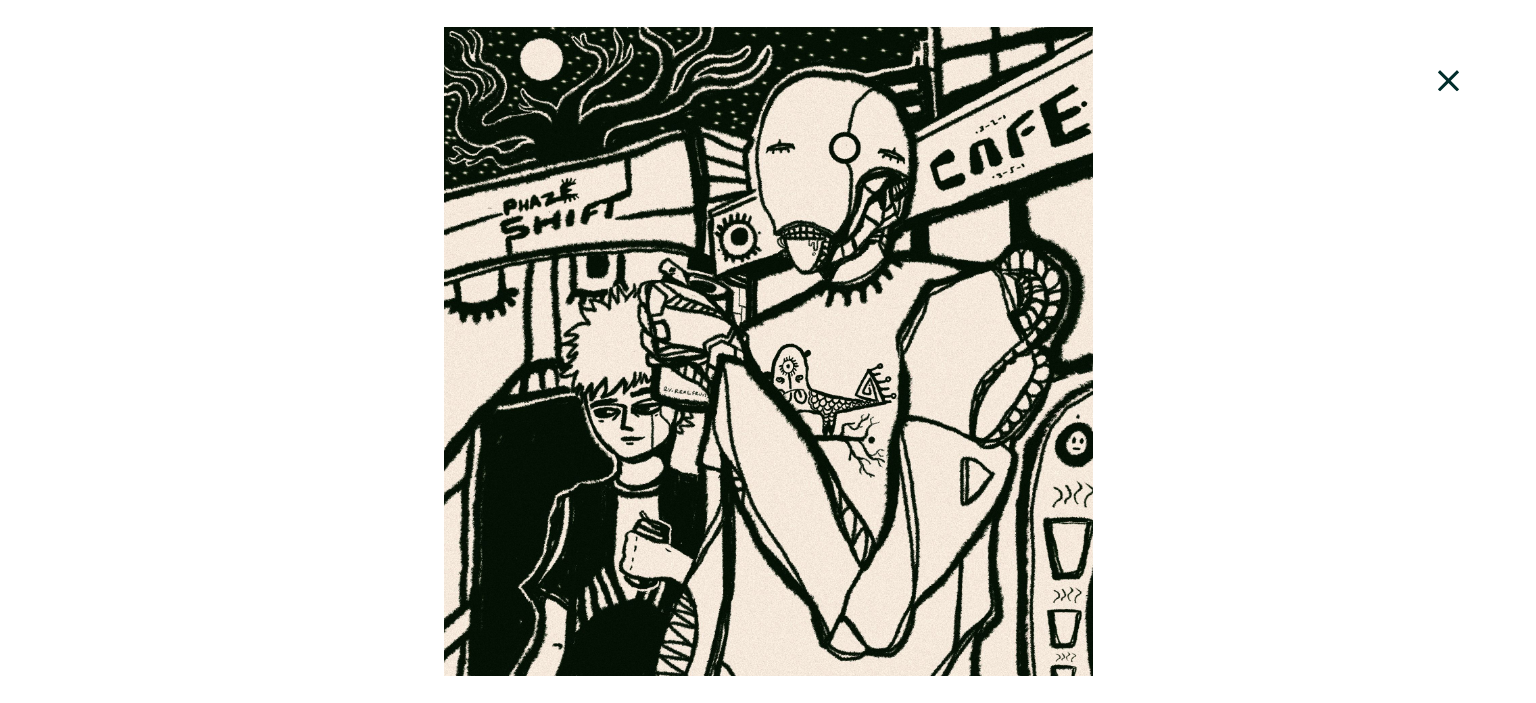 click 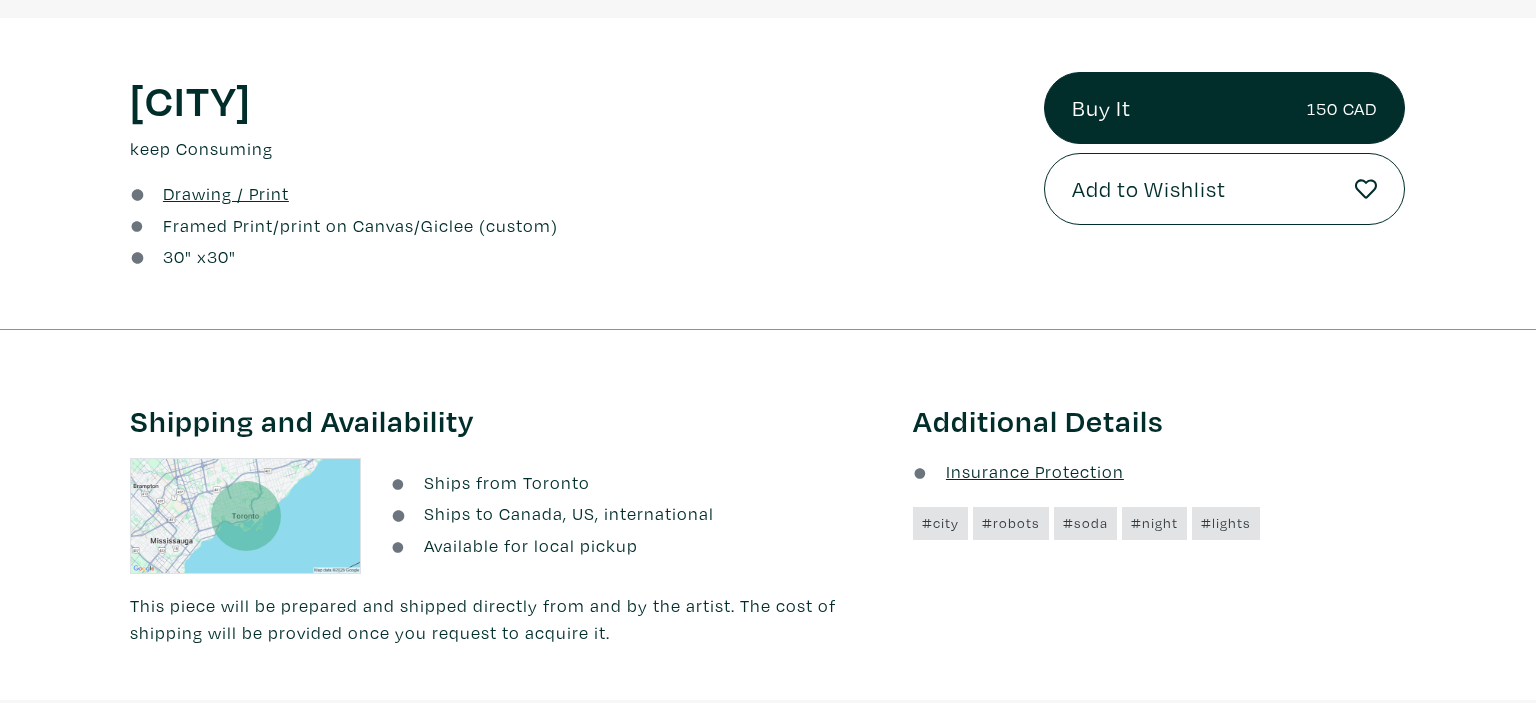 scroll, scrollTop: 316, scrollLeft: 0, axis: vertical 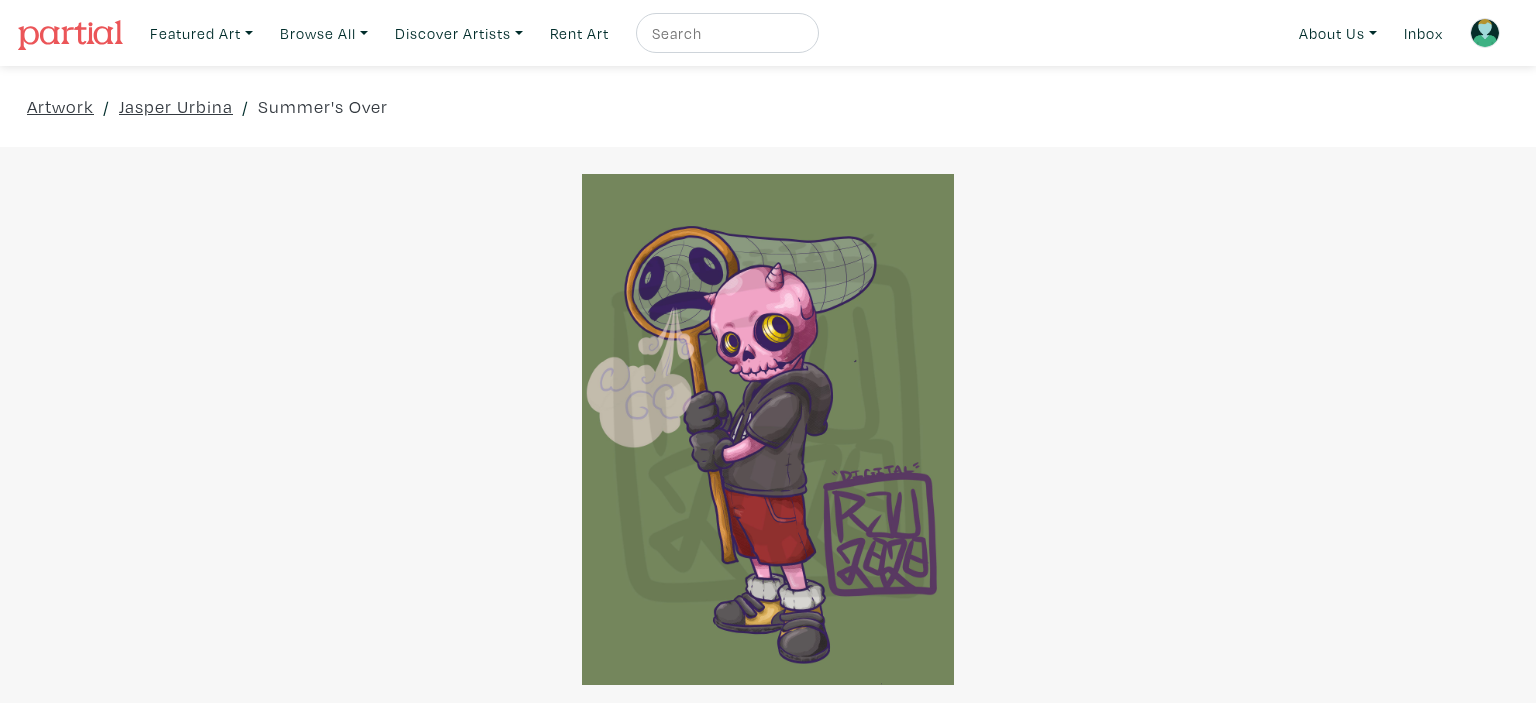 click at bounding box center [768, 429] 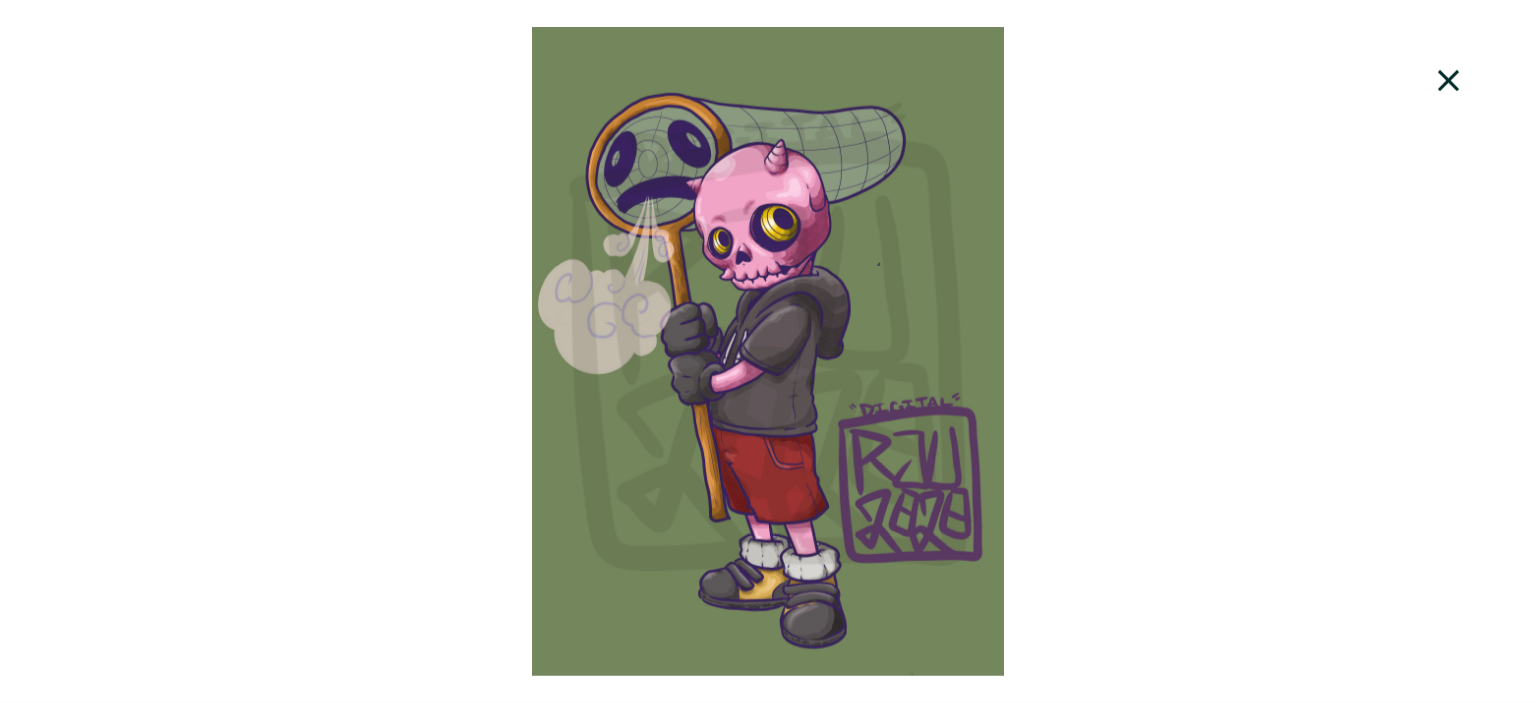 scroll, scrollTop: 528, scrollLeft: 0, axis: vertical 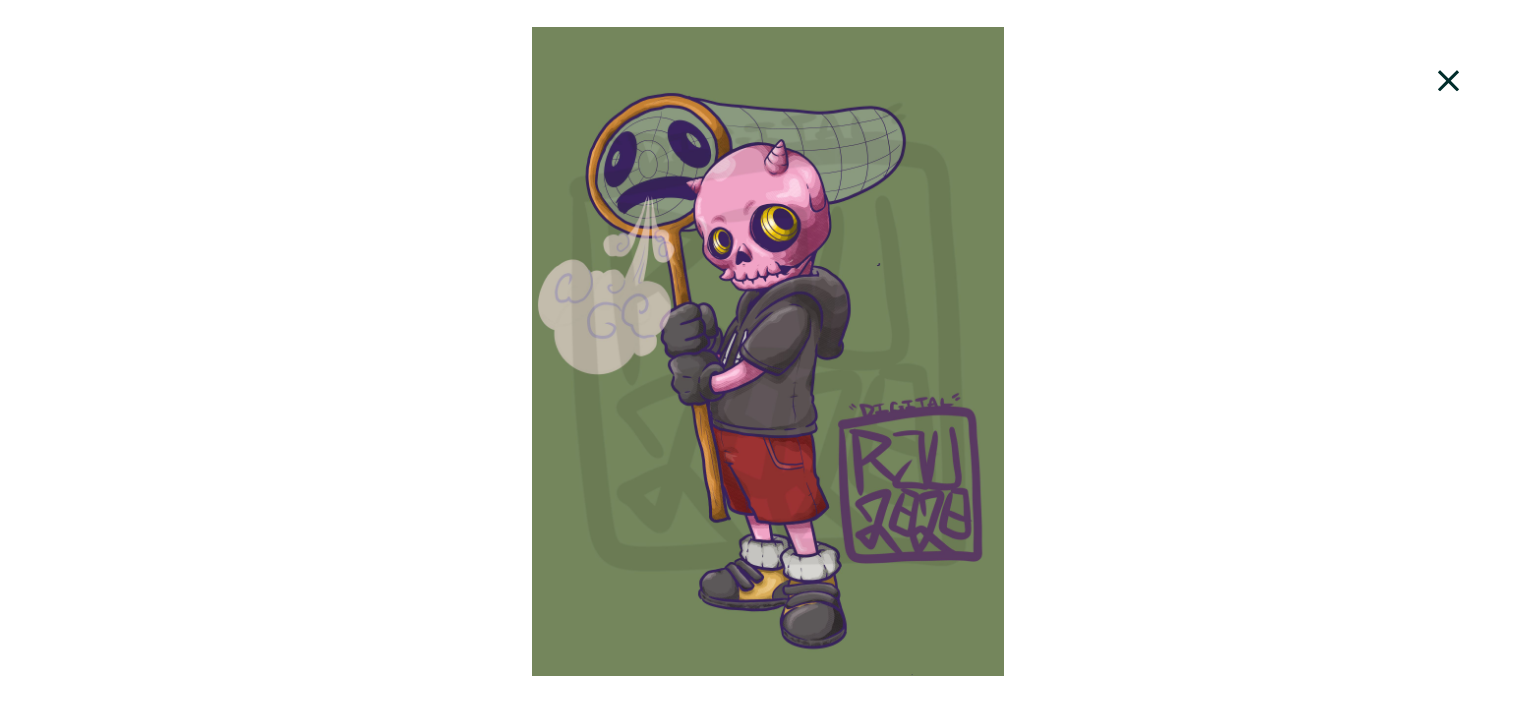 click 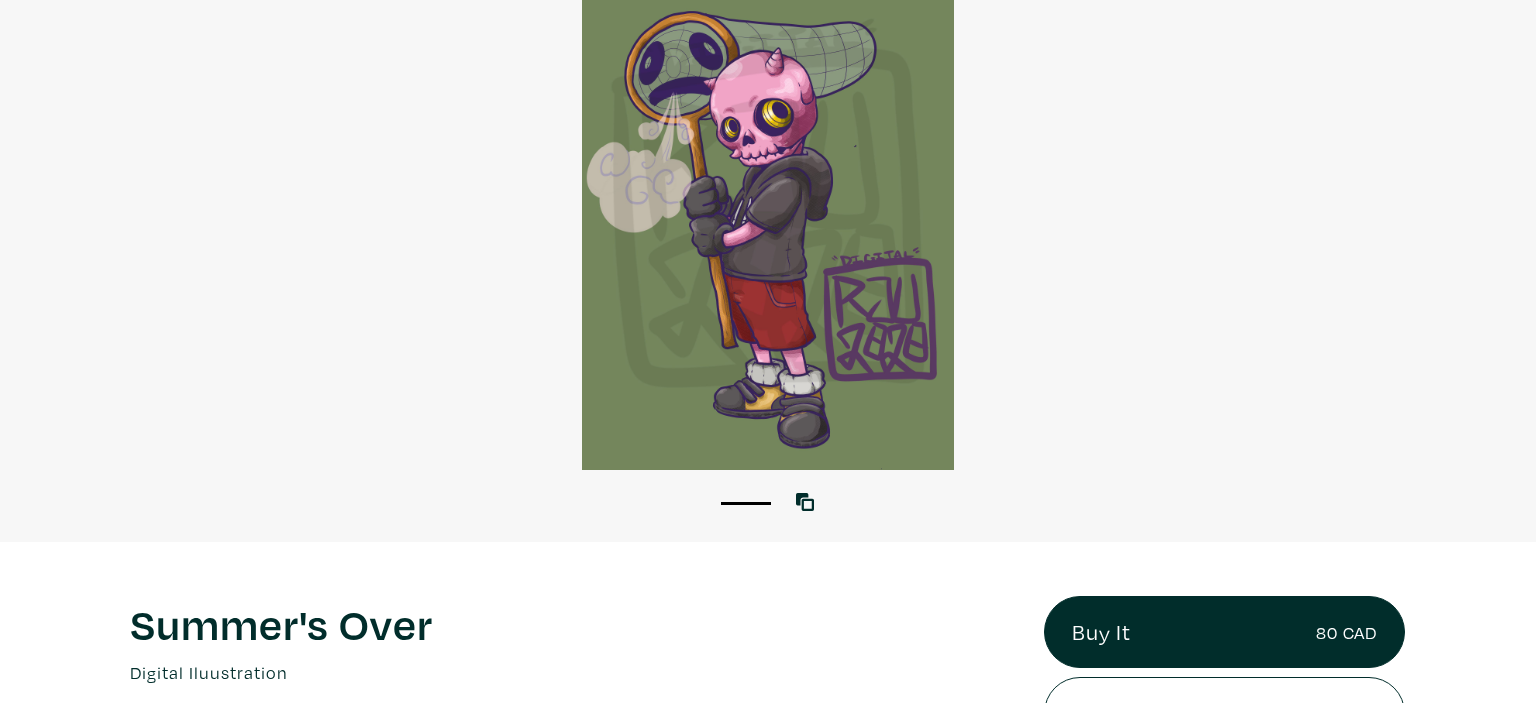 scroll, scrollTop: 211, scrollLeft: 0, axis: vertical 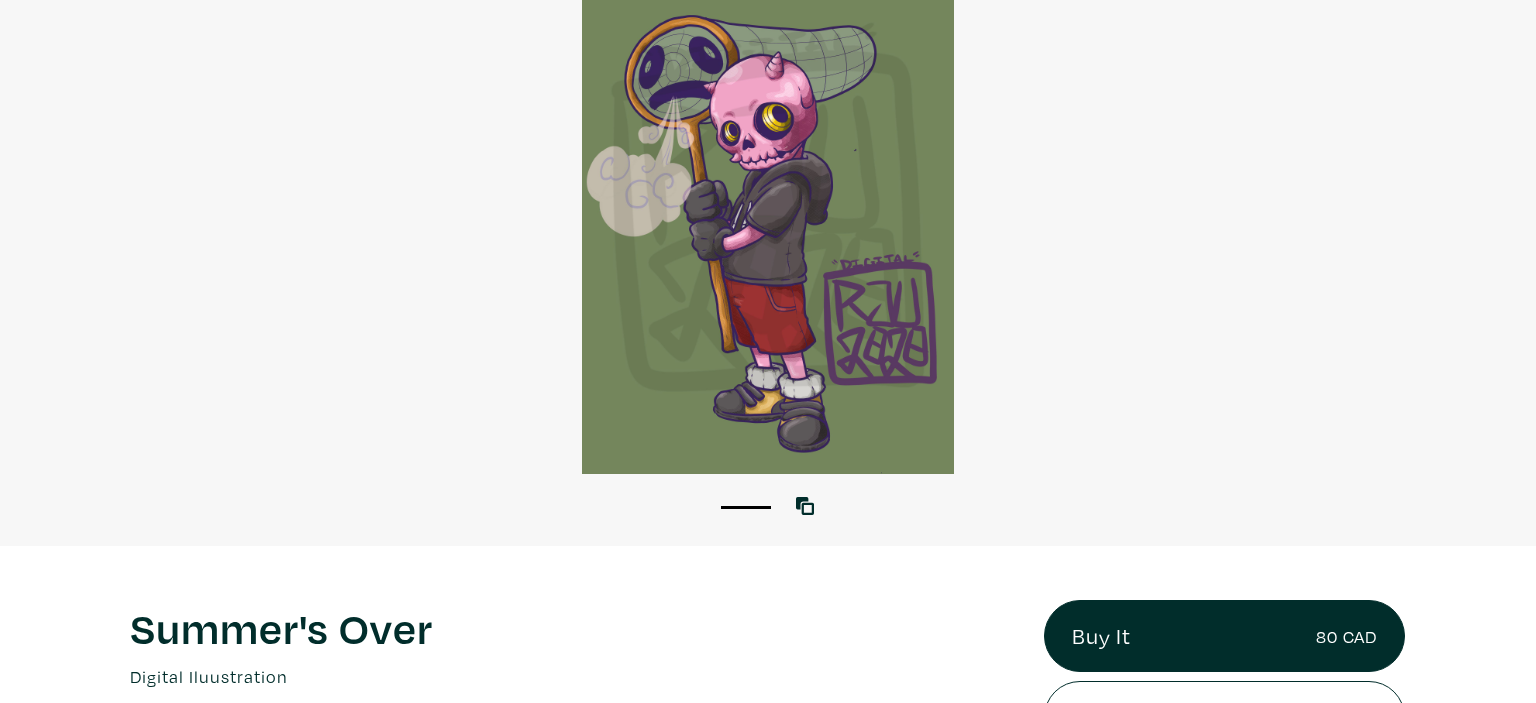 click at bounding box center [768, 218] 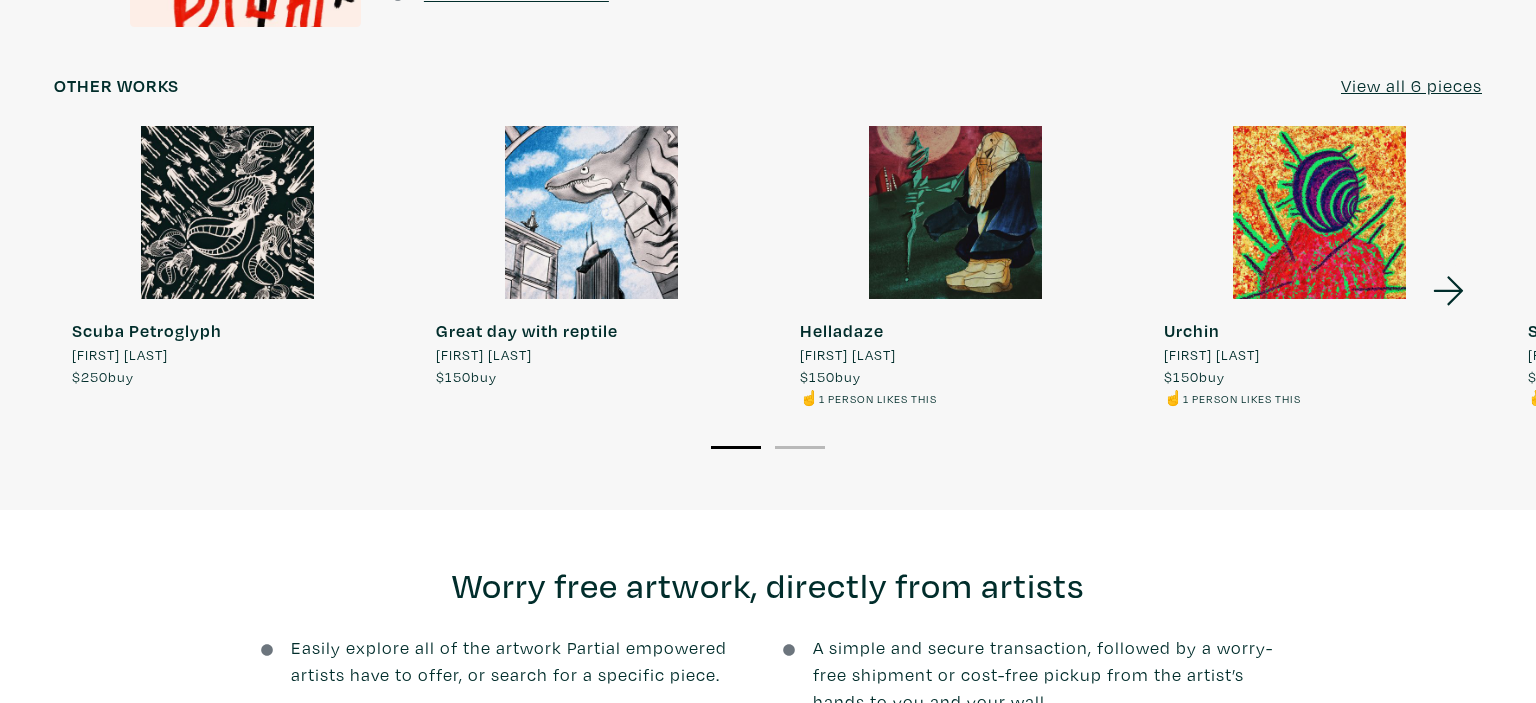 scroll, scrollTop: 1689, scrollLeft: 0, axis: vertical 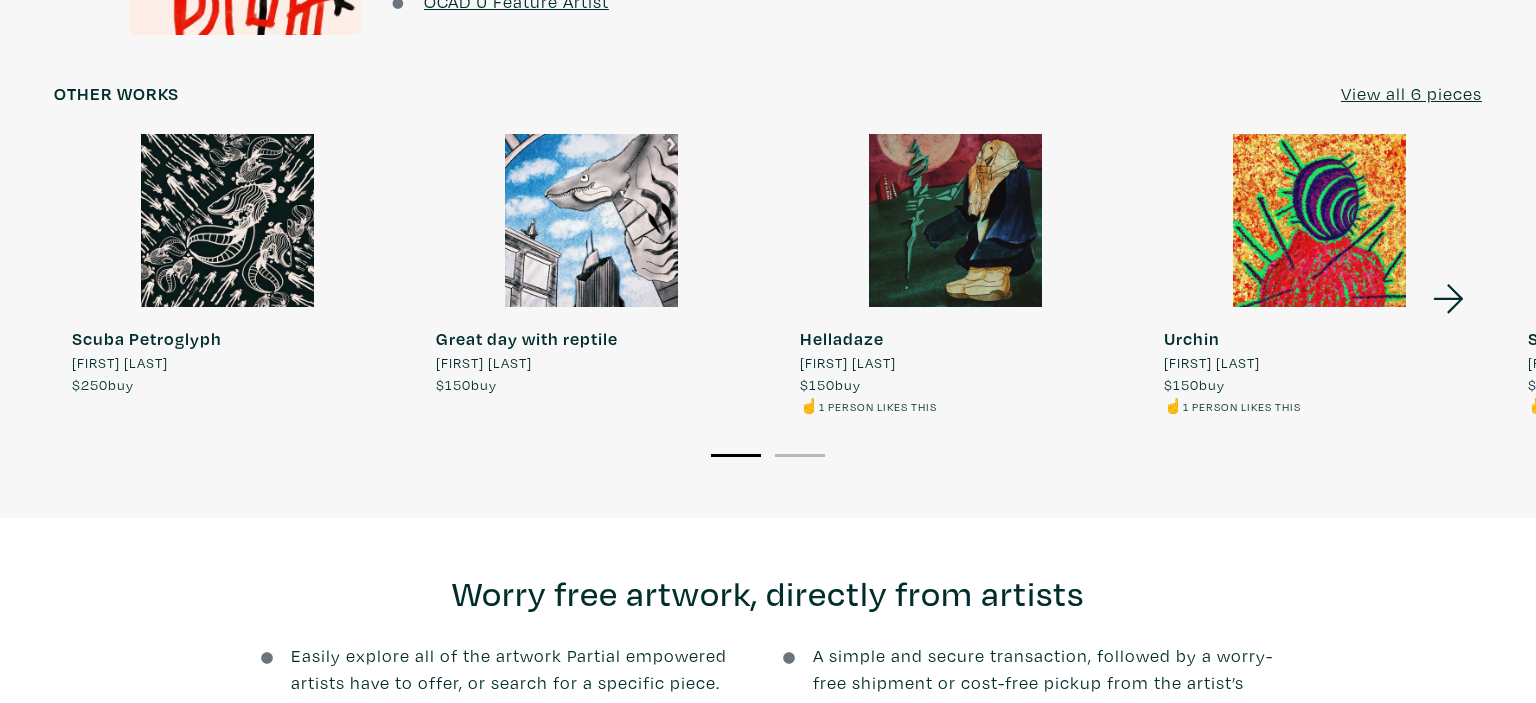 click 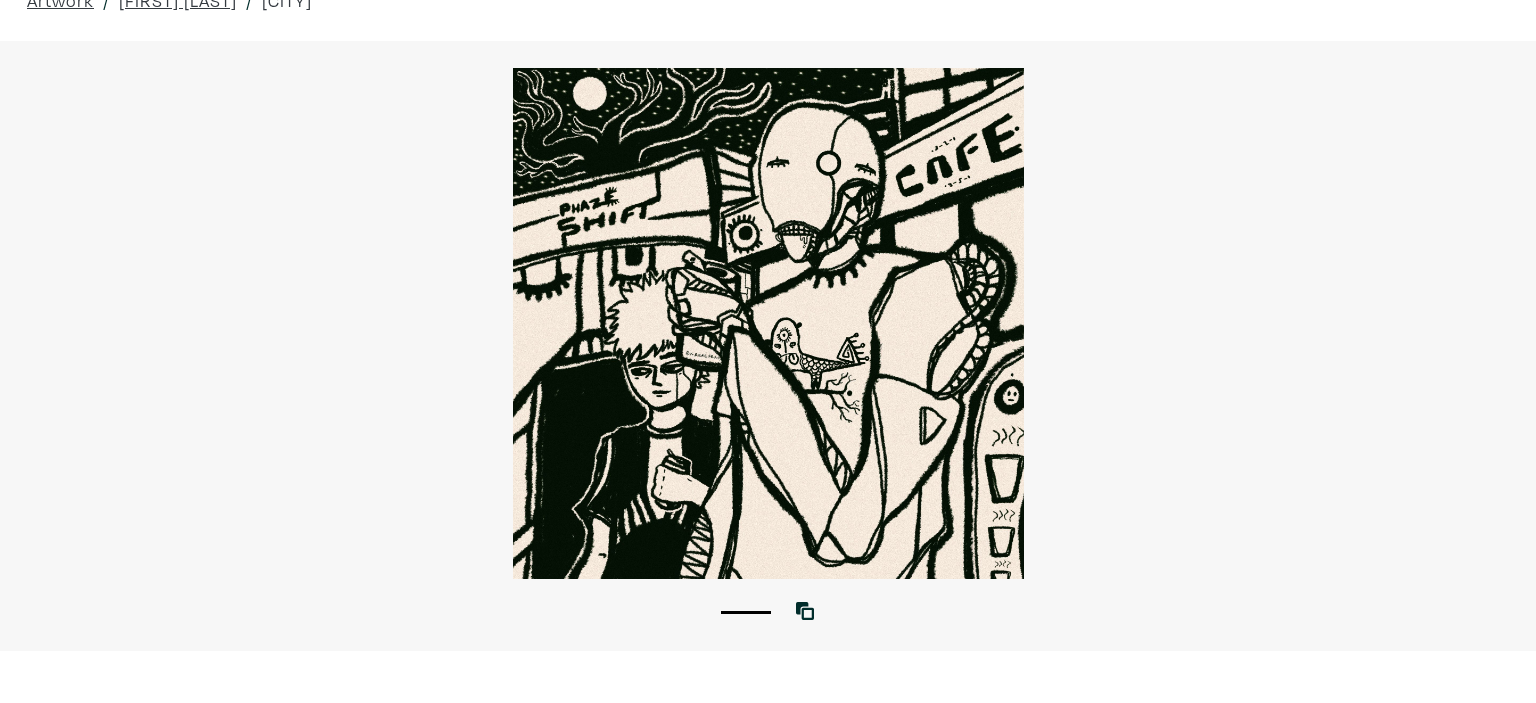 scroll, scrollTop: 0, scrollLeft: 0, axis: both 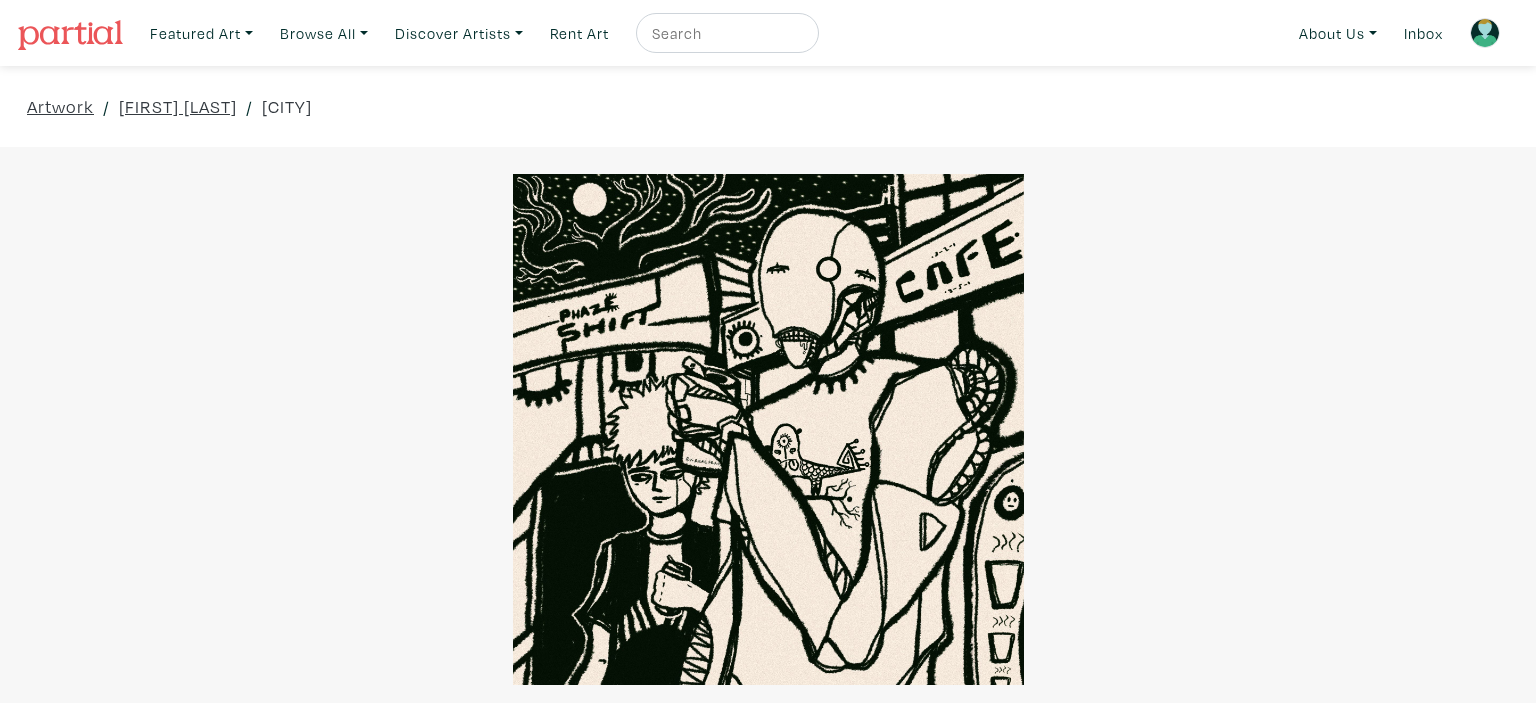 click at bounding box center [725, 33] 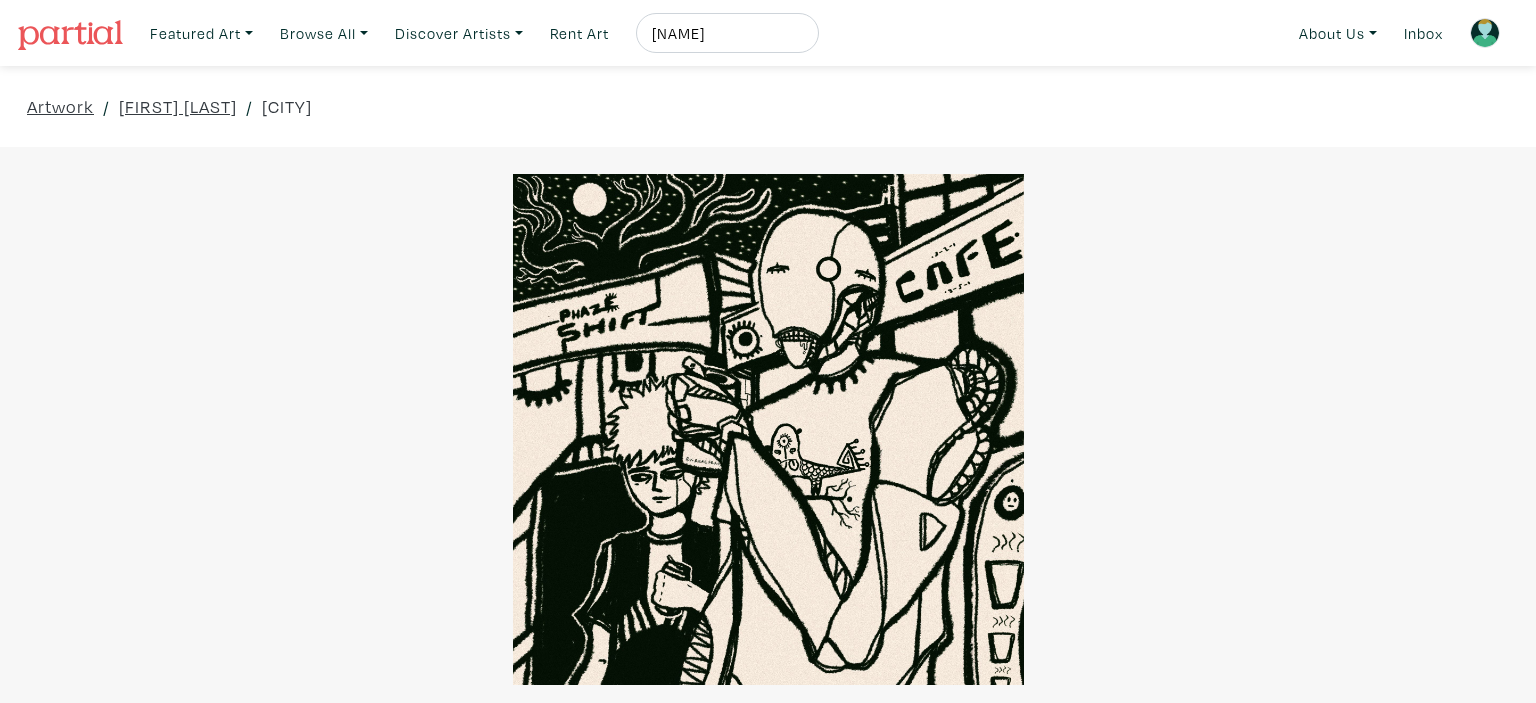 type on "robot" 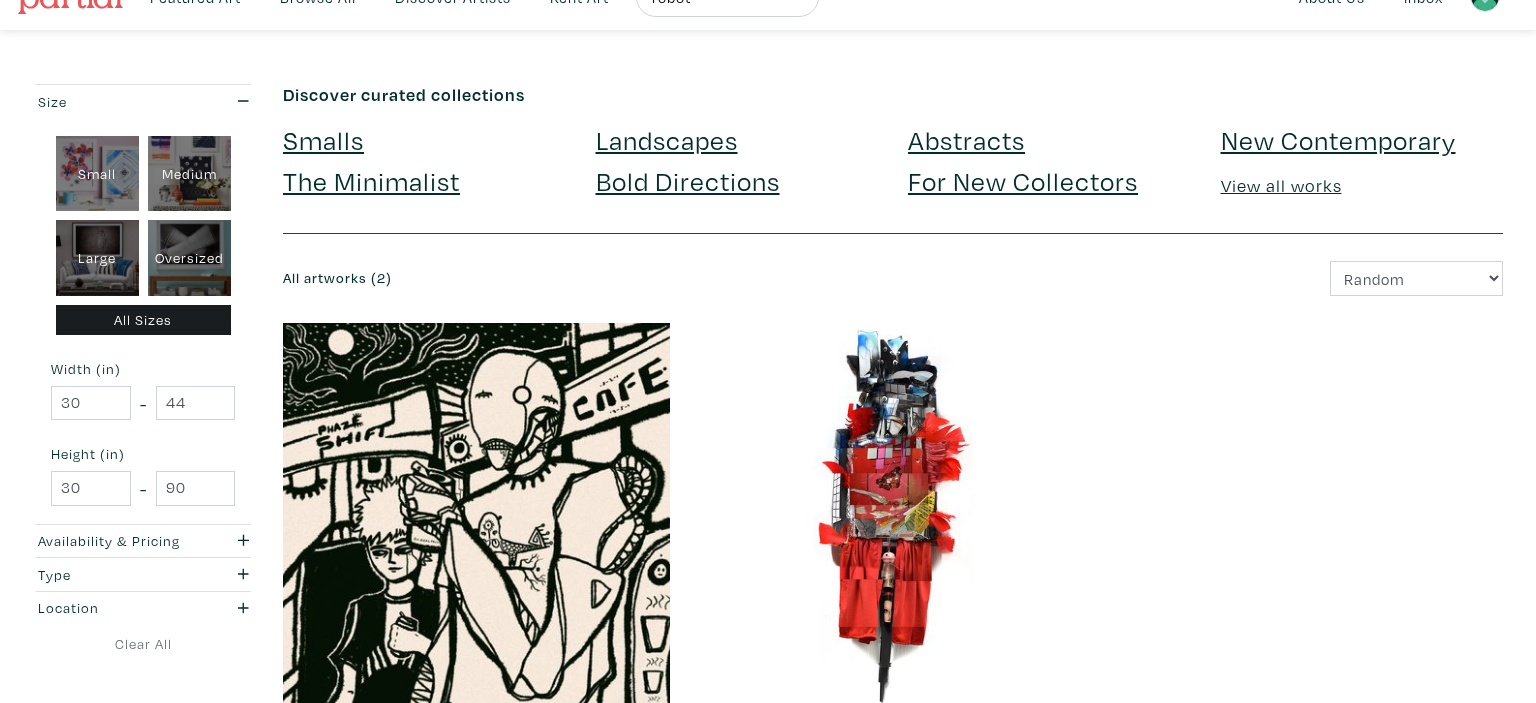 scroll, scrollTop: 0, scrollLeft: 0, axis: both 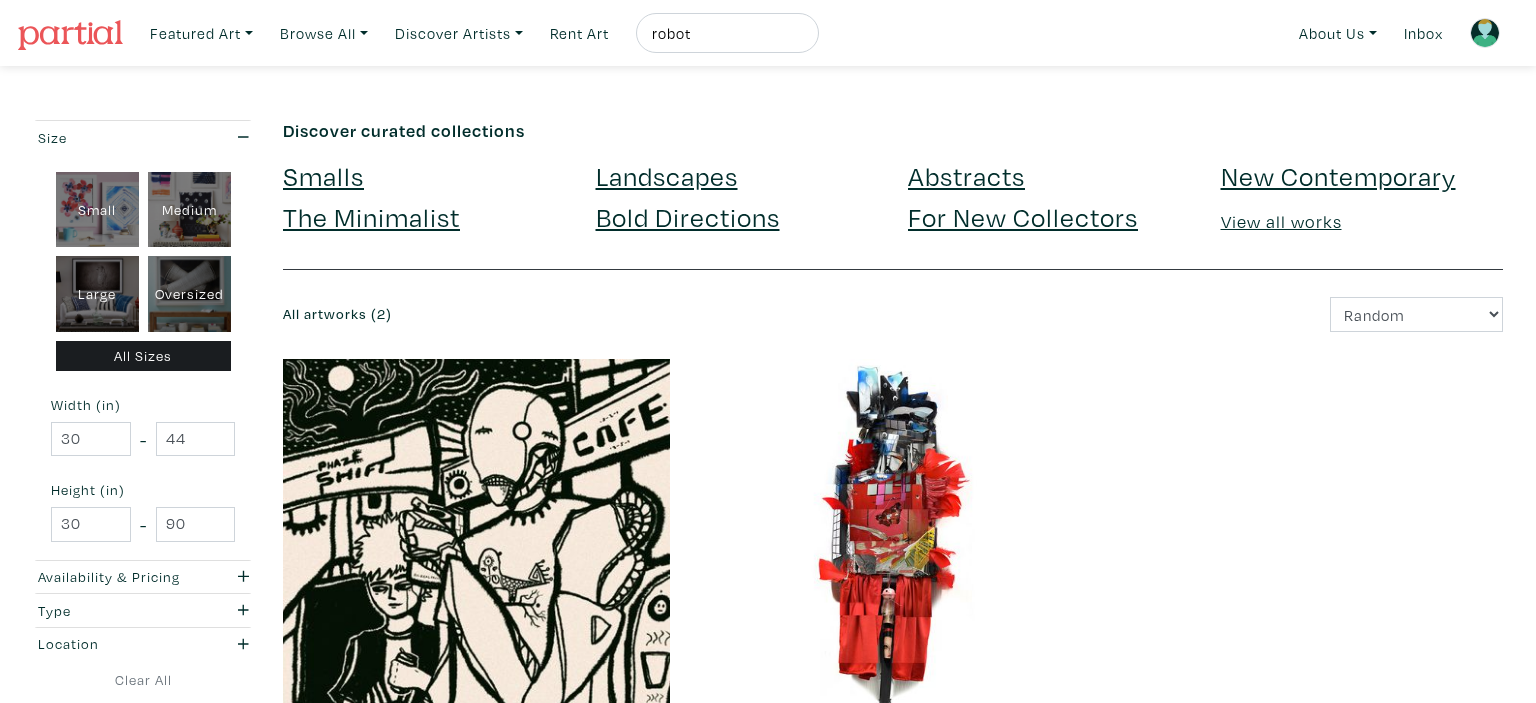 click on "robot" at bounding box center [725, 33] 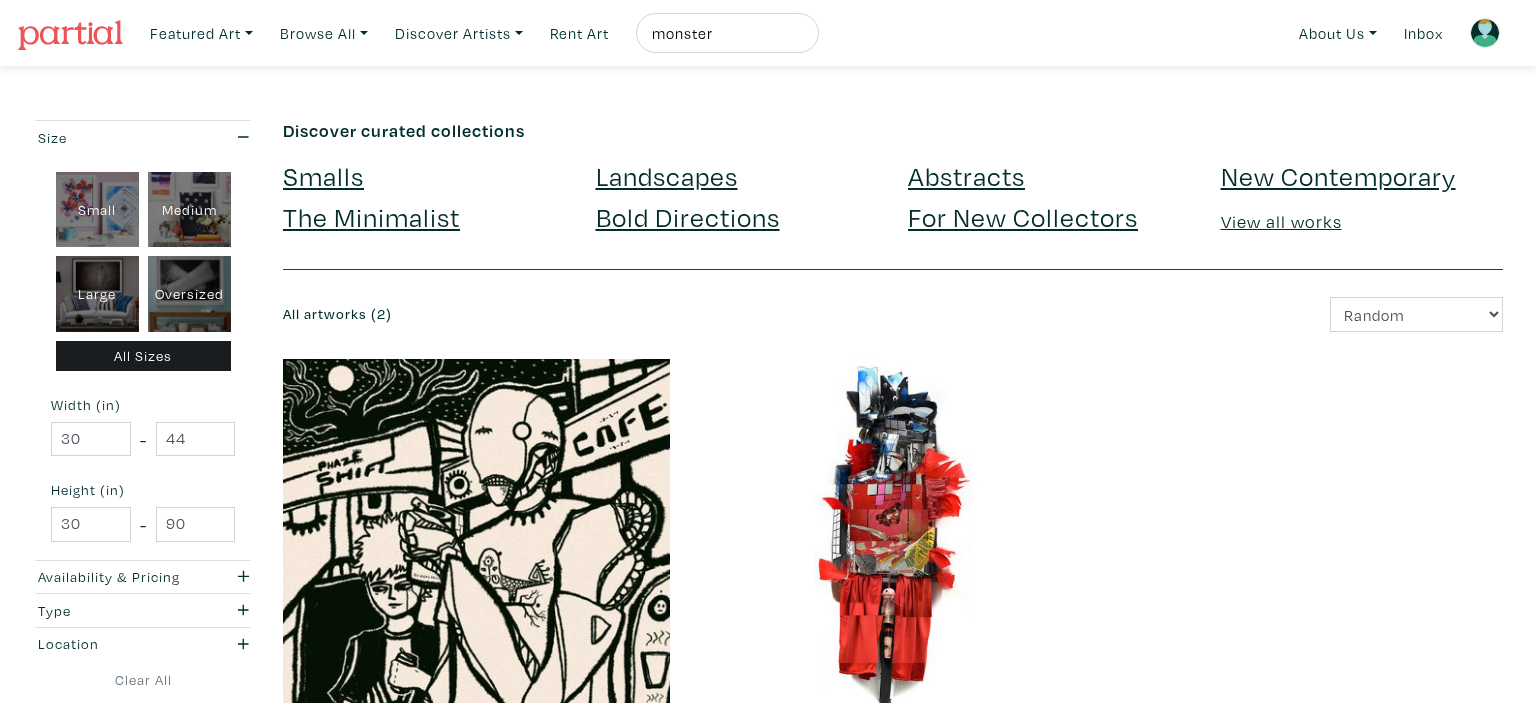 type on "monster" 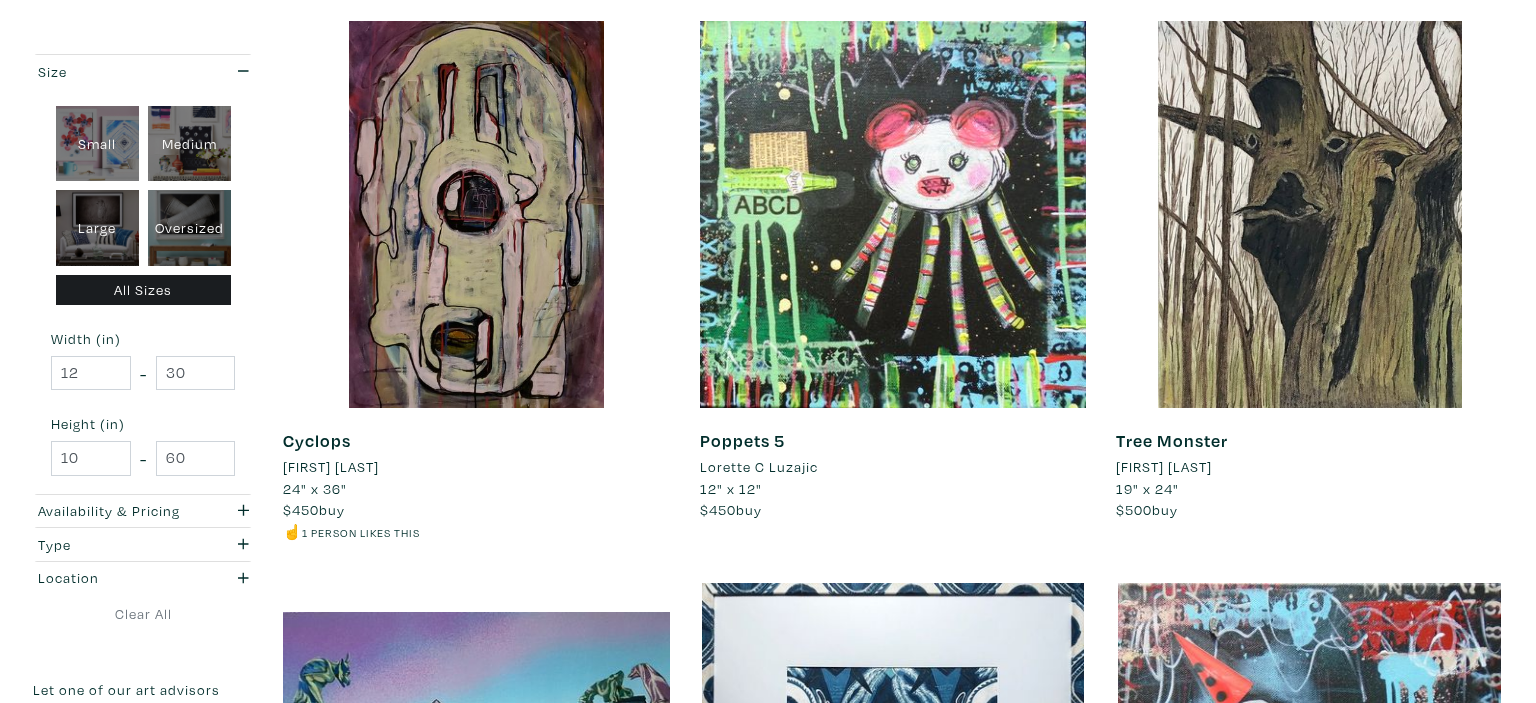 scroll, scrollTop: 0, scrollLeft: 0, axis: both 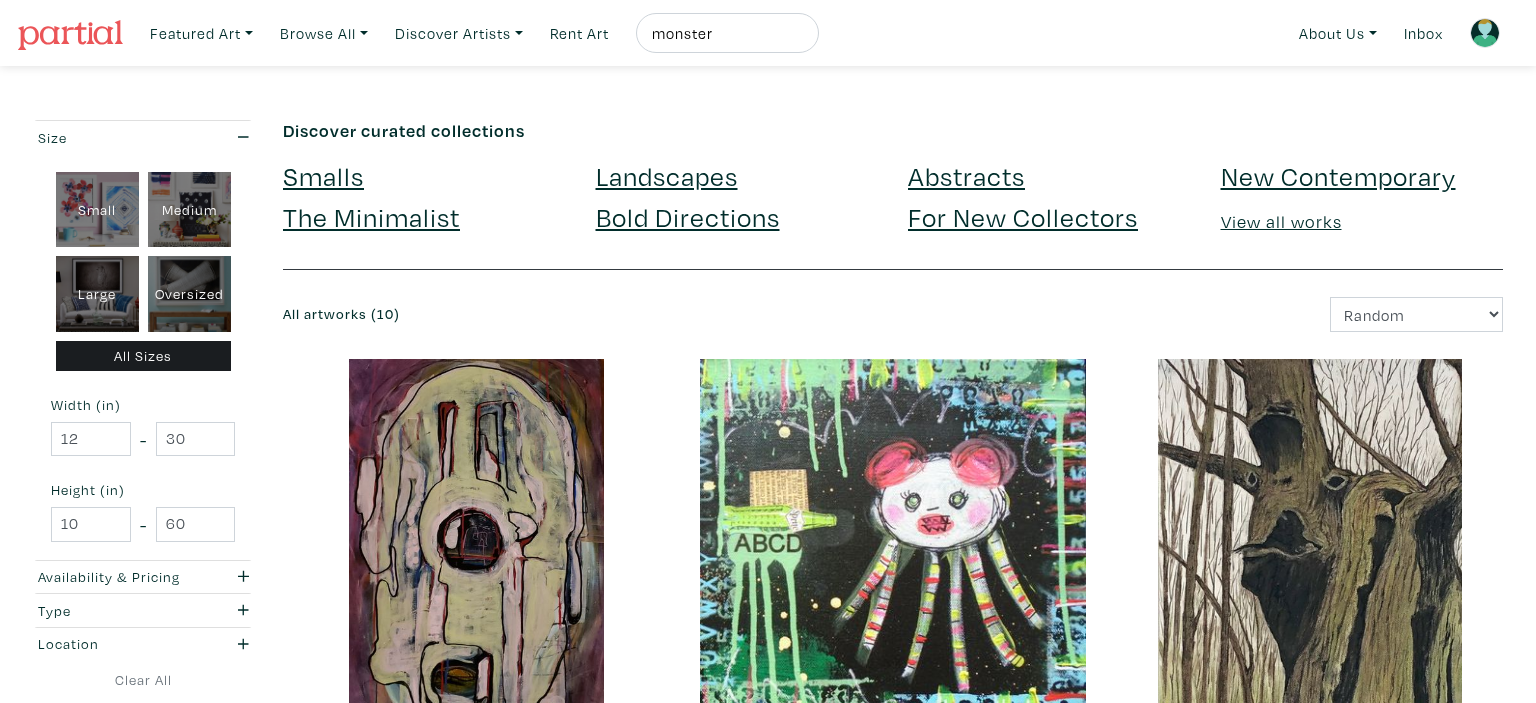 drag, startPoint x: 737, startPoint y: 34, endPoint x: 579, endPoint y: 43, distance: 158.25612 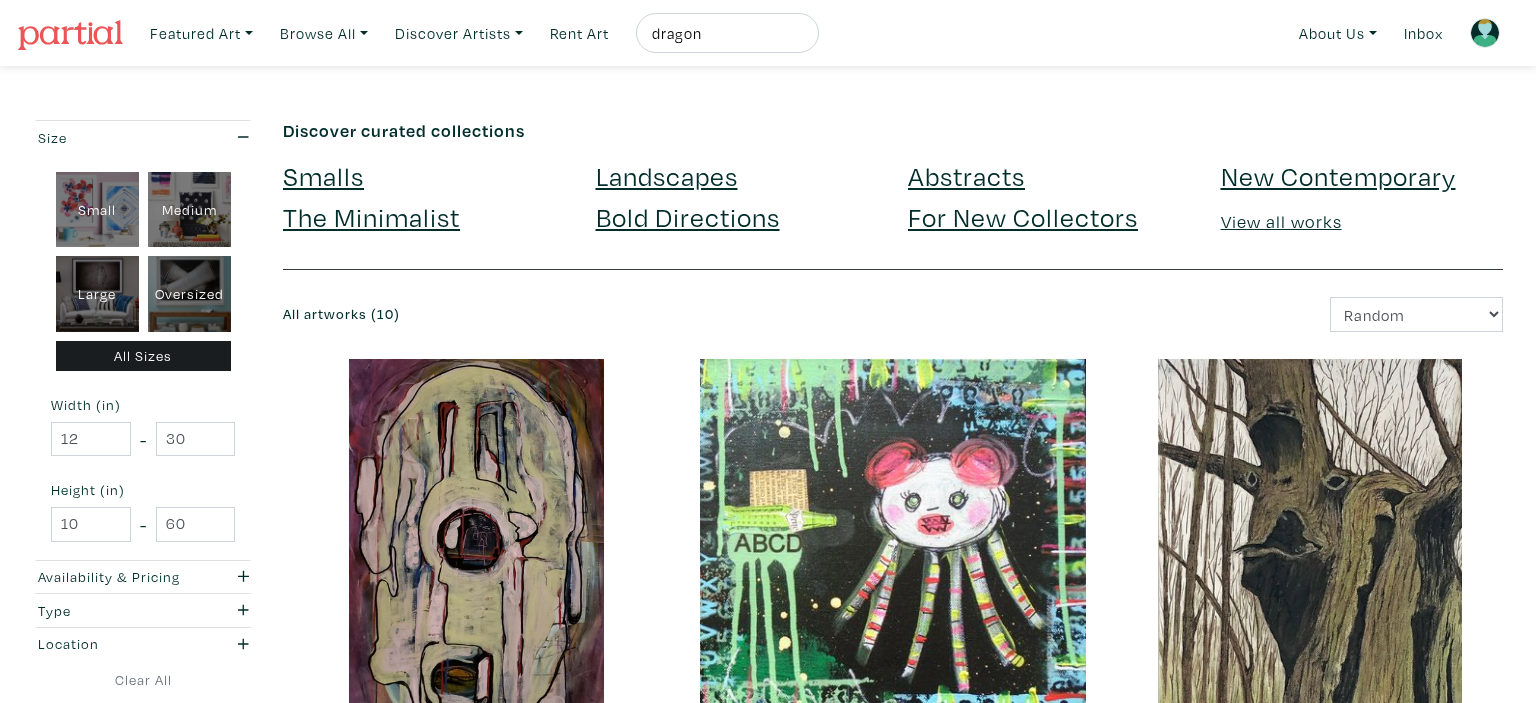 type on "dragon" 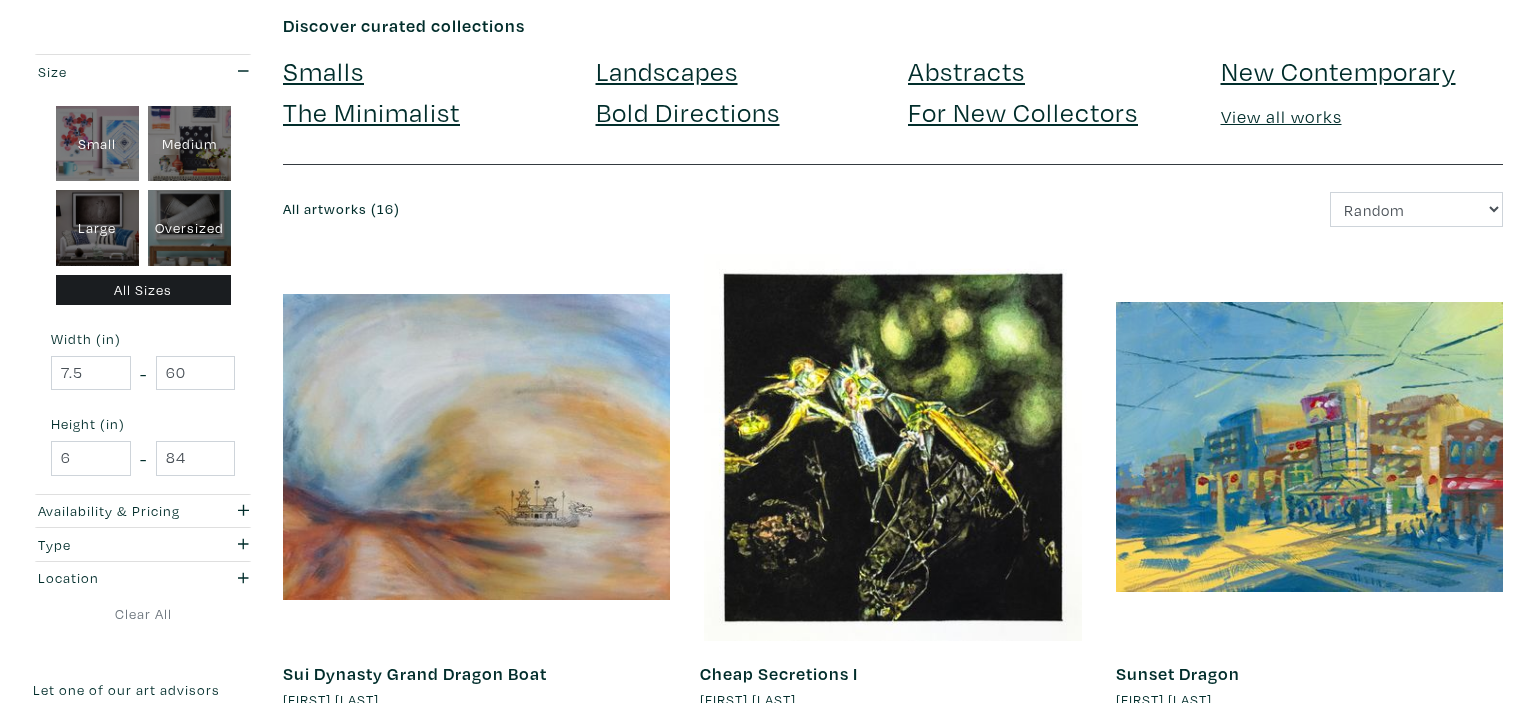 scroll, scrollTop: 0, scrollLeft: 0, axis: both 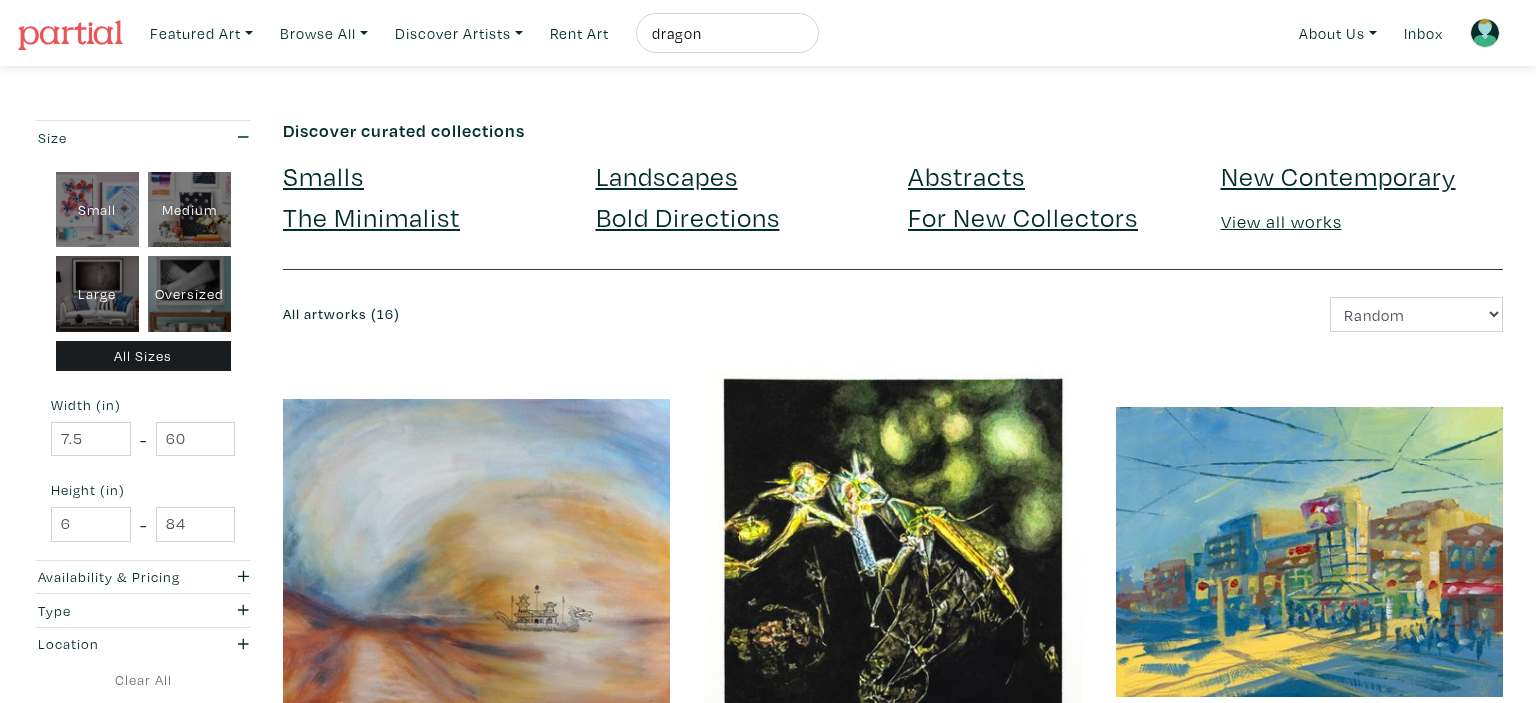 click on "dragon" at bounding box center (725, 33) 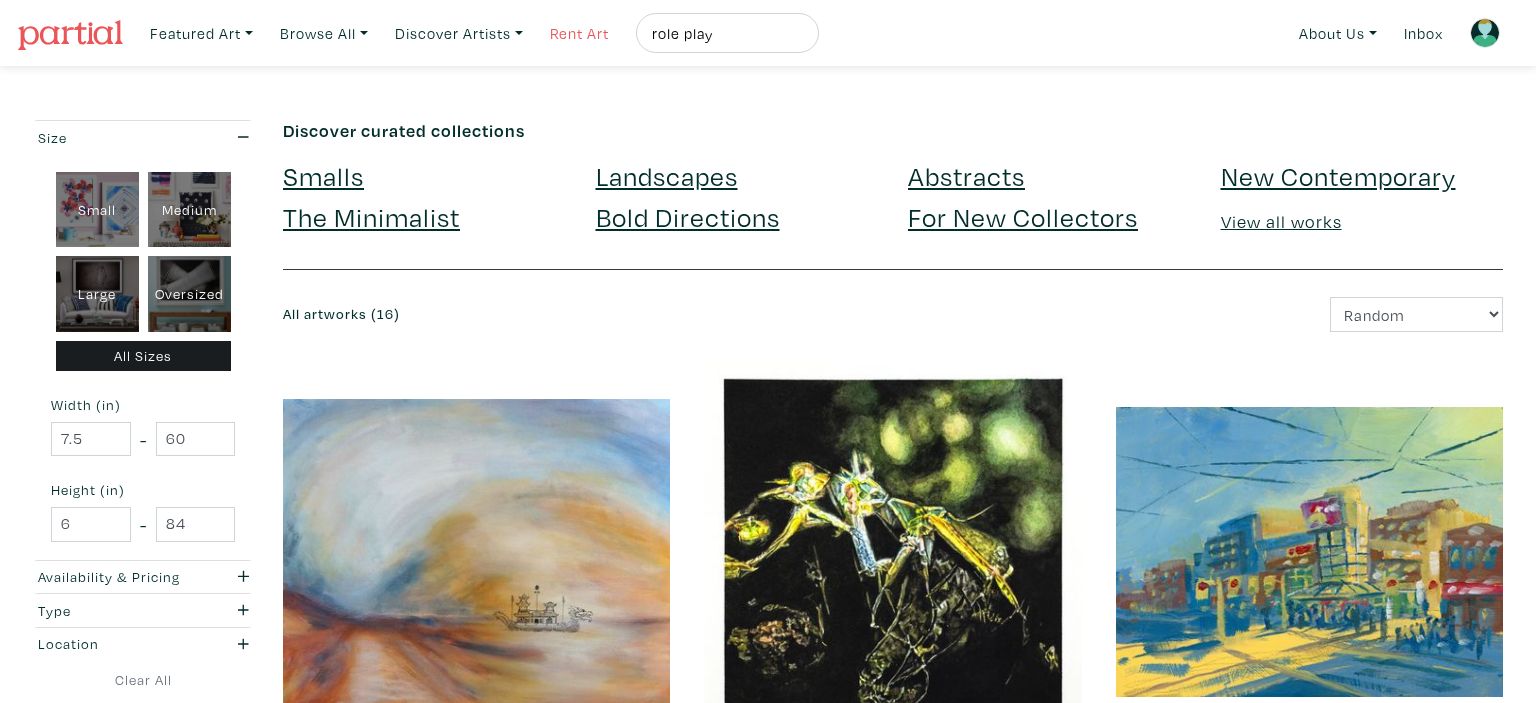 type on "role play" 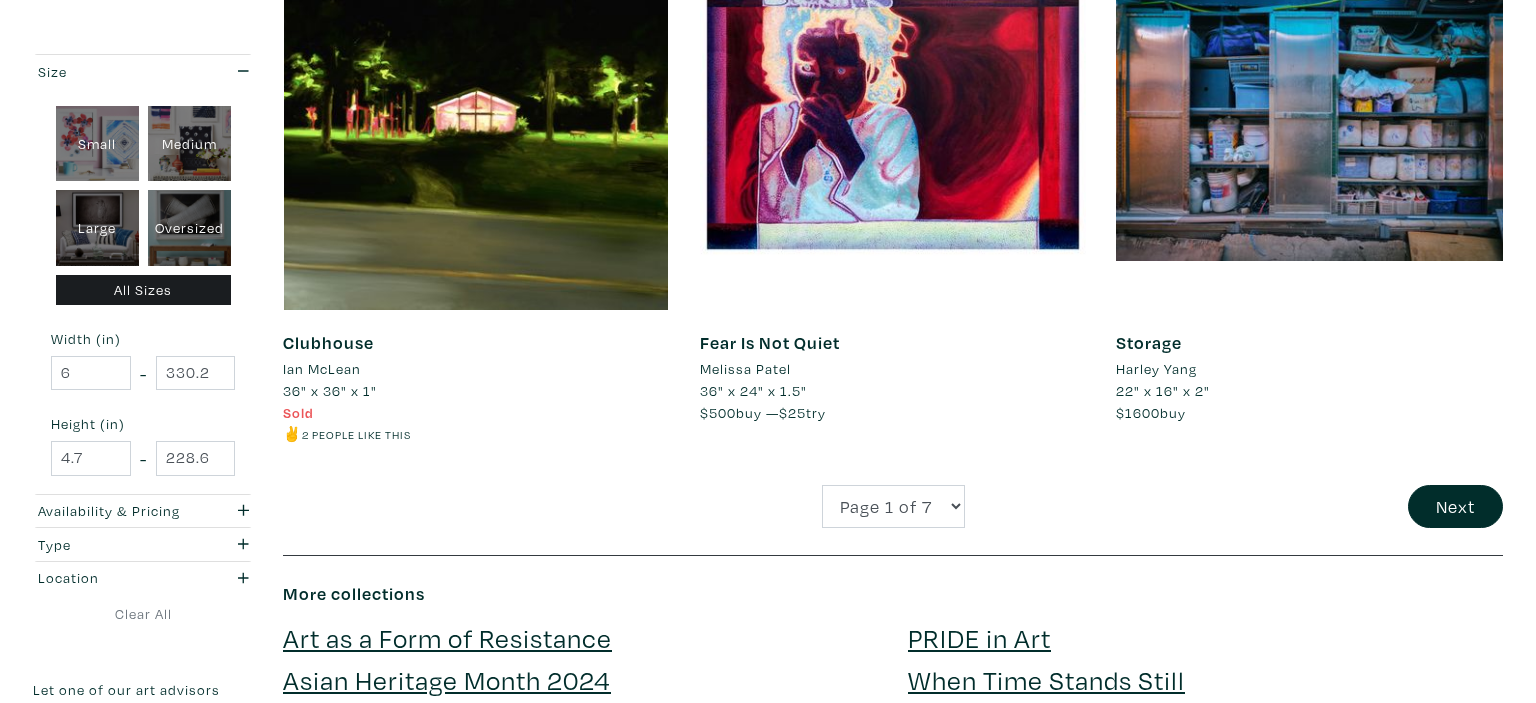 scroll, scrollTop: 4329, scrollLeft: 0, axis: vertical 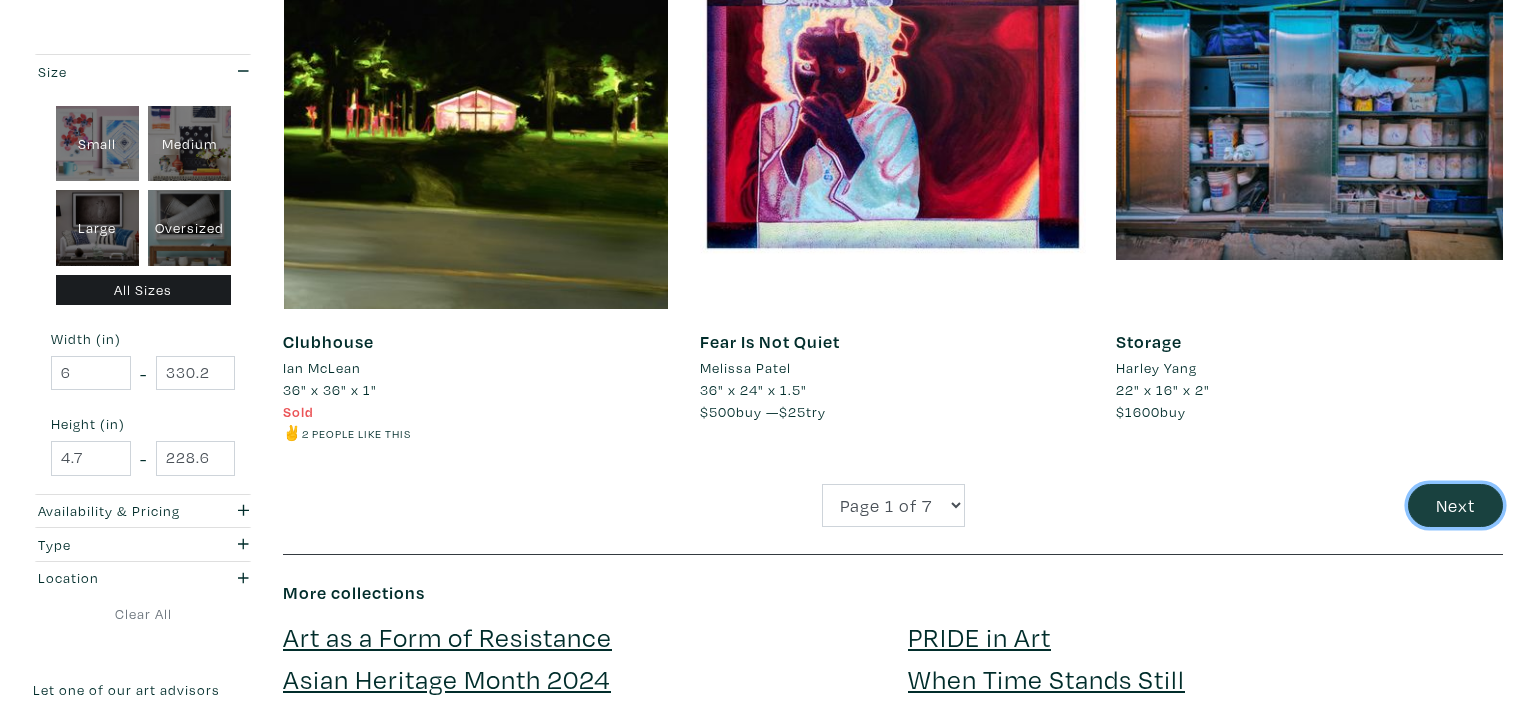 click on "Next" at bounding box center [1455, 505] 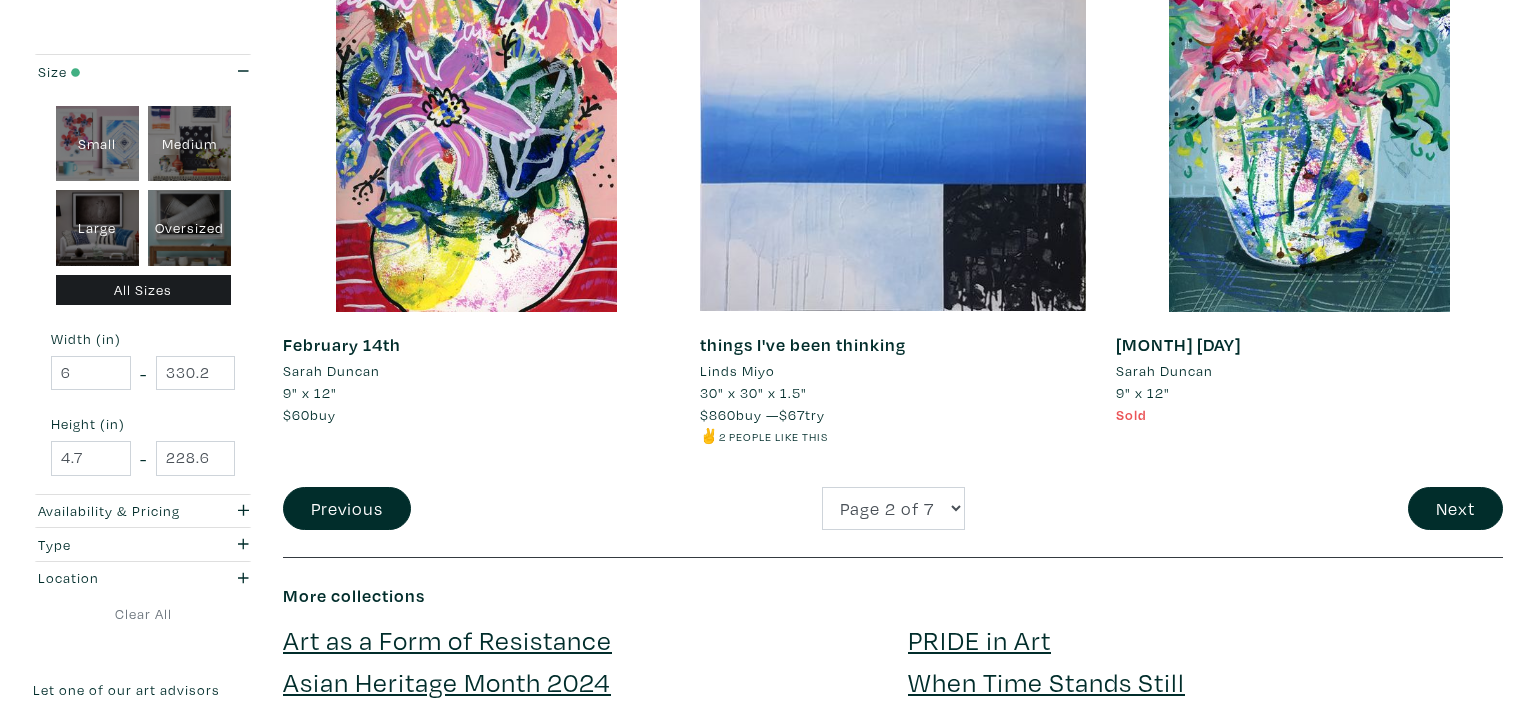 scroll, scrollTop: 4540, scrollLeft: 0, axis: vertical 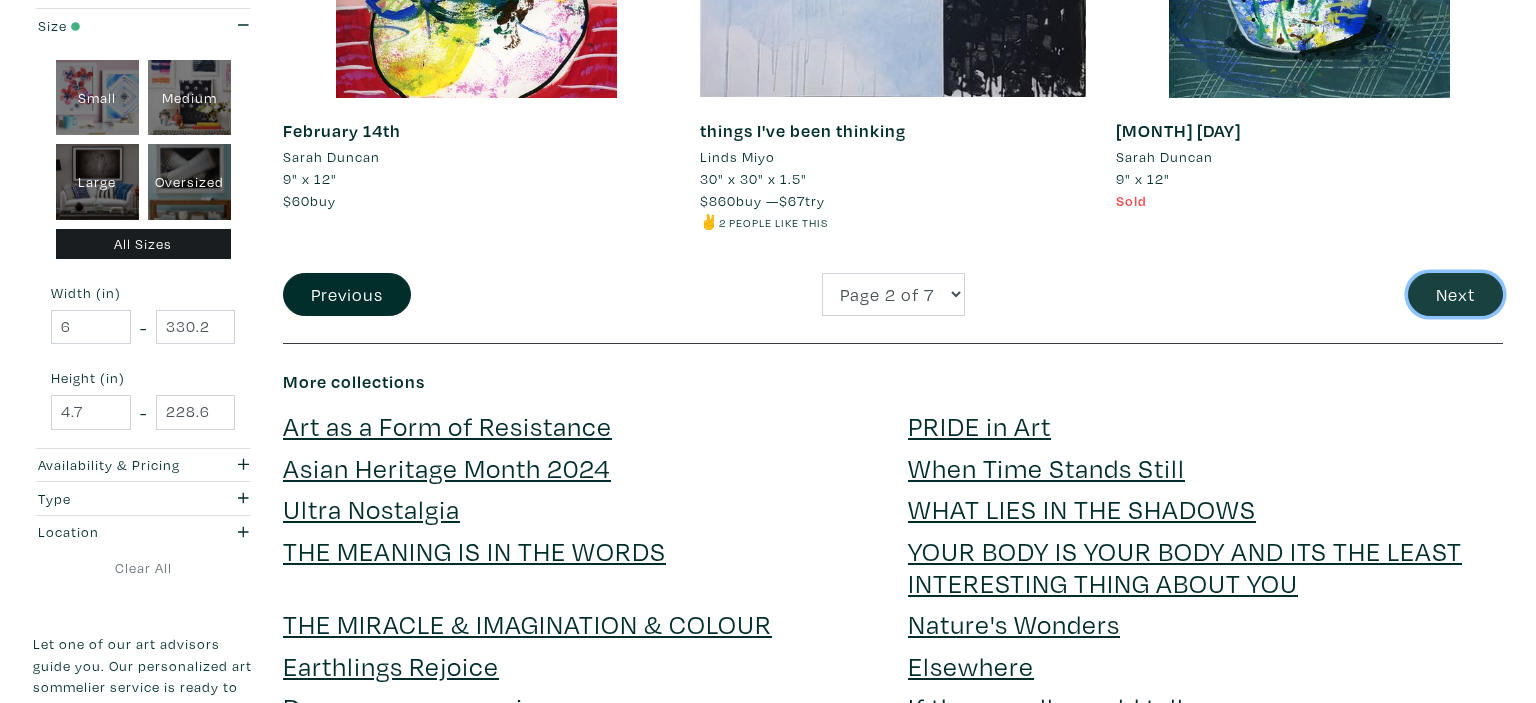 click on "Next" at bounding box center [1455, 294] 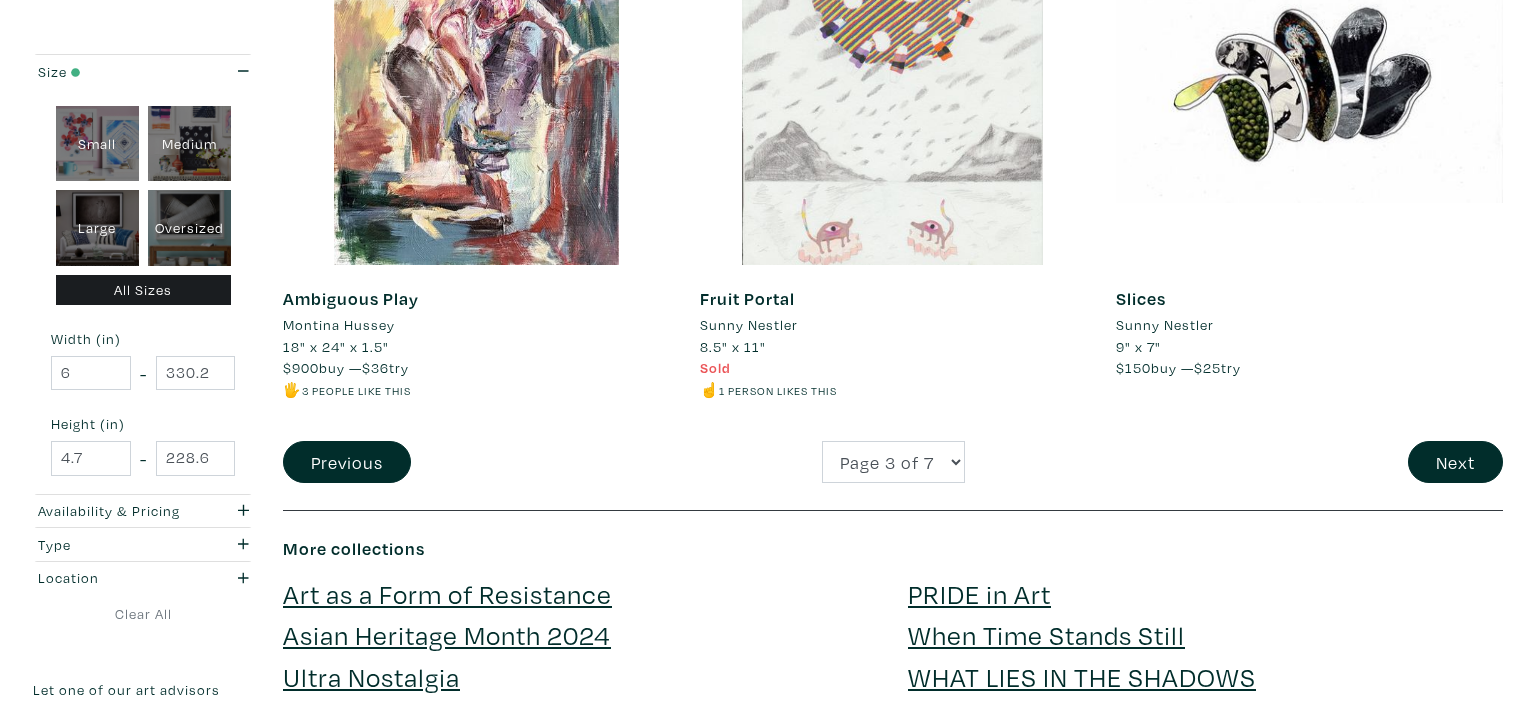 scroll, scrollTop: 4435, scrollLeft: 0, axis: vertical 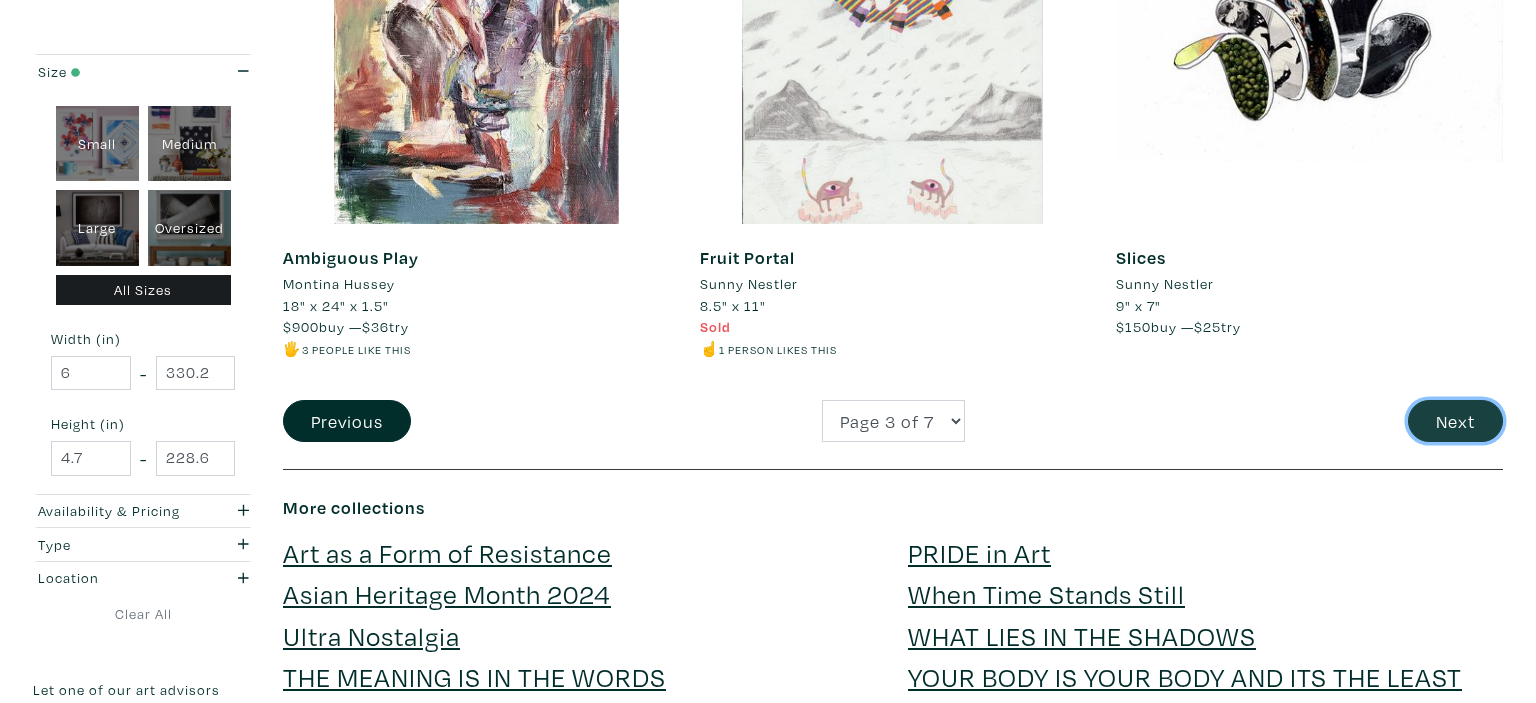 click on "Next" at bounding box center (1455, 421) 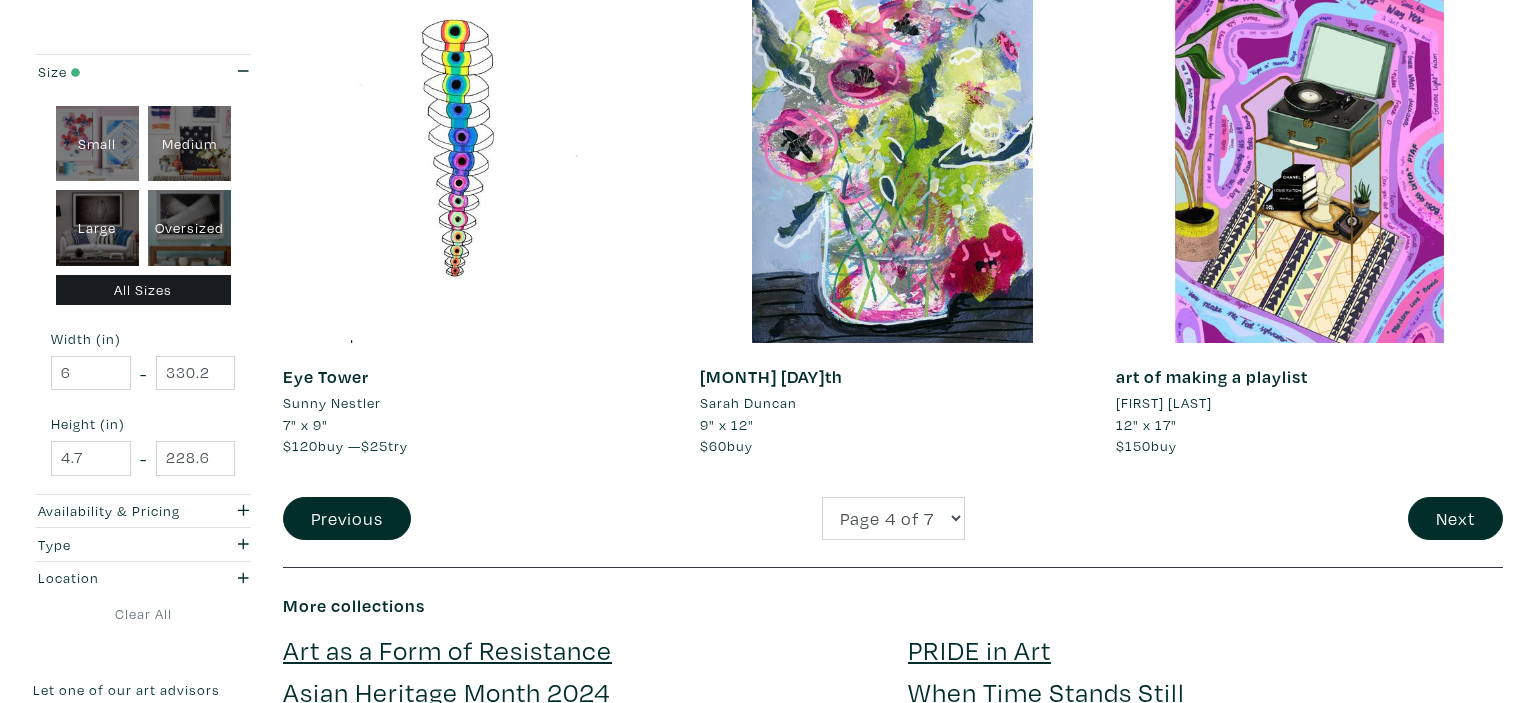 scroll, scrollTop: 4329, scrollLeft: 0, axis: vertical 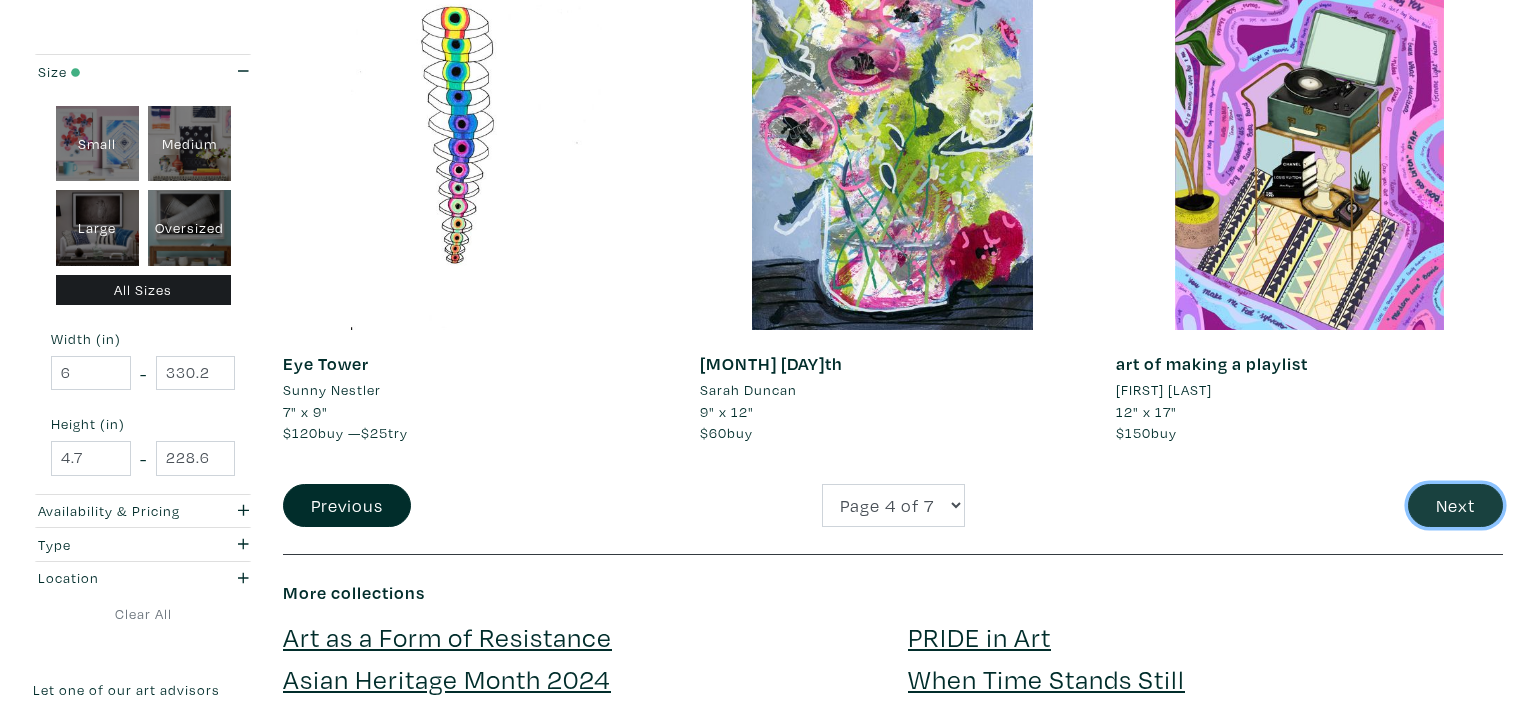 click on "Next" at bounding box center [1455, 505] 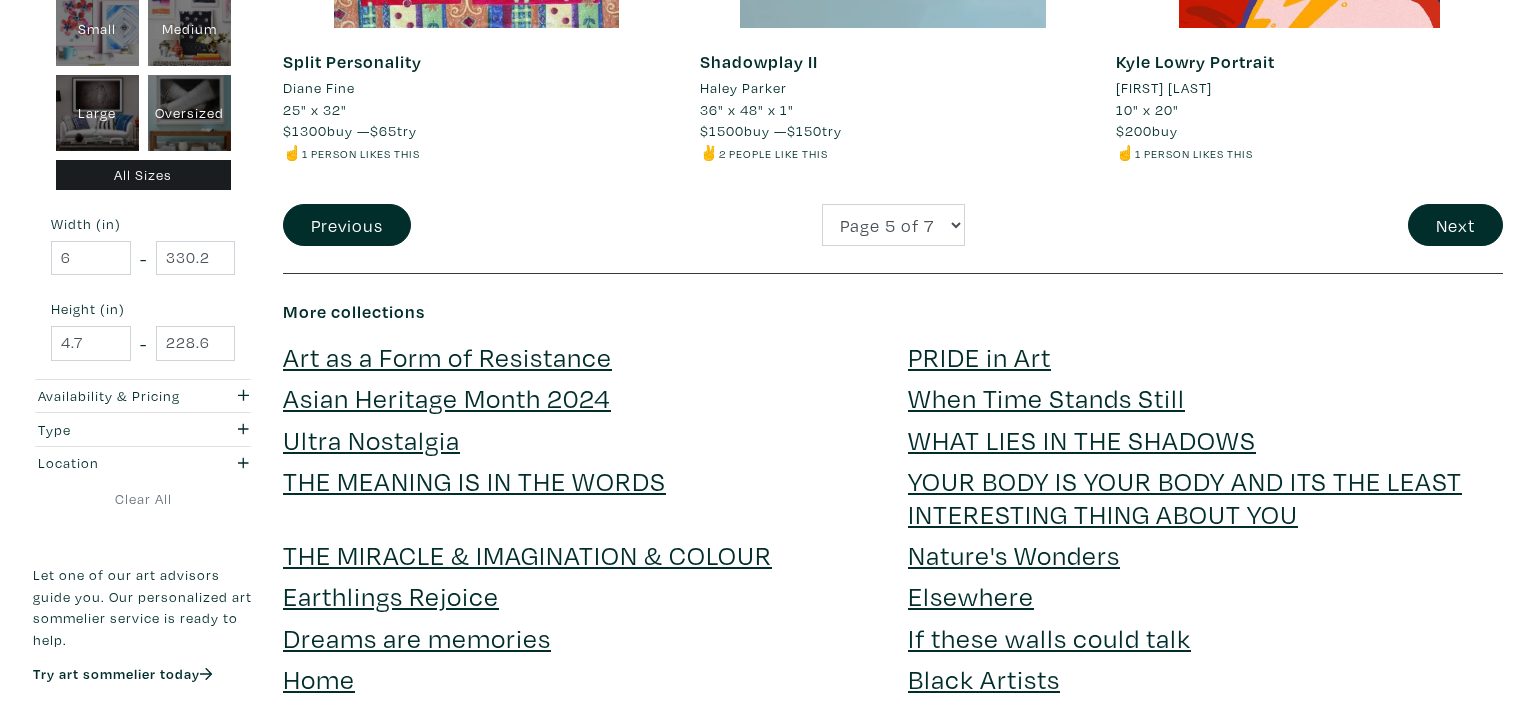 scroll, scrollTop: 4646, scrollLeft: 0, axis: vertical 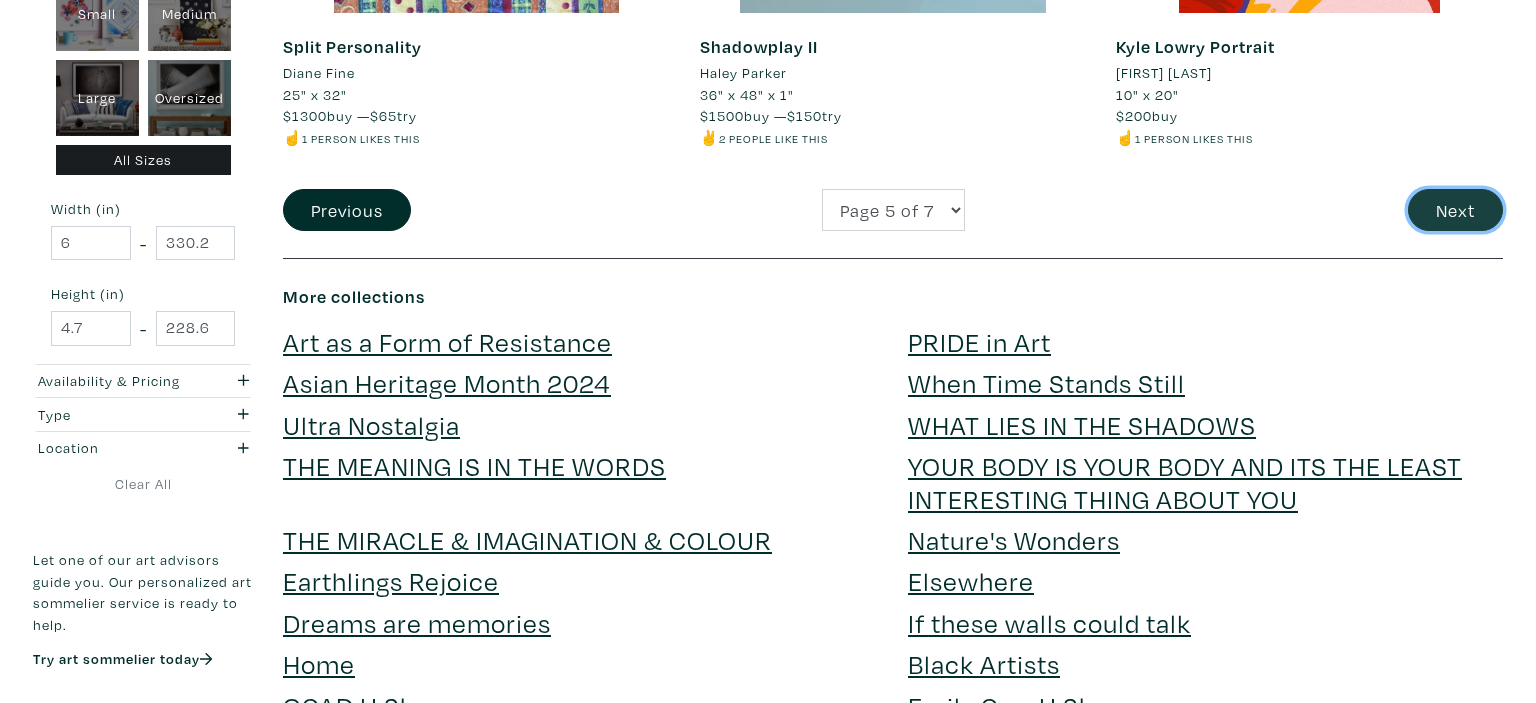 click on "Next" at bounding box center (1455, 210) 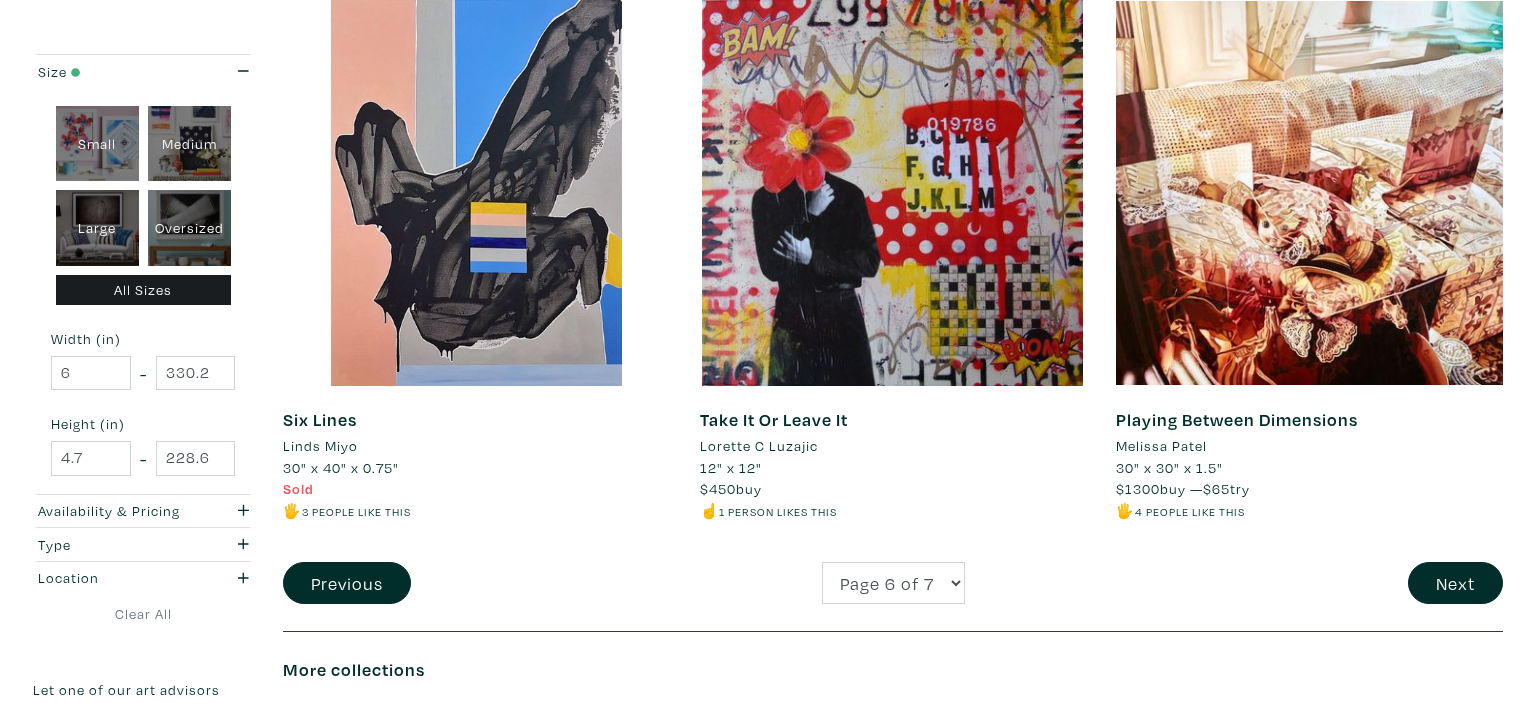 scroll, scrollTop: 4329, scrollLeft: 0, axis: vertical 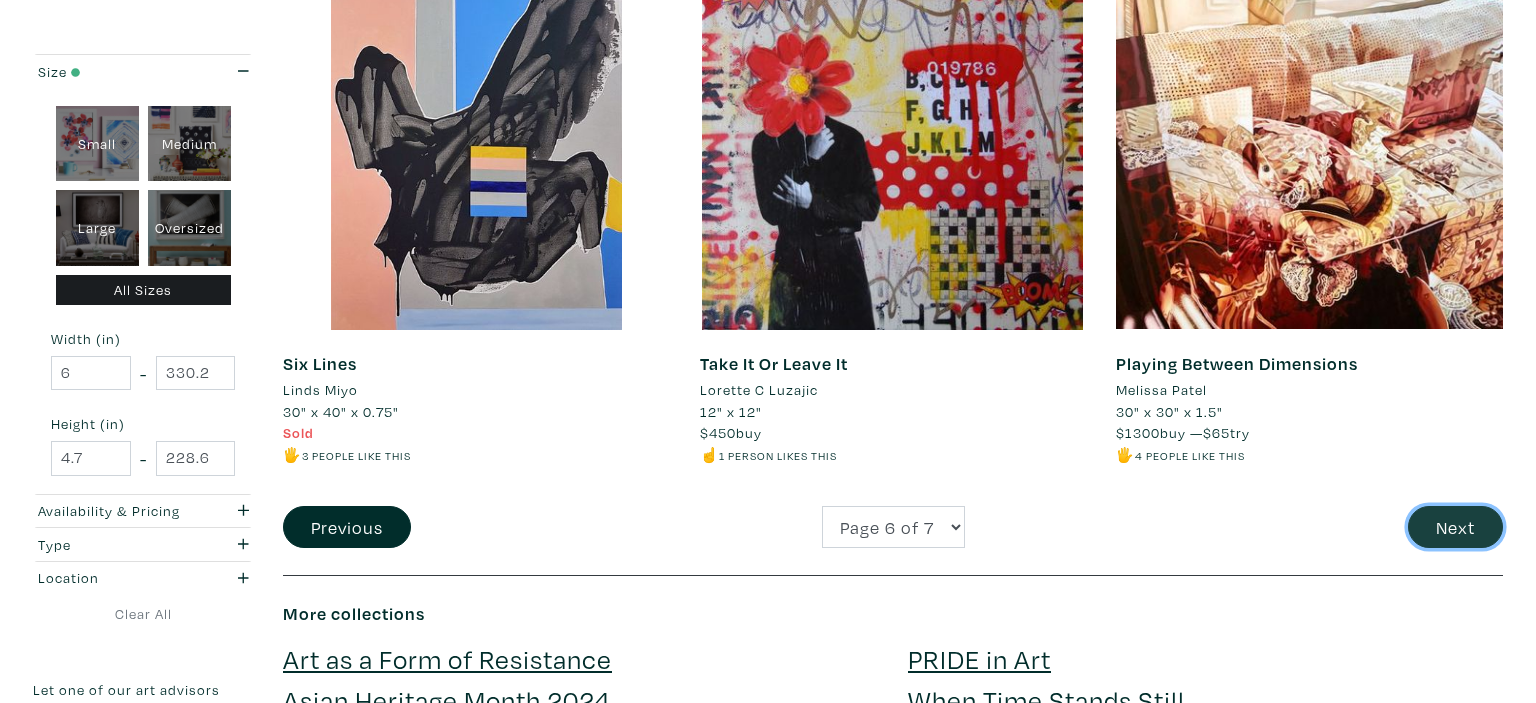 click on "Next" at bounding box center (1455, 527) 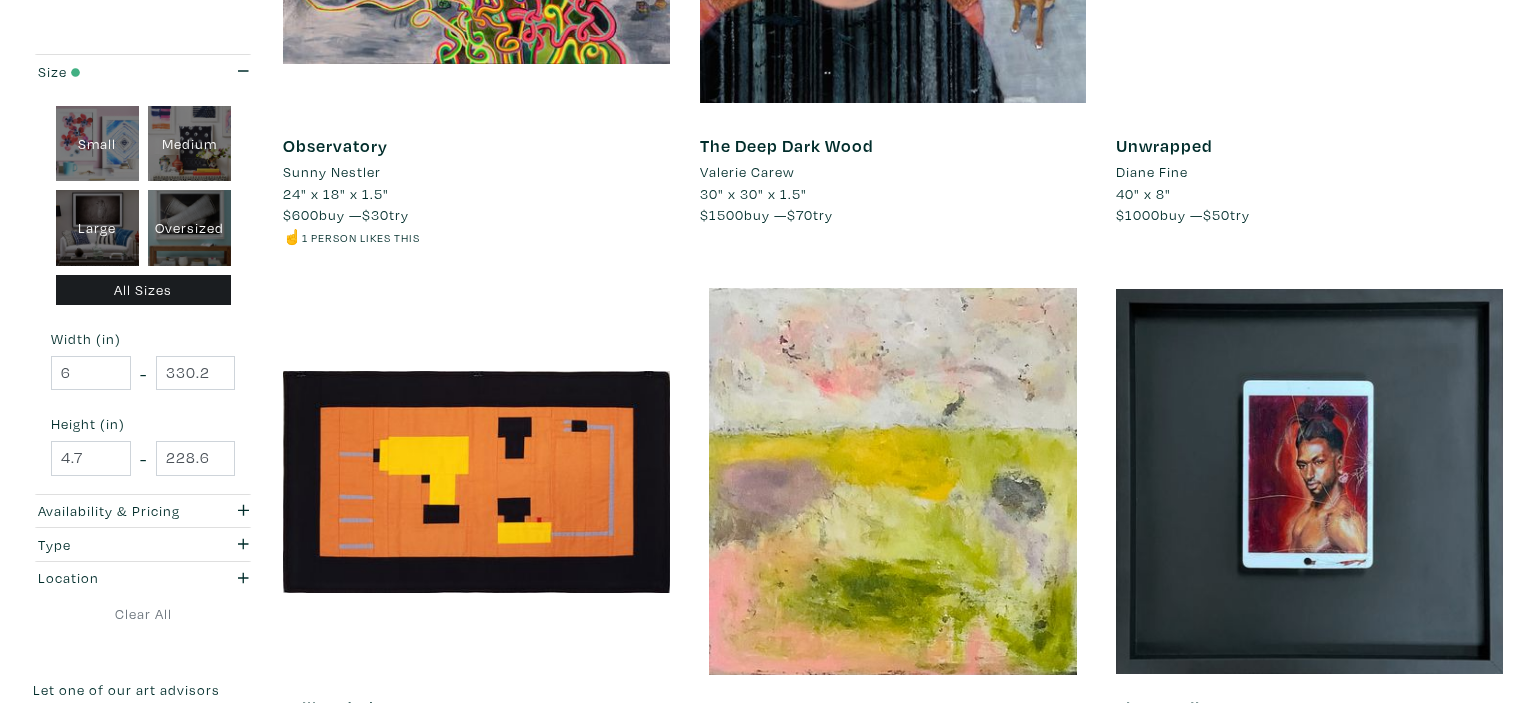 scroll, scrollTop: 0, scrollLeft: 0, axis: both 